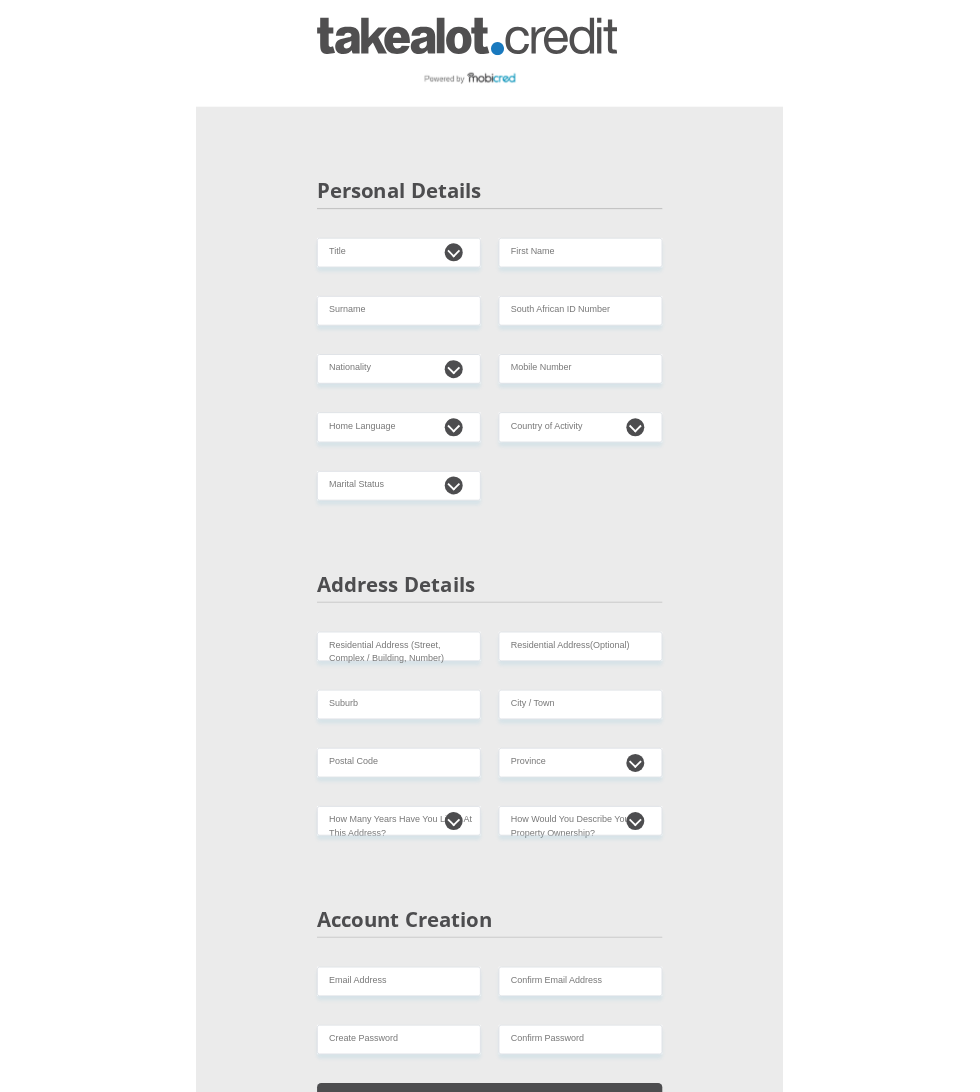scroll, scrollTop: 0, scrollLeft: 0, axis: both 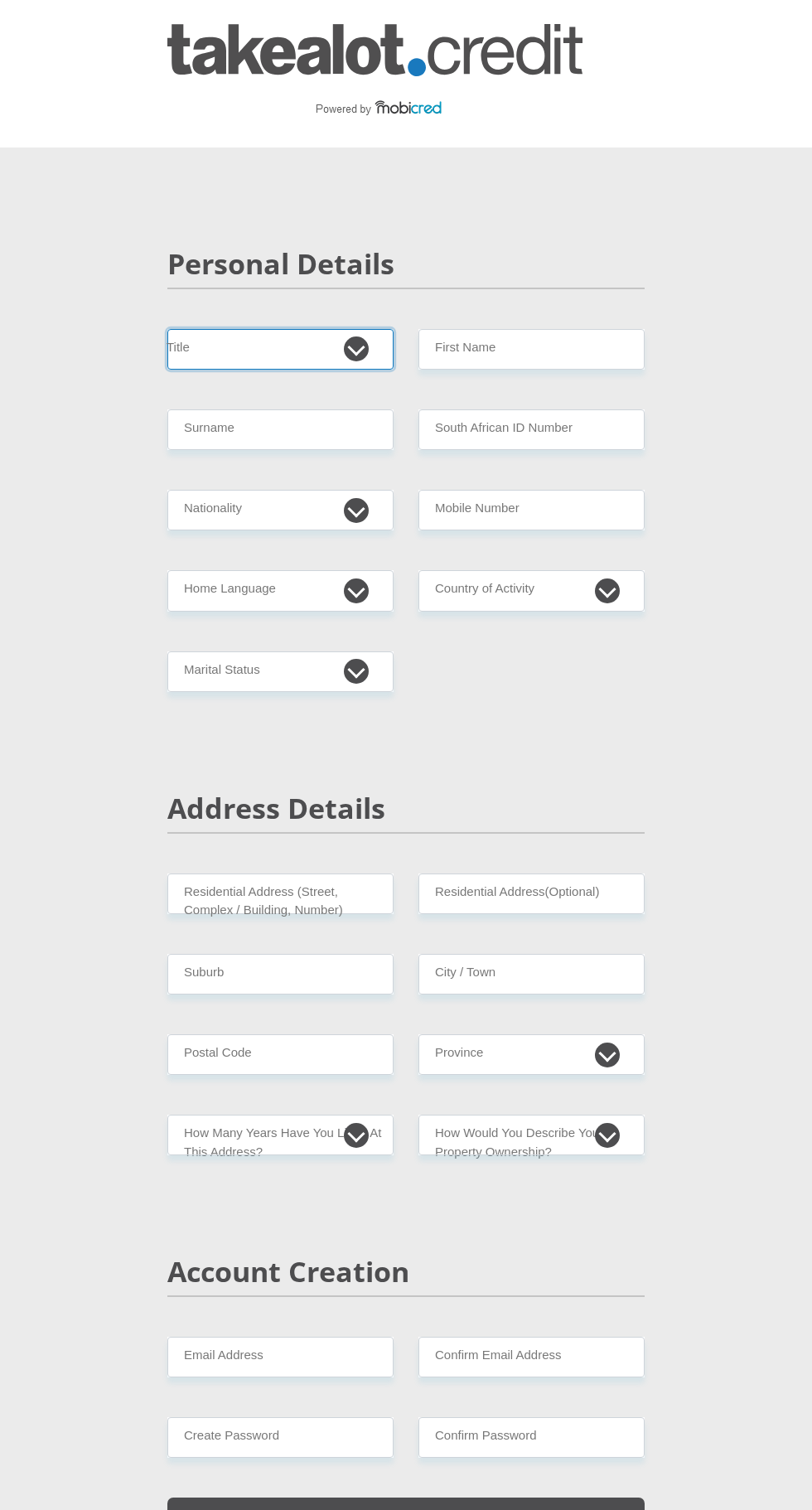 click on "Mr
Ms
Mrs
Dr
Other" at bounding box center [280, 349] 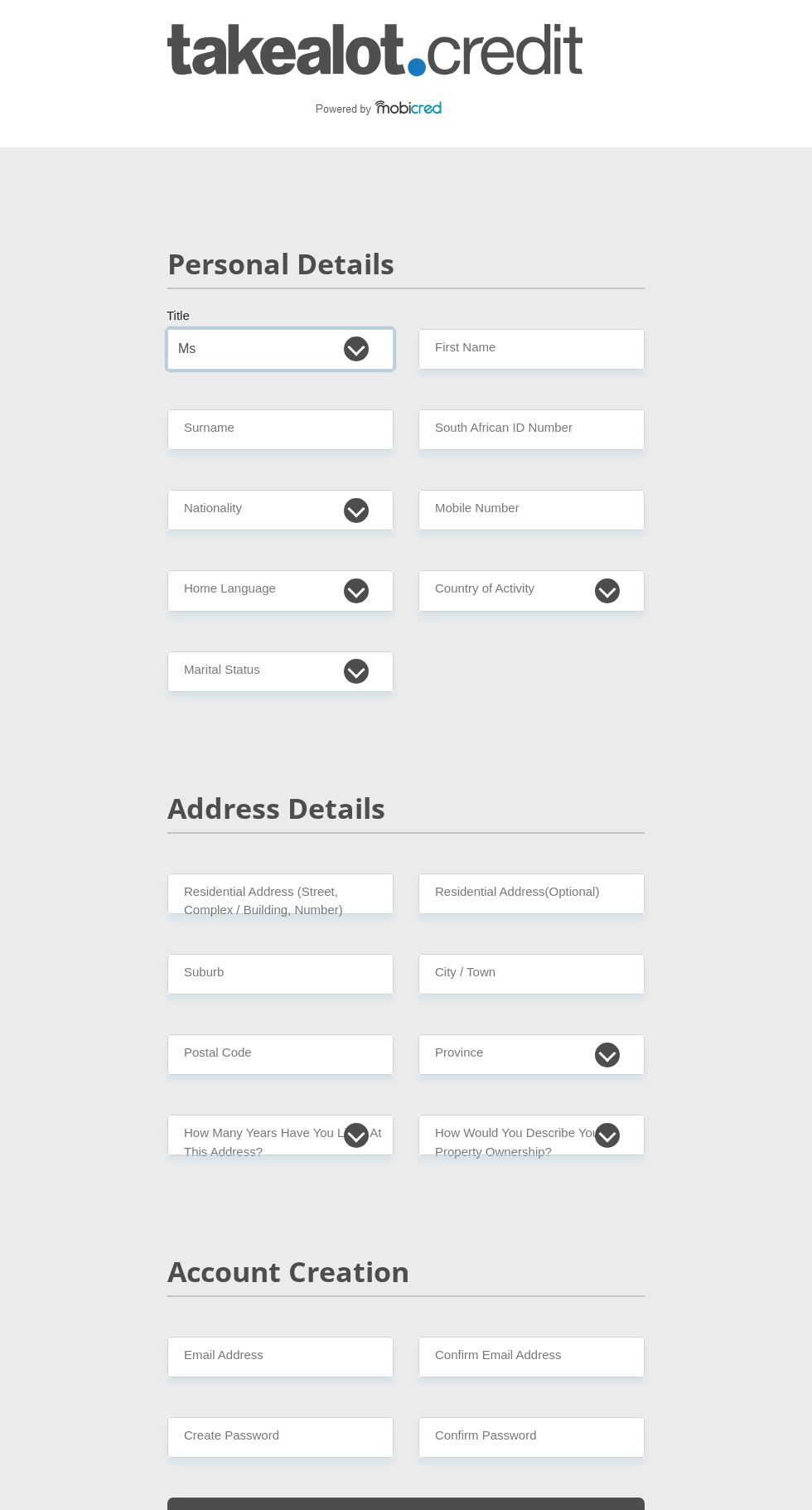 click on "Mr
Ms
Mrs
Dr
Other" at bounding box center [280, 349] 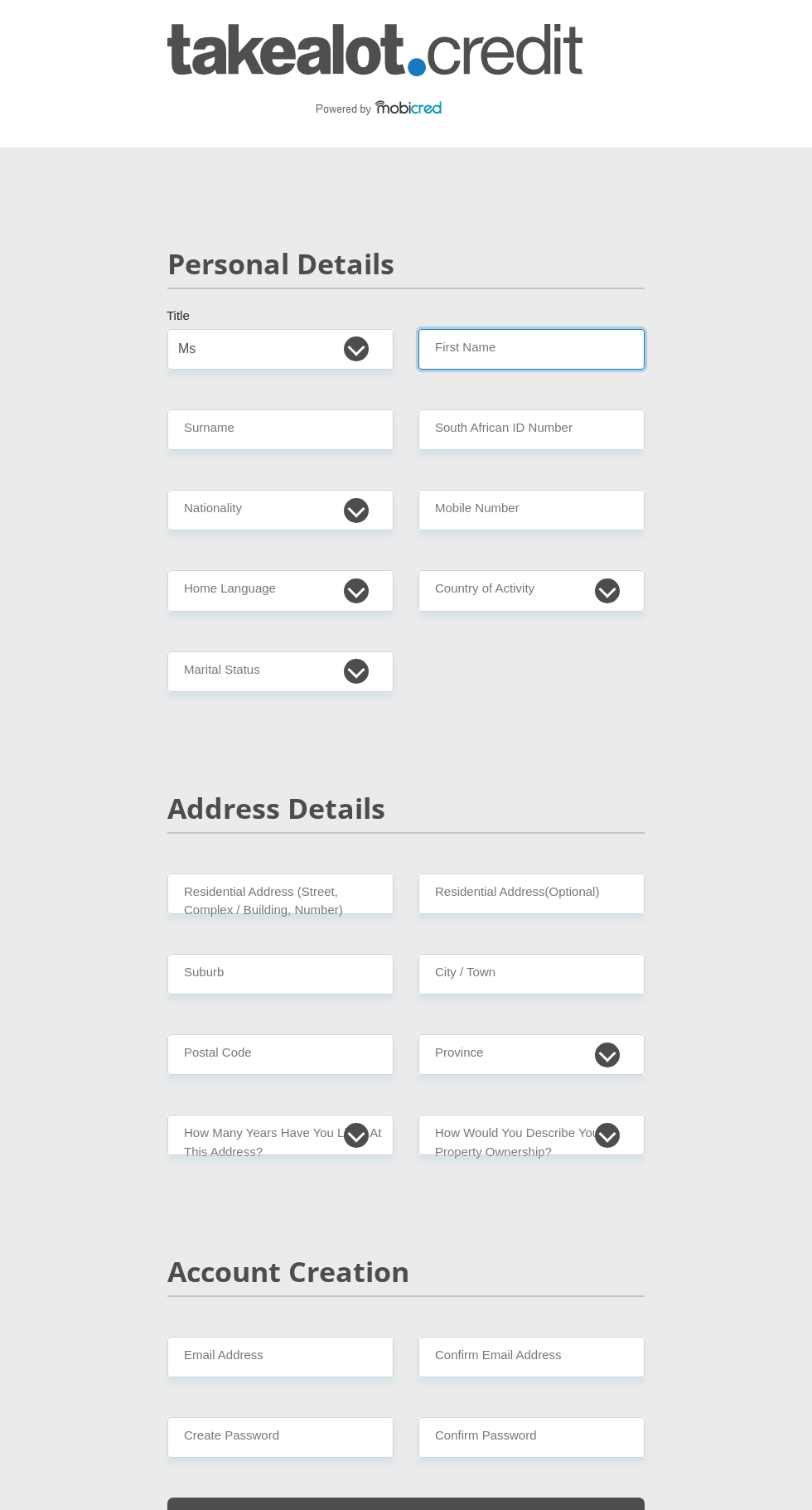 click on "First Name" at bounding box center [531, 349] 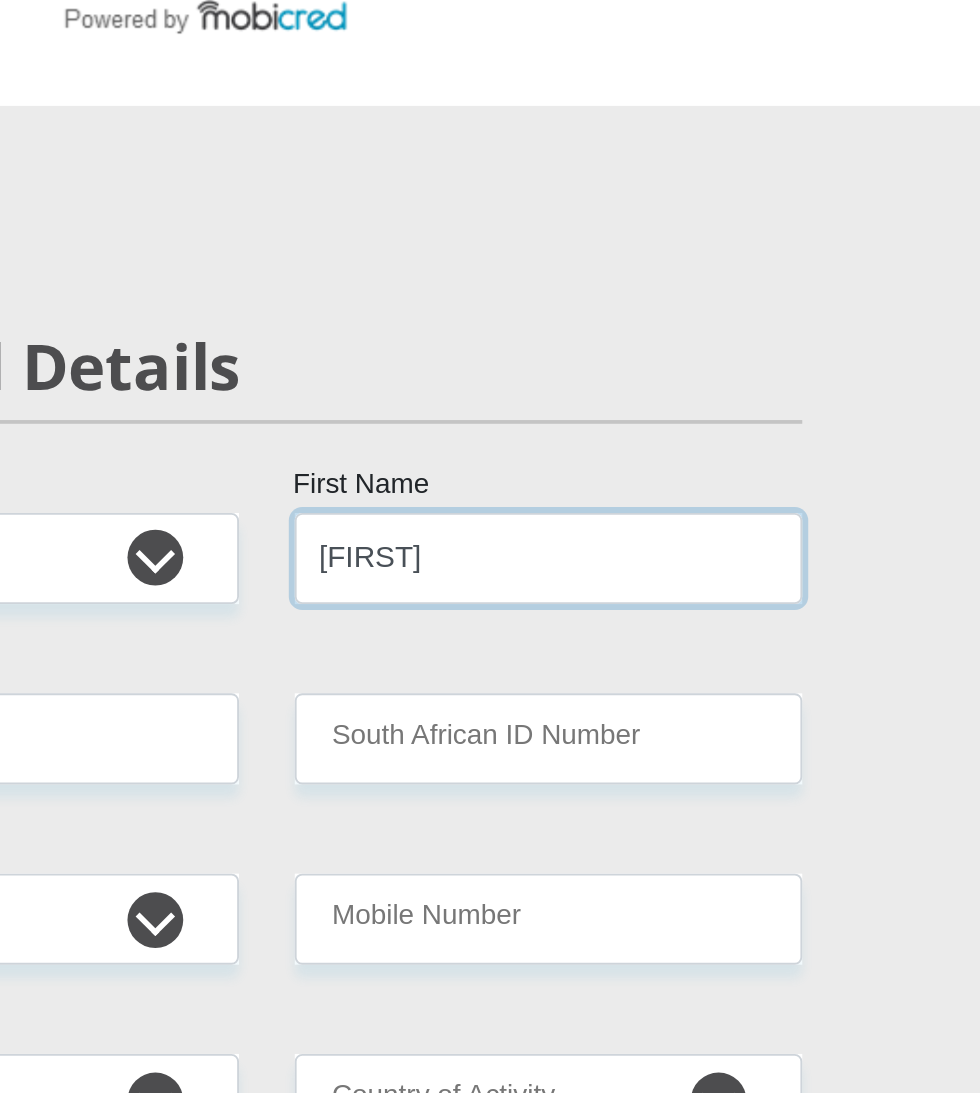 type on "[FIRST]" 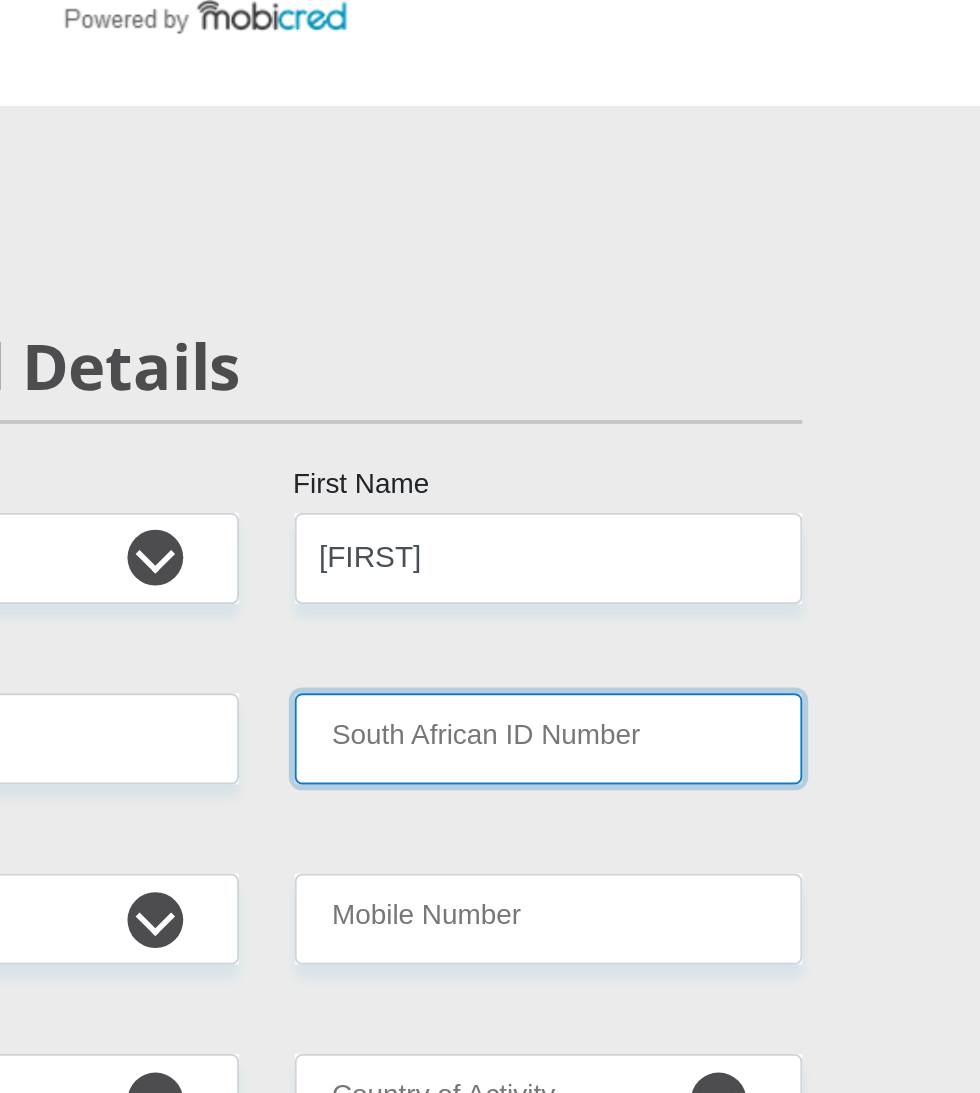 click on "South African ID Number" at bounding box center [641, 518] 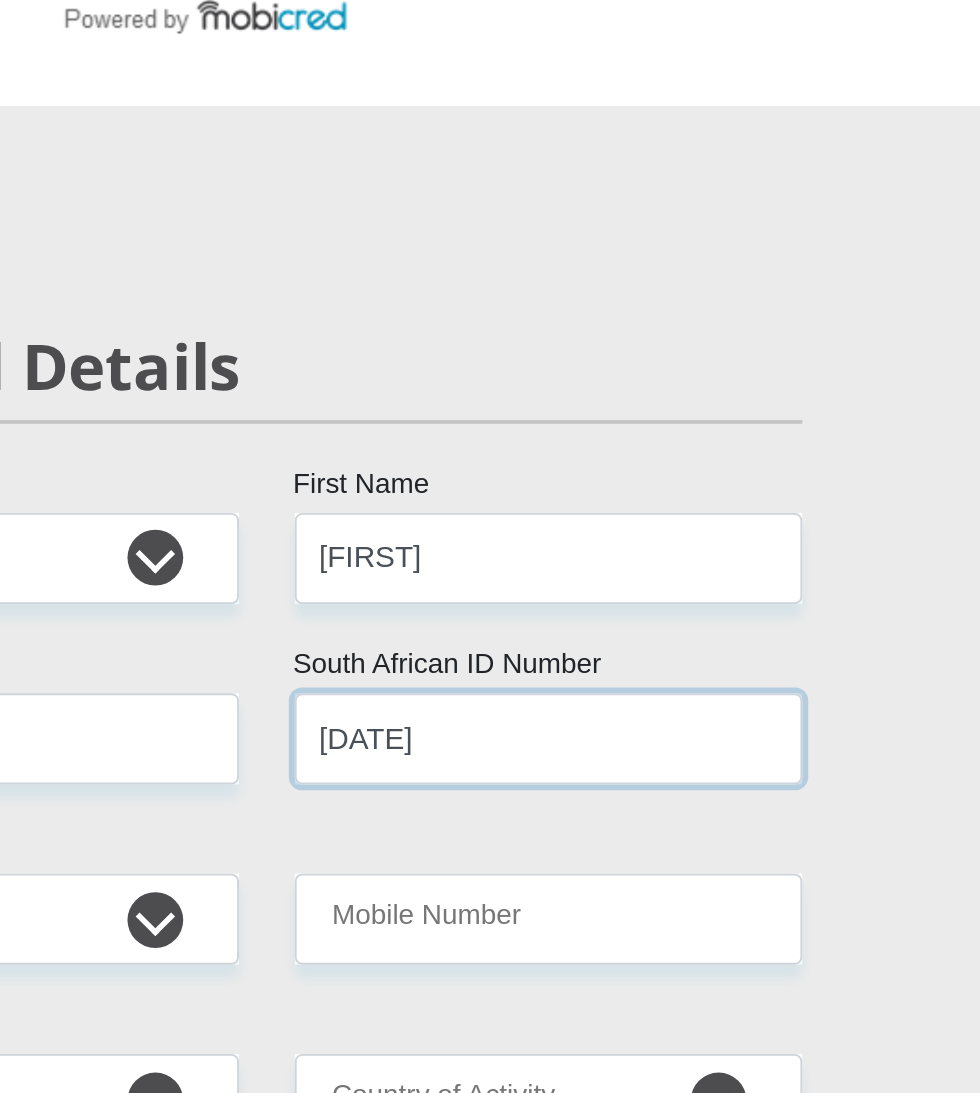 type on "[DATE]" 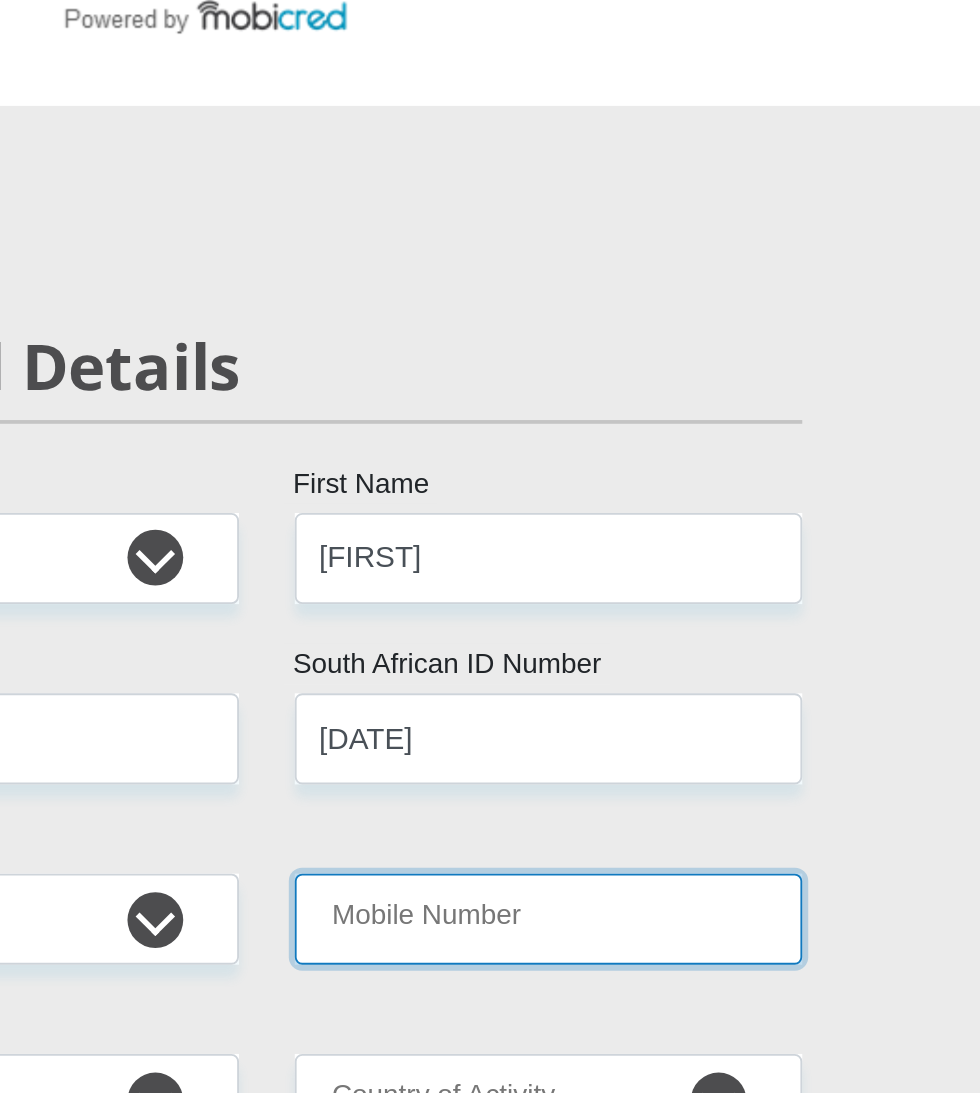 click on "Mobile Number" at bounding box center (641, 615) 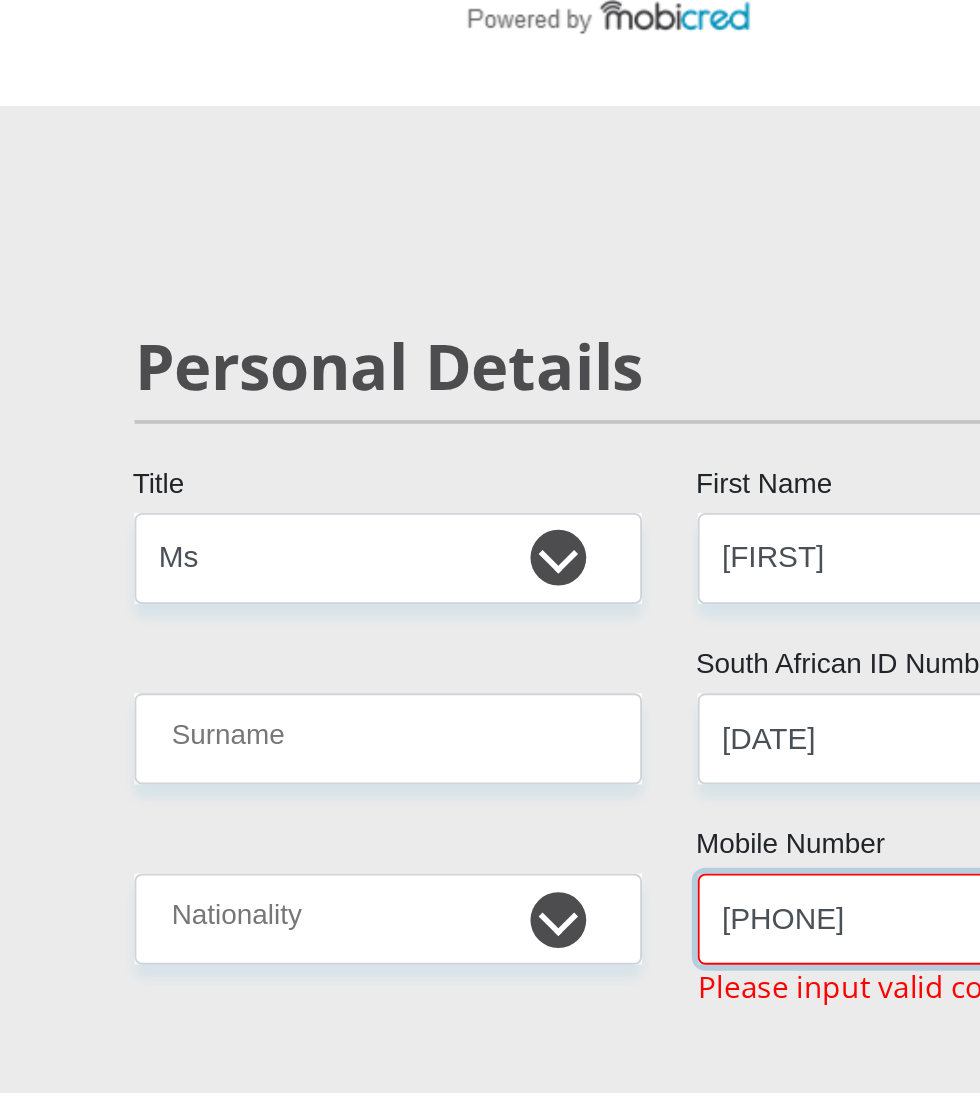 type on "[PHONE]" 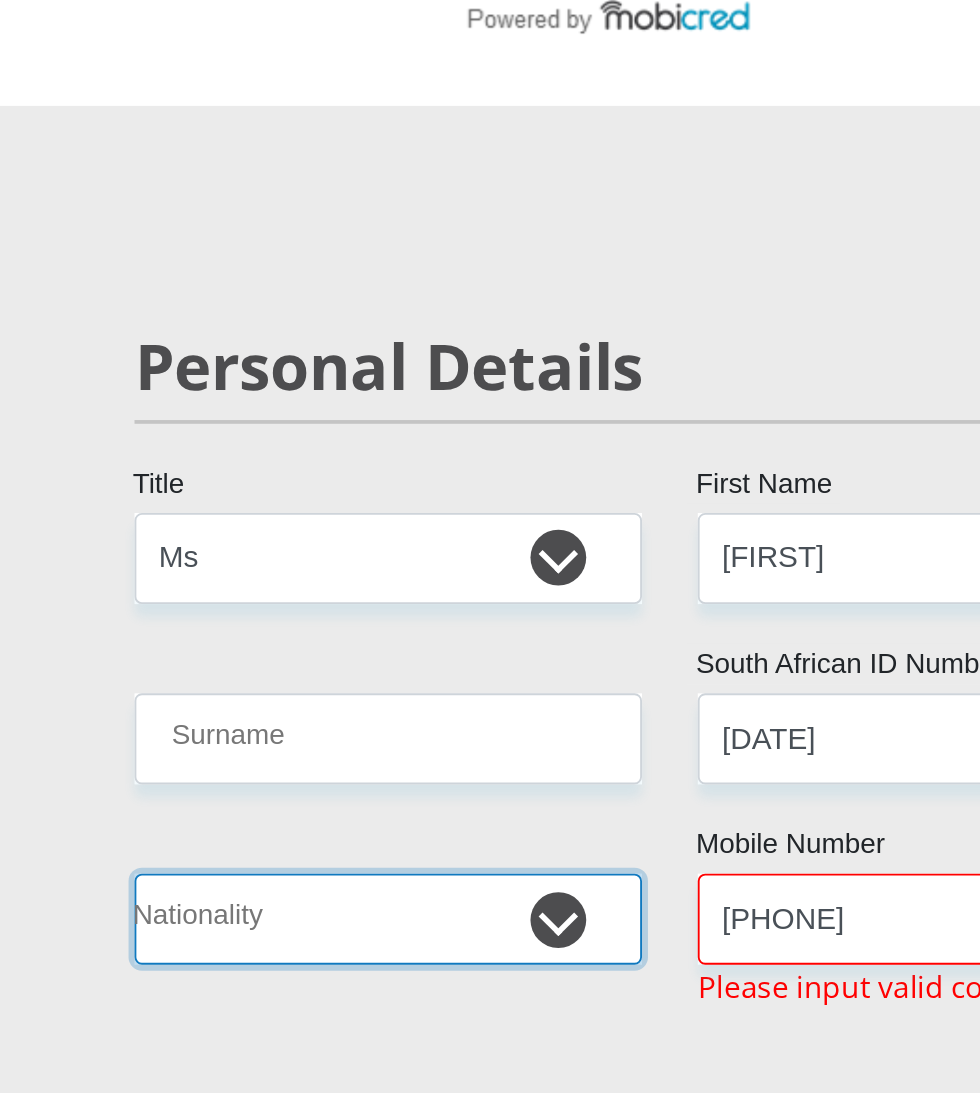 click on "South Africa
Afghanistan
Aland Islands
Albania
Algeria
America Samoa
American Virgin Islands
Andorra
Angola
Anguilla
Antarctica
Antigua and Barbuda
Argentina
Armenia
Aruba
Ascension Island
Australia
Austria
Azerbaijan
Bahamas
Bahrain
Bangladesh
Barbados
Chad" at bounding box center (338, 615) 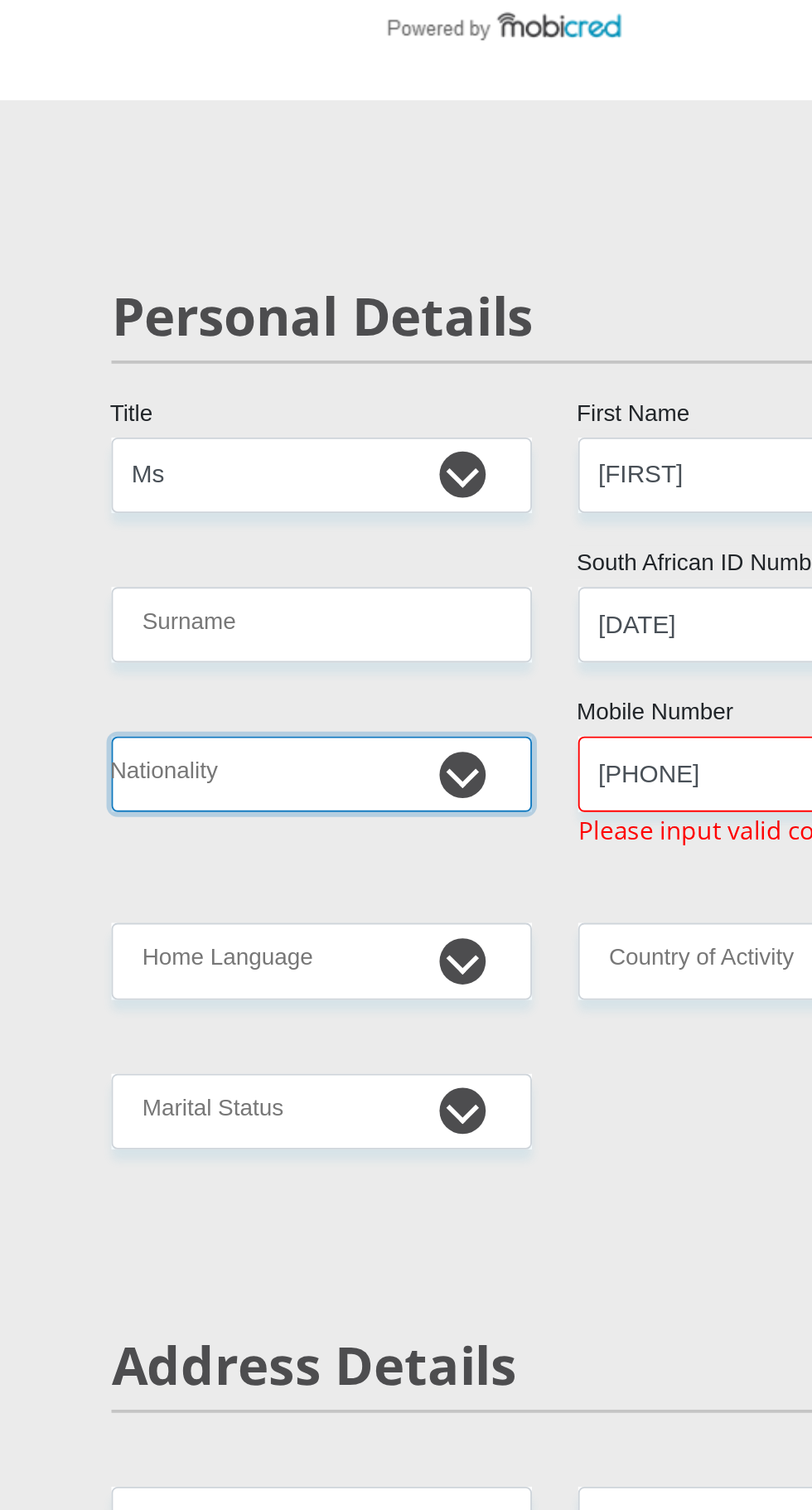 select on "ZAF" 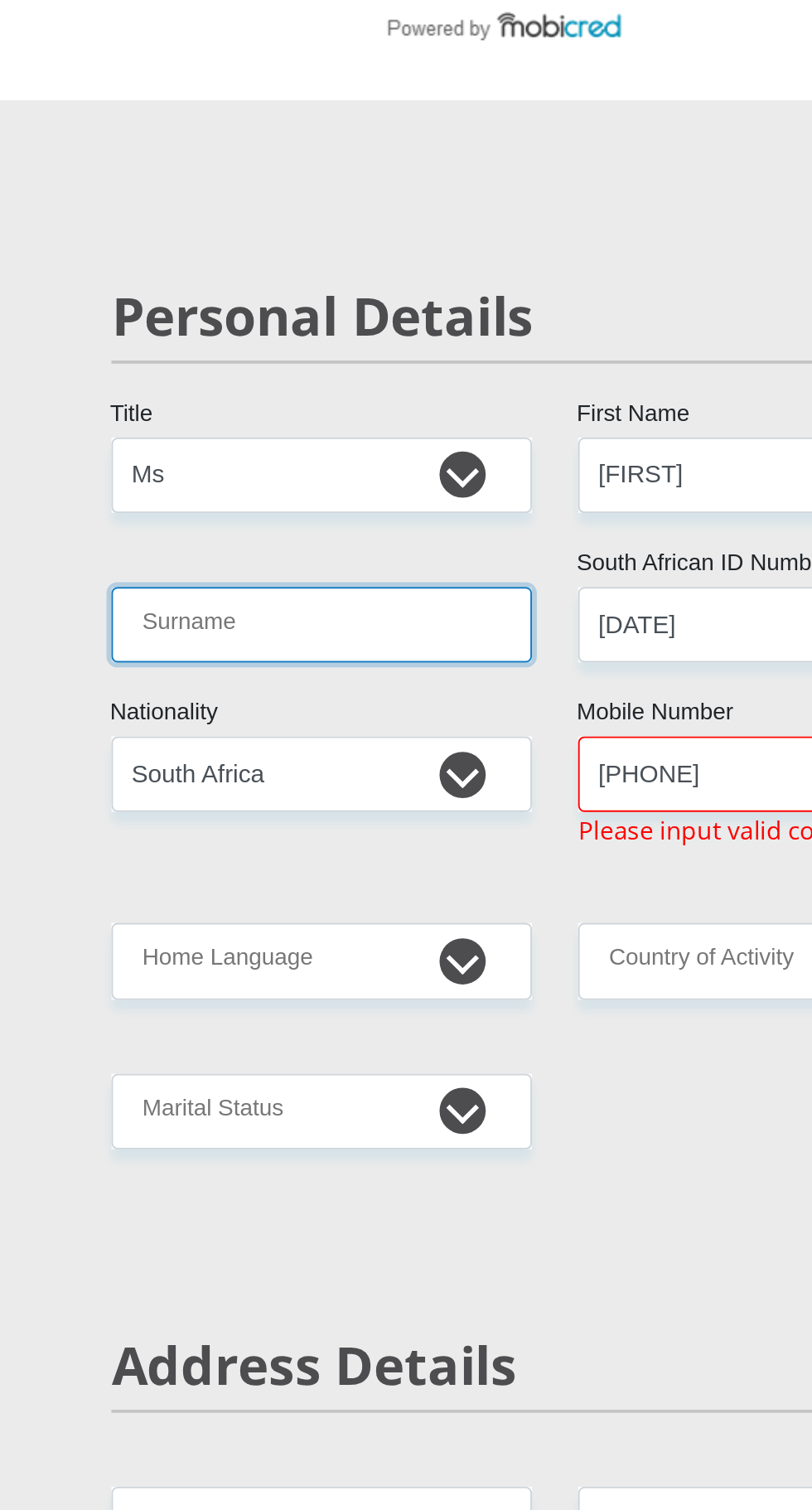 click on "Surname" at bounding box center (280, 429) 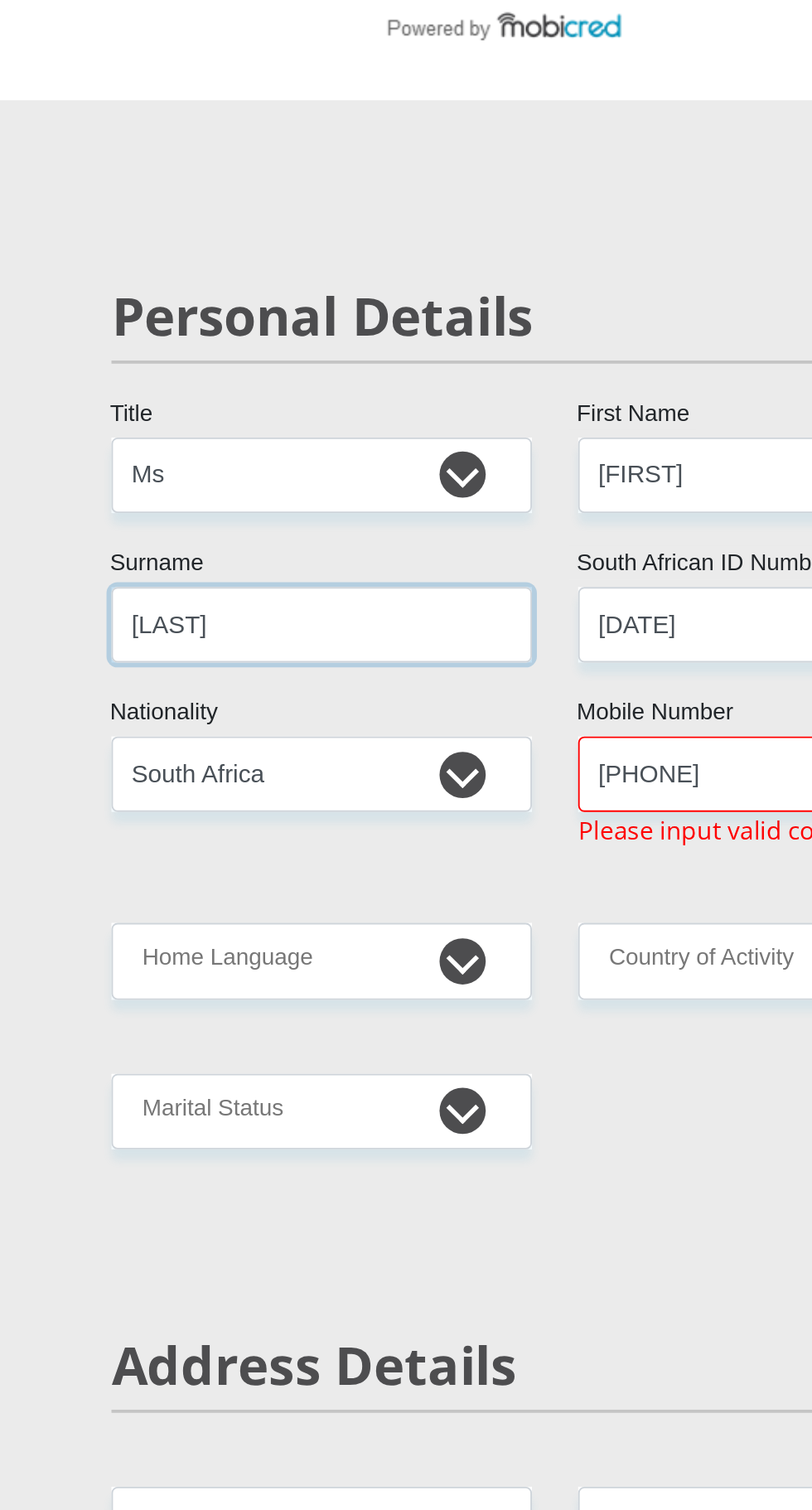 type on "[LAST]" 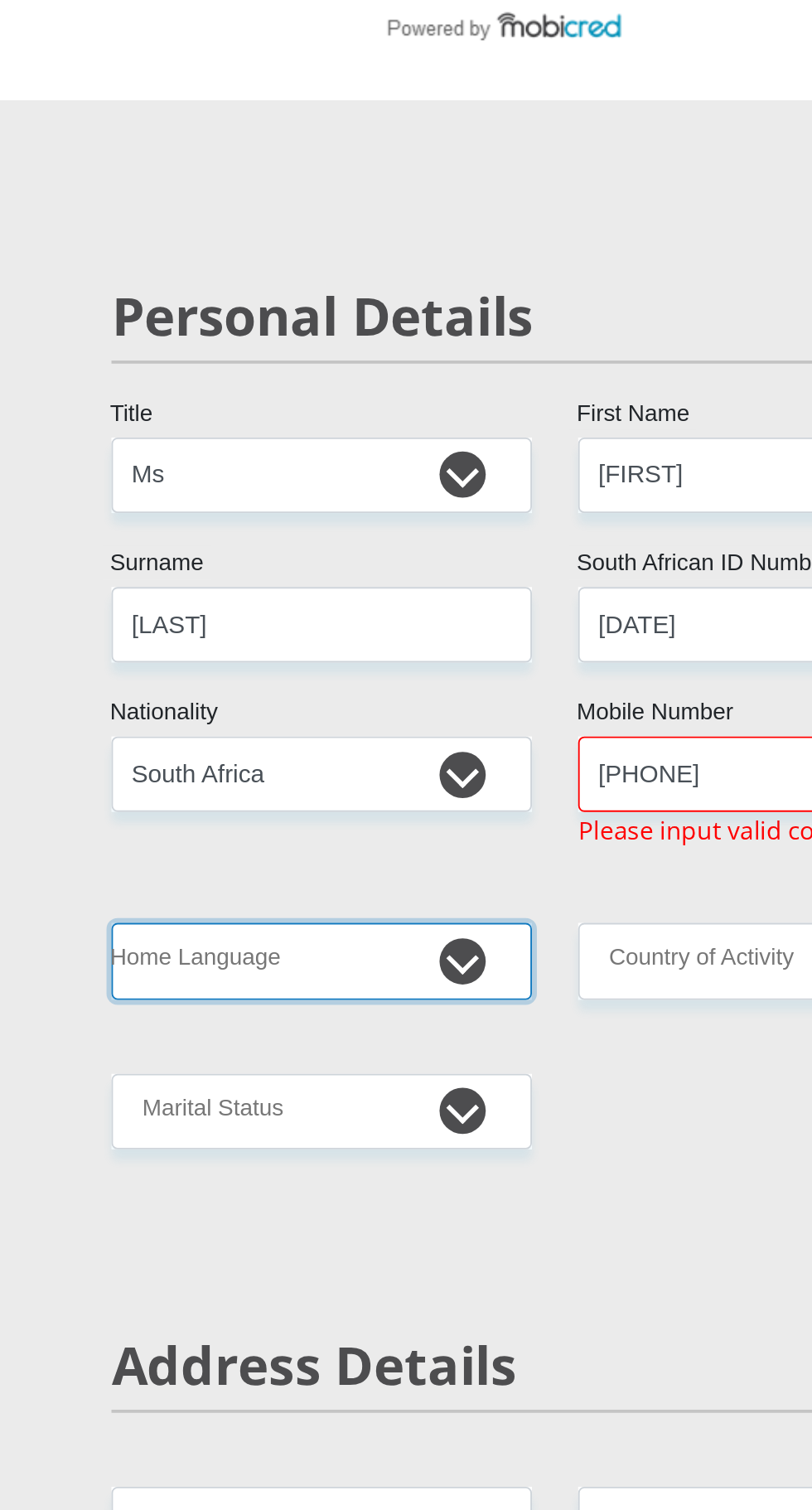 click on "Afrikaans
English
Sepedi
South Ndebele
Southern Sotho
Swati
Tsonga
Tswana
Venda
Xhosa
Zulu
Other" at bounding box center (280, 610) 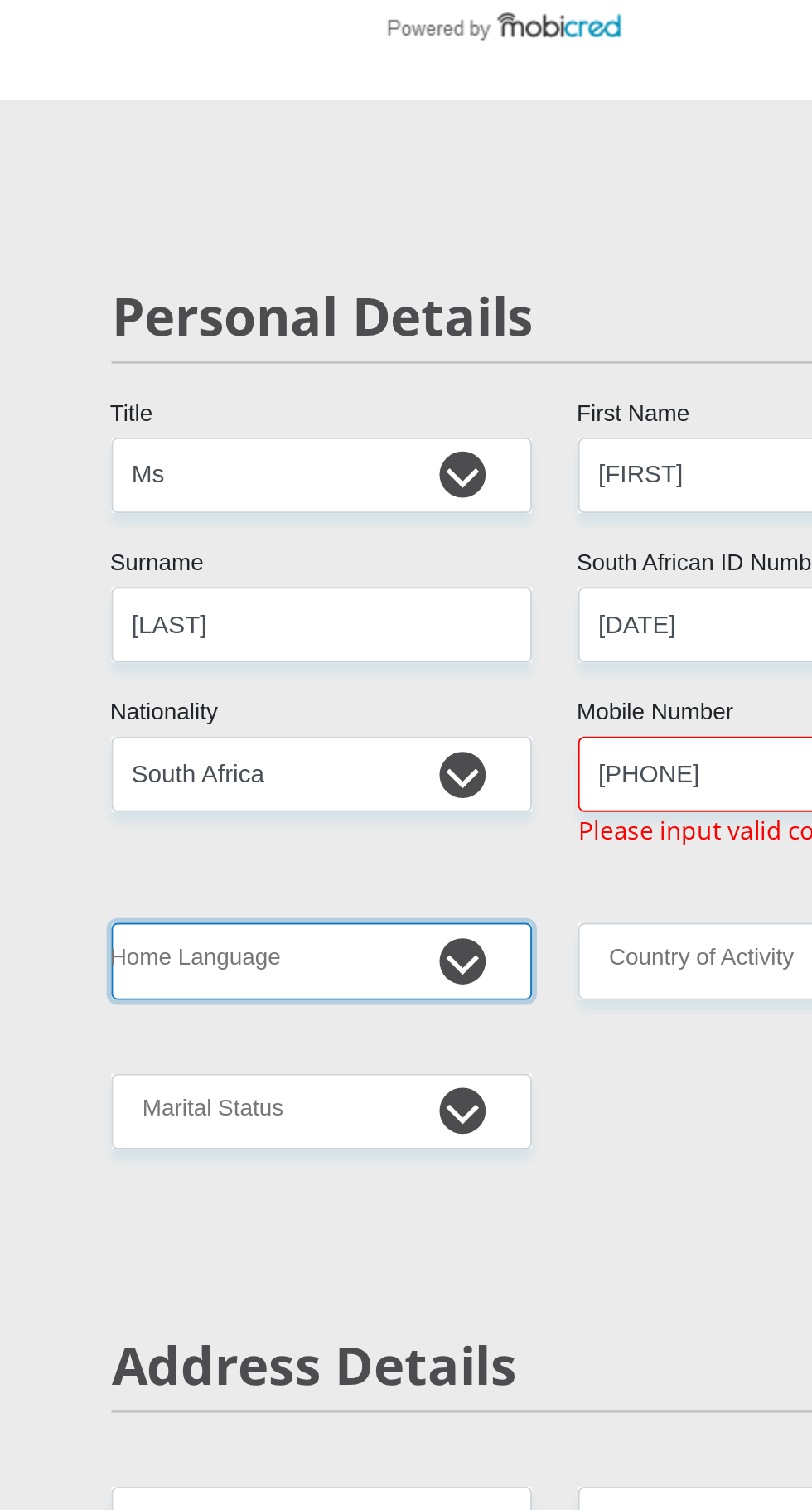 select on "tsn" 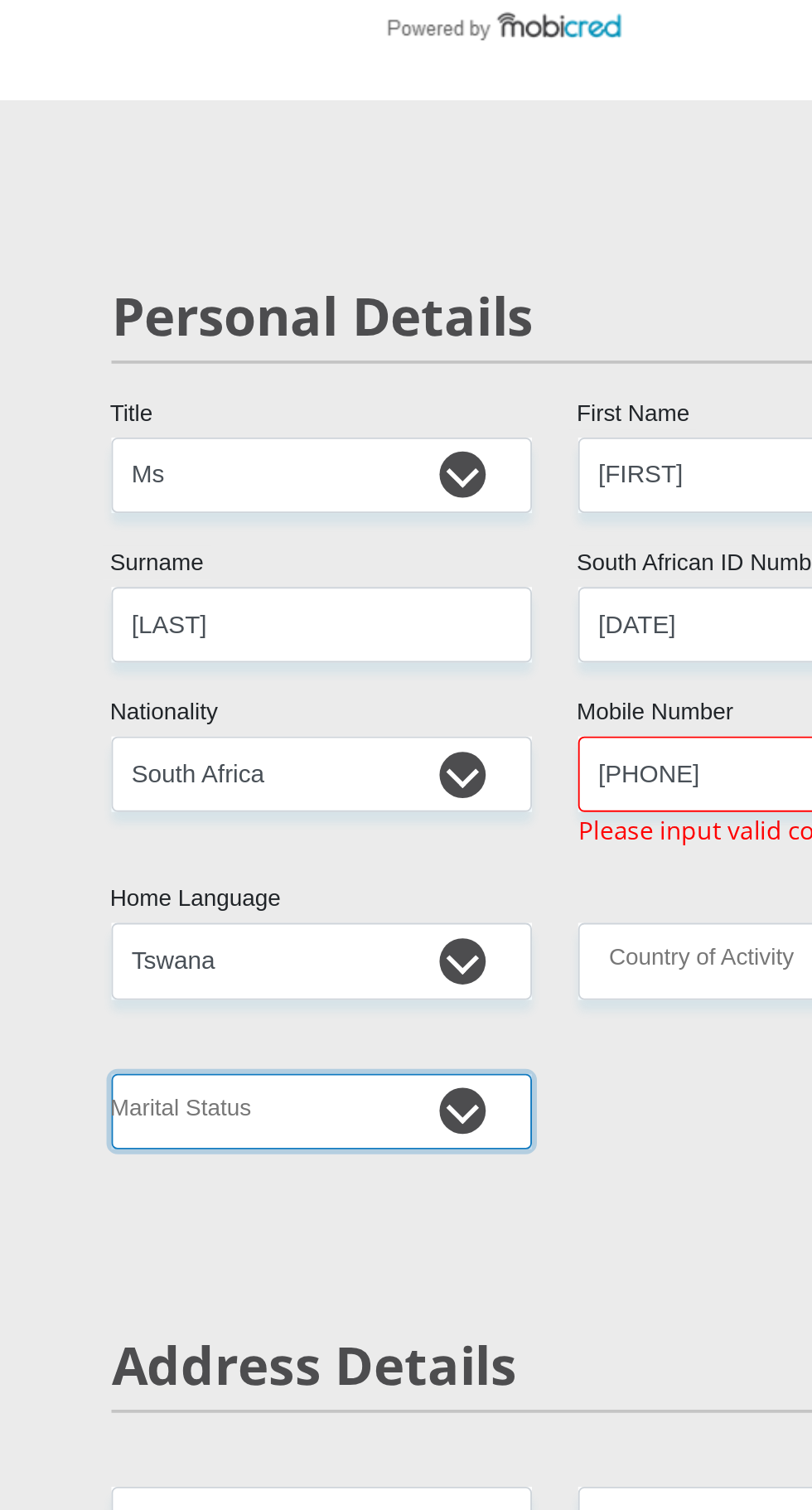 click on "Married ANC
Single
Divorced
Widowed
Married COP or Customary Law" at bounding box center [280, 691] 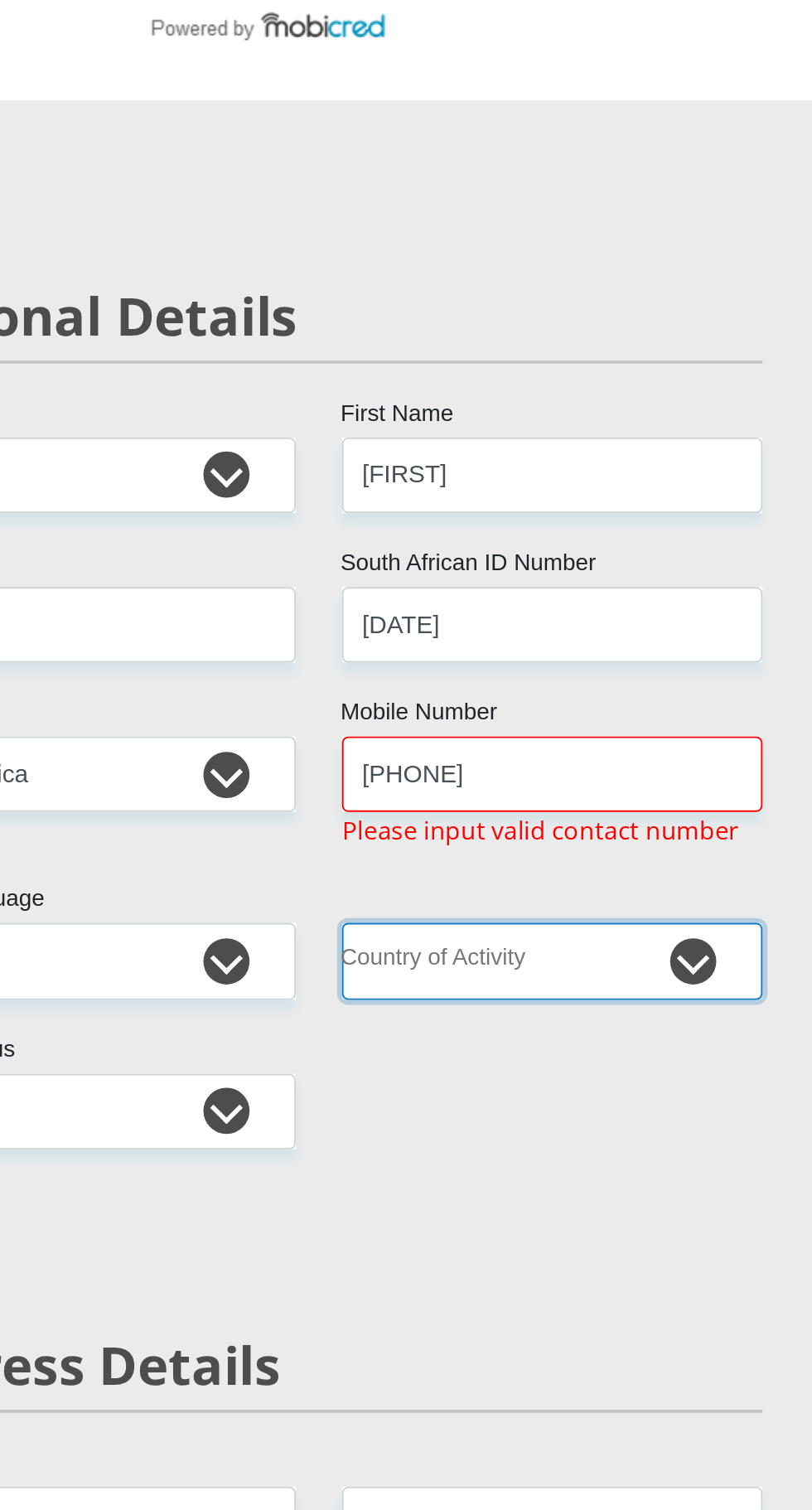 click on "South Africa
Afghanistan
Aland Islands
Albania
Algeria
America Samoa
American Virgin Islands
Andorra
Angola
Anguilla
Antarctica
Antigua and Barbuda
Argentina
Armenia
Aruba
Ascension Island
Australia
Austria
Azerbaijan
Chad" at bounding box center (531, 610) 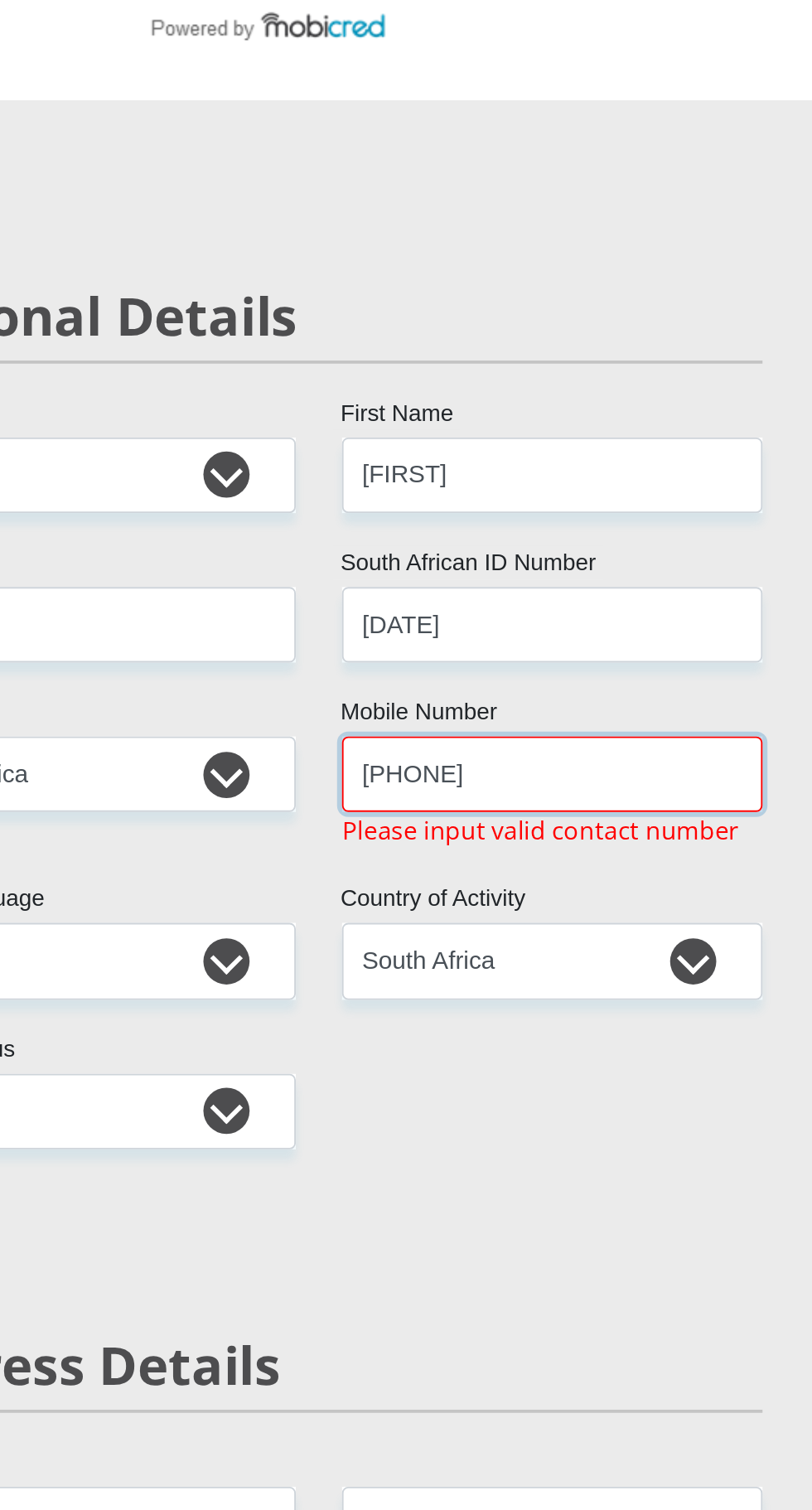 click on "[PHONE]" at bounding box center (531, 510) 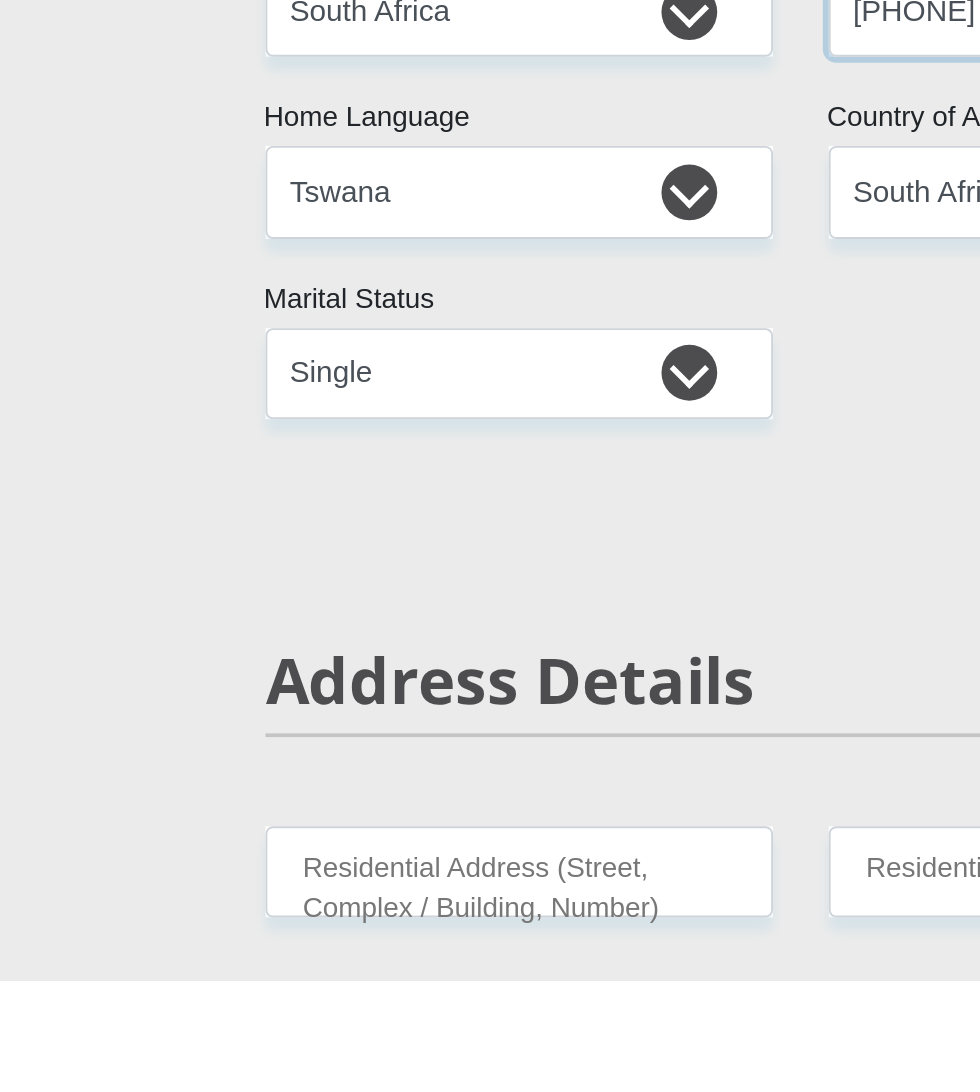 scroll, scrollTop: 84, scrollLeft: 0, axis: vertical 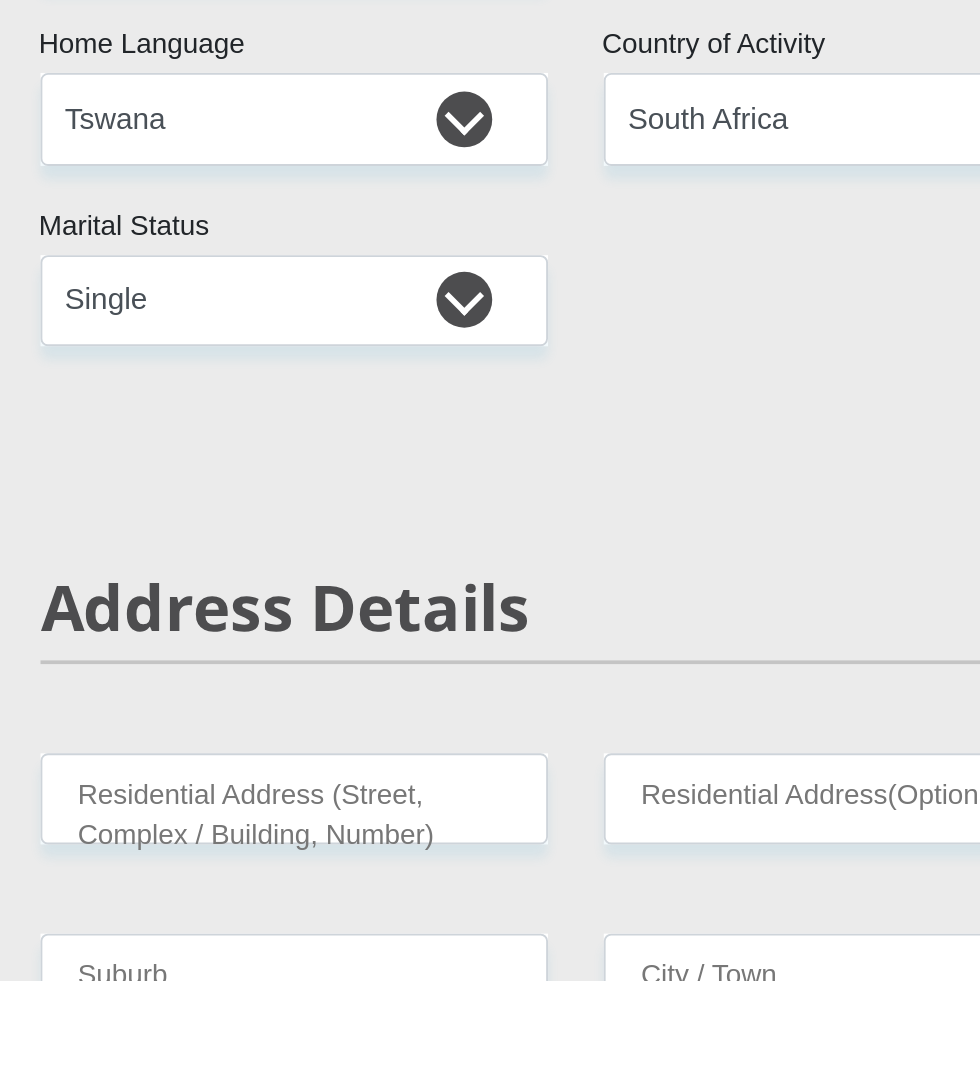 type on "[PHONE]" 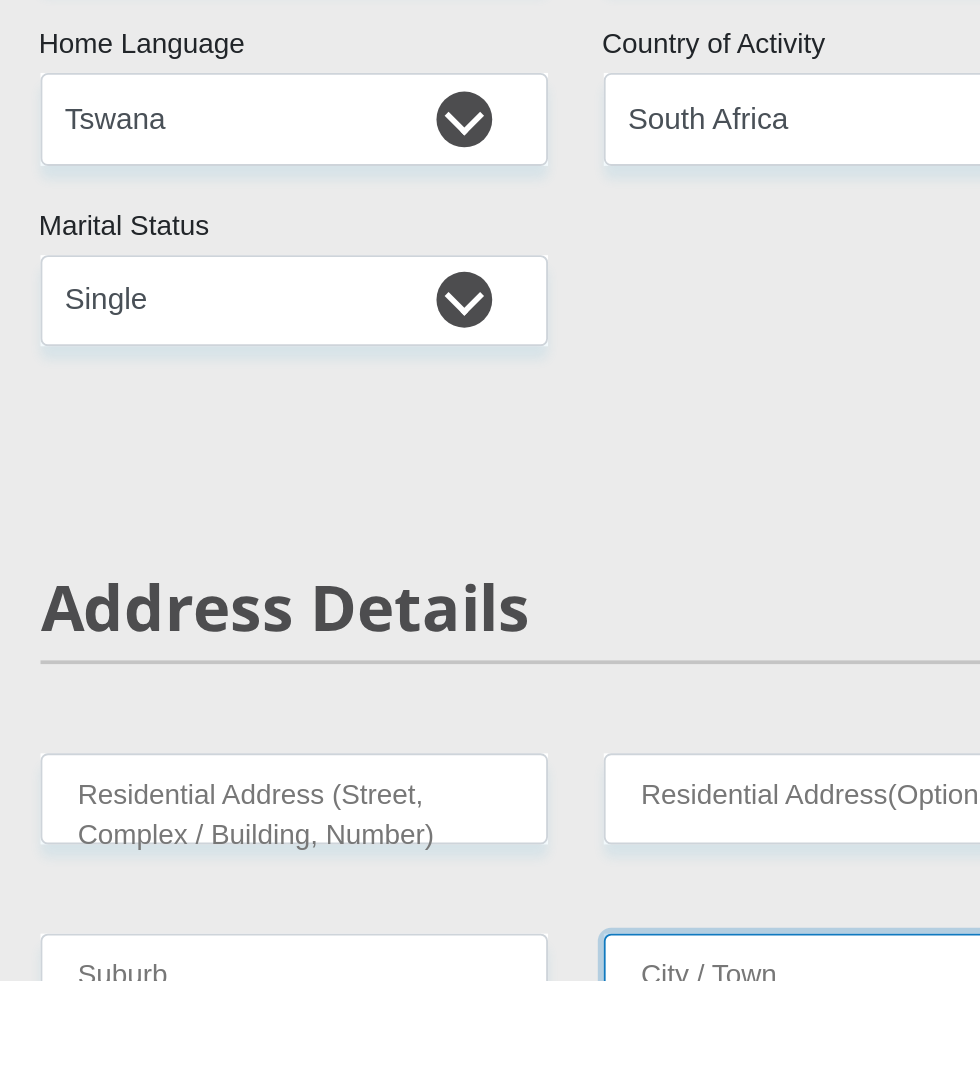 click on "City / Town" at bounding box center [641, 1091] 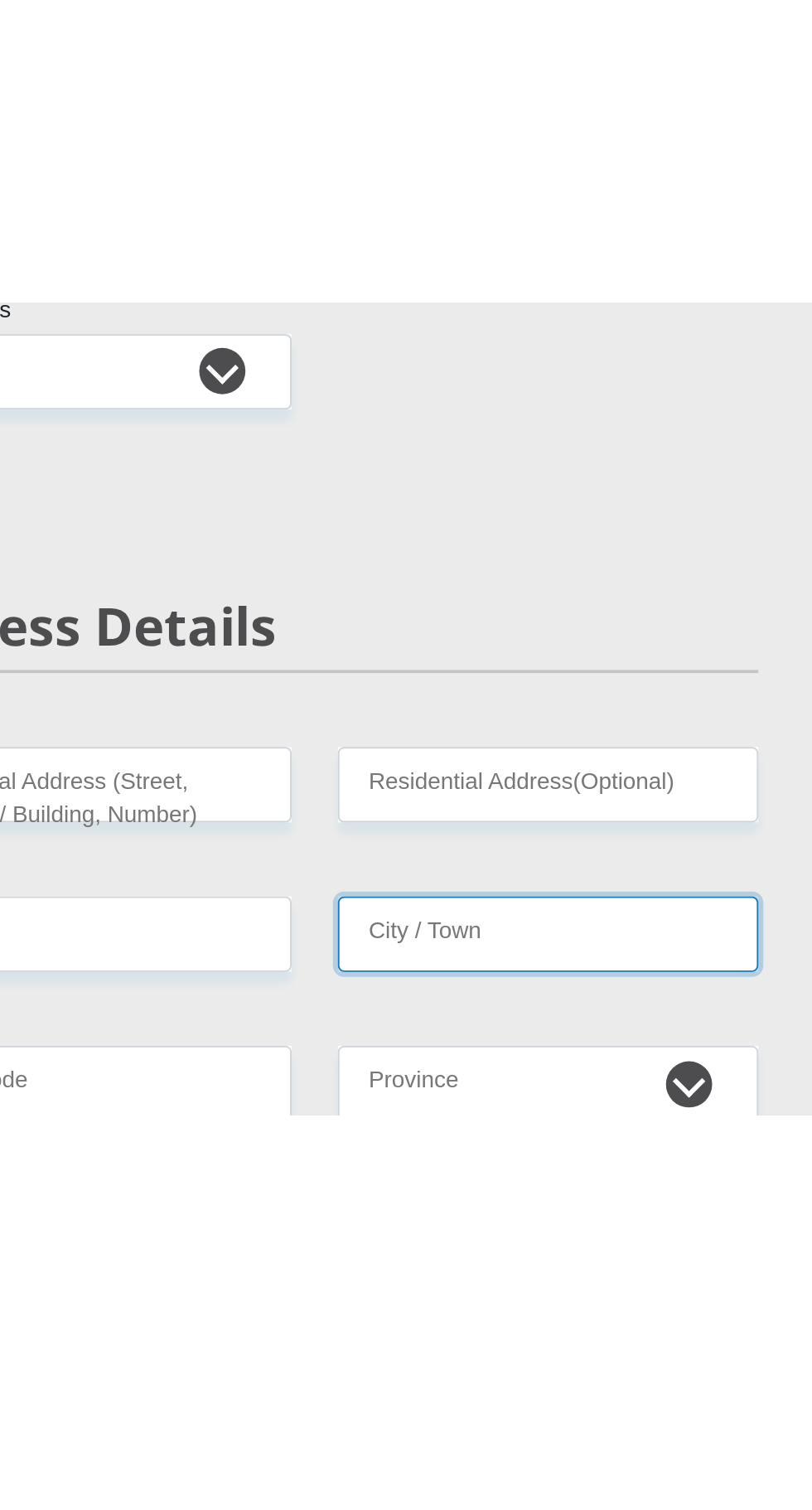 scroll, scrollTop: 222, scrollLeft: 0, axis: vertical 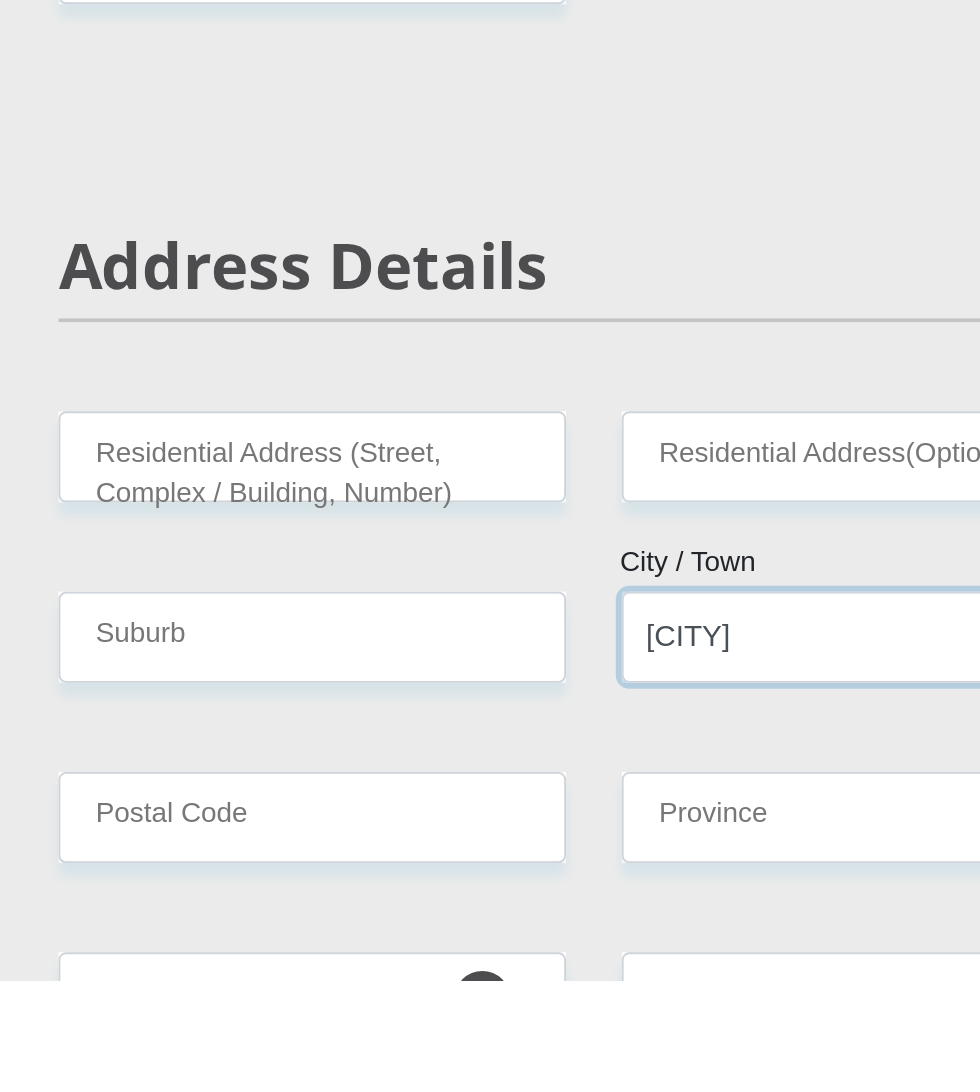type on "[CITY]" 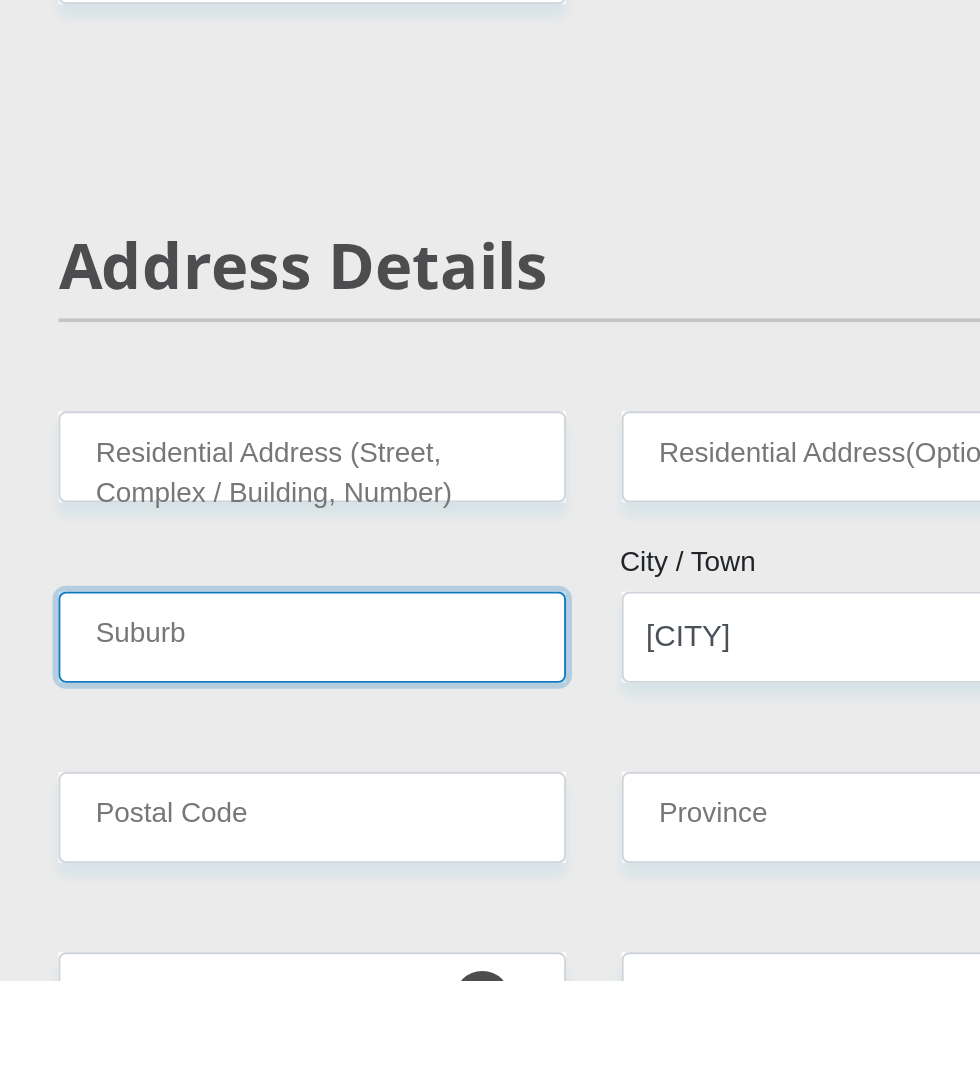 click on "Suburb" at bounding box center (338, 907) 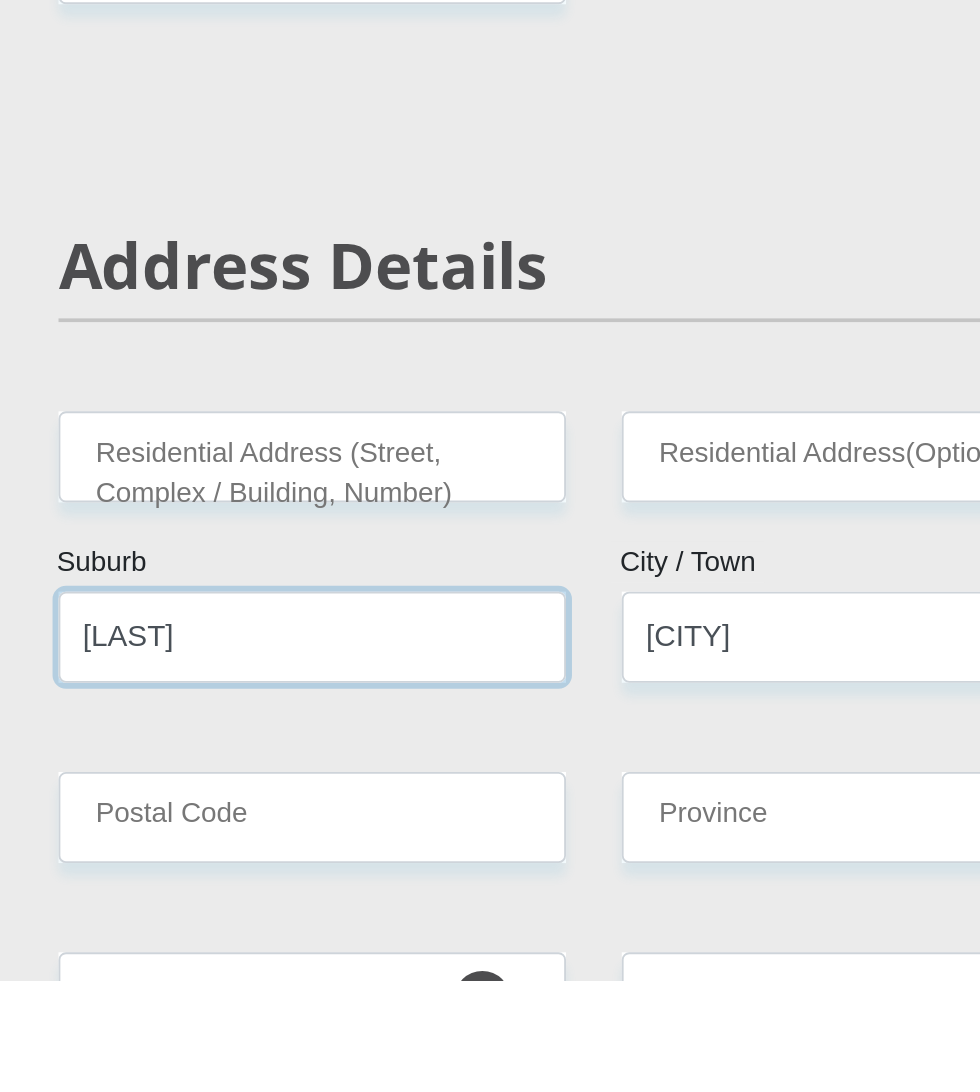 type on "[LAST]" 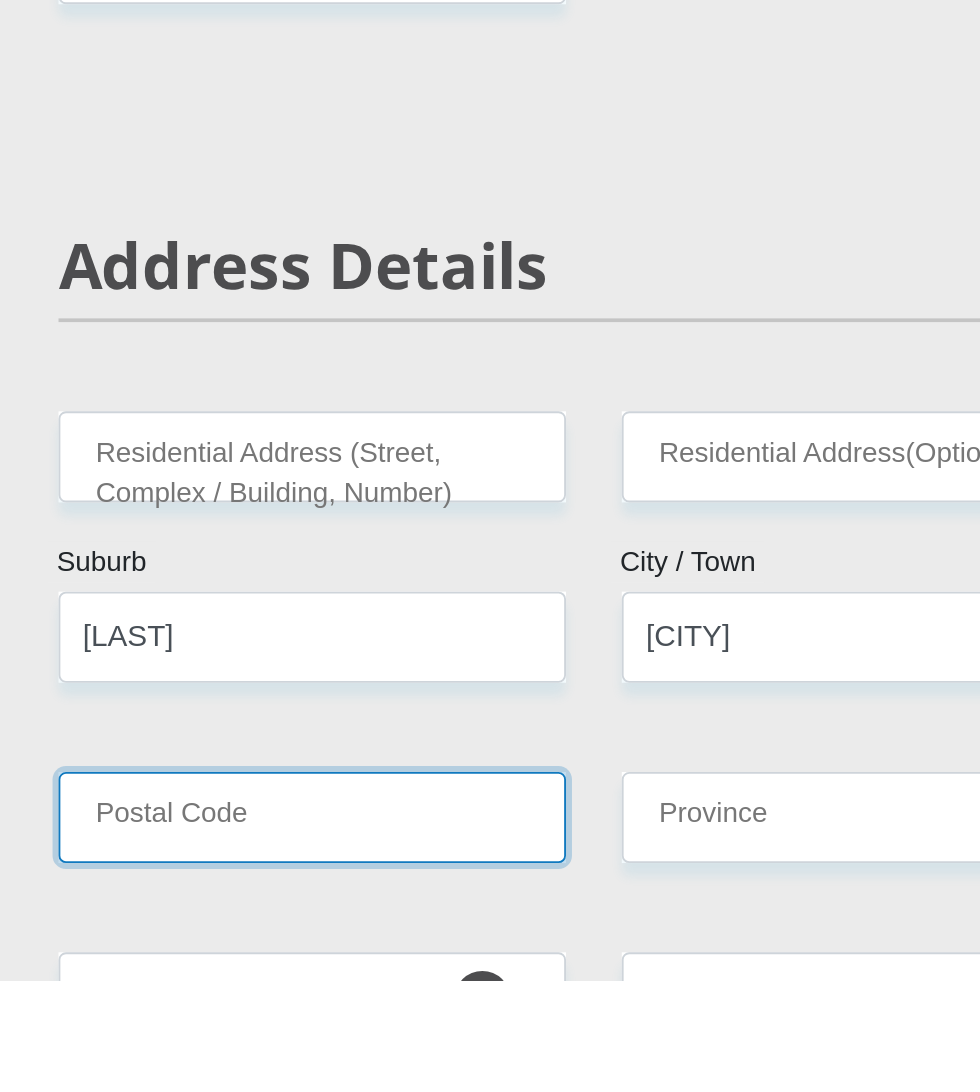 click on "Postal Code" at bounding box center (338, 1004) 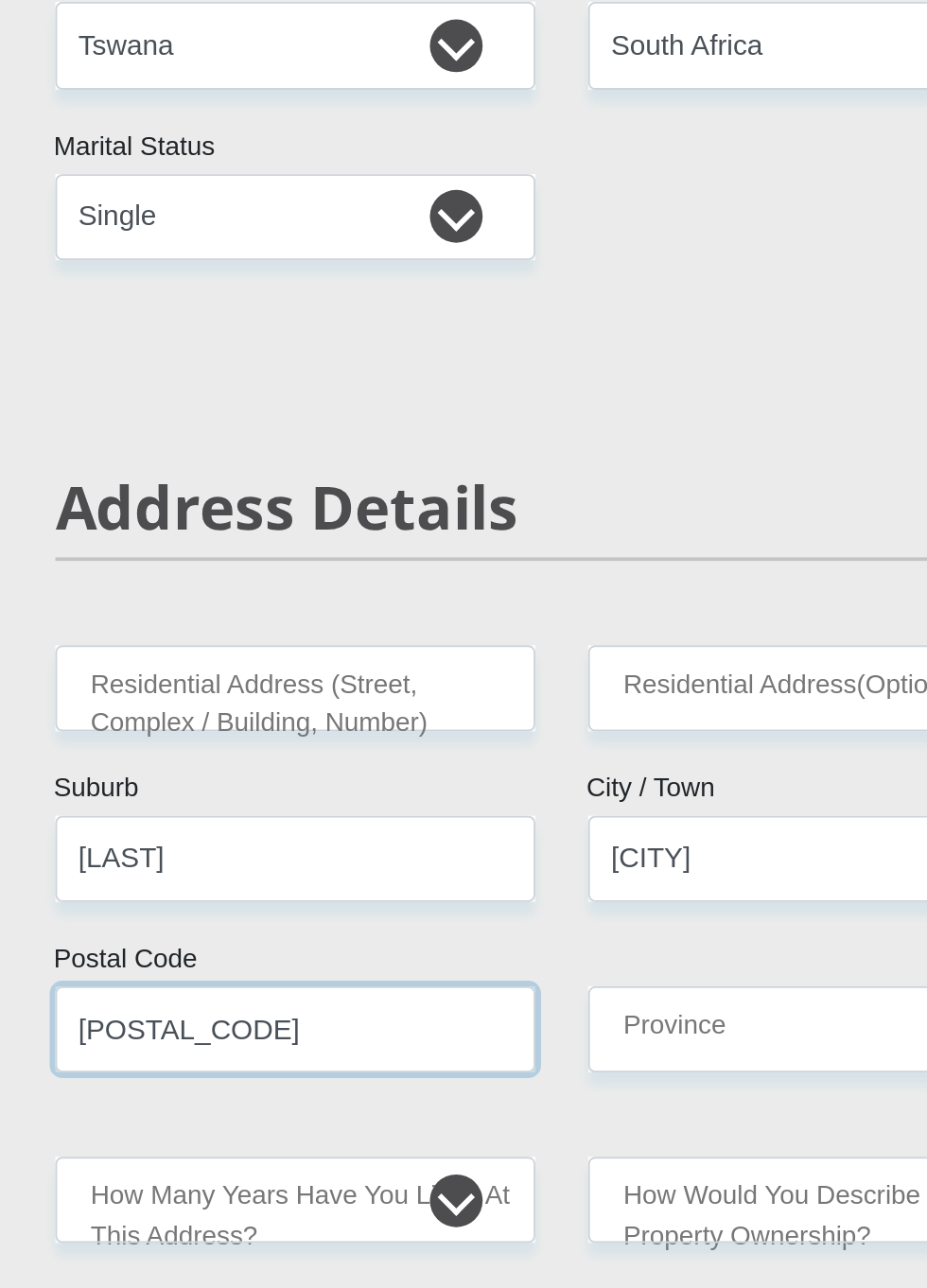 type on "[POSTAL_CODE]" 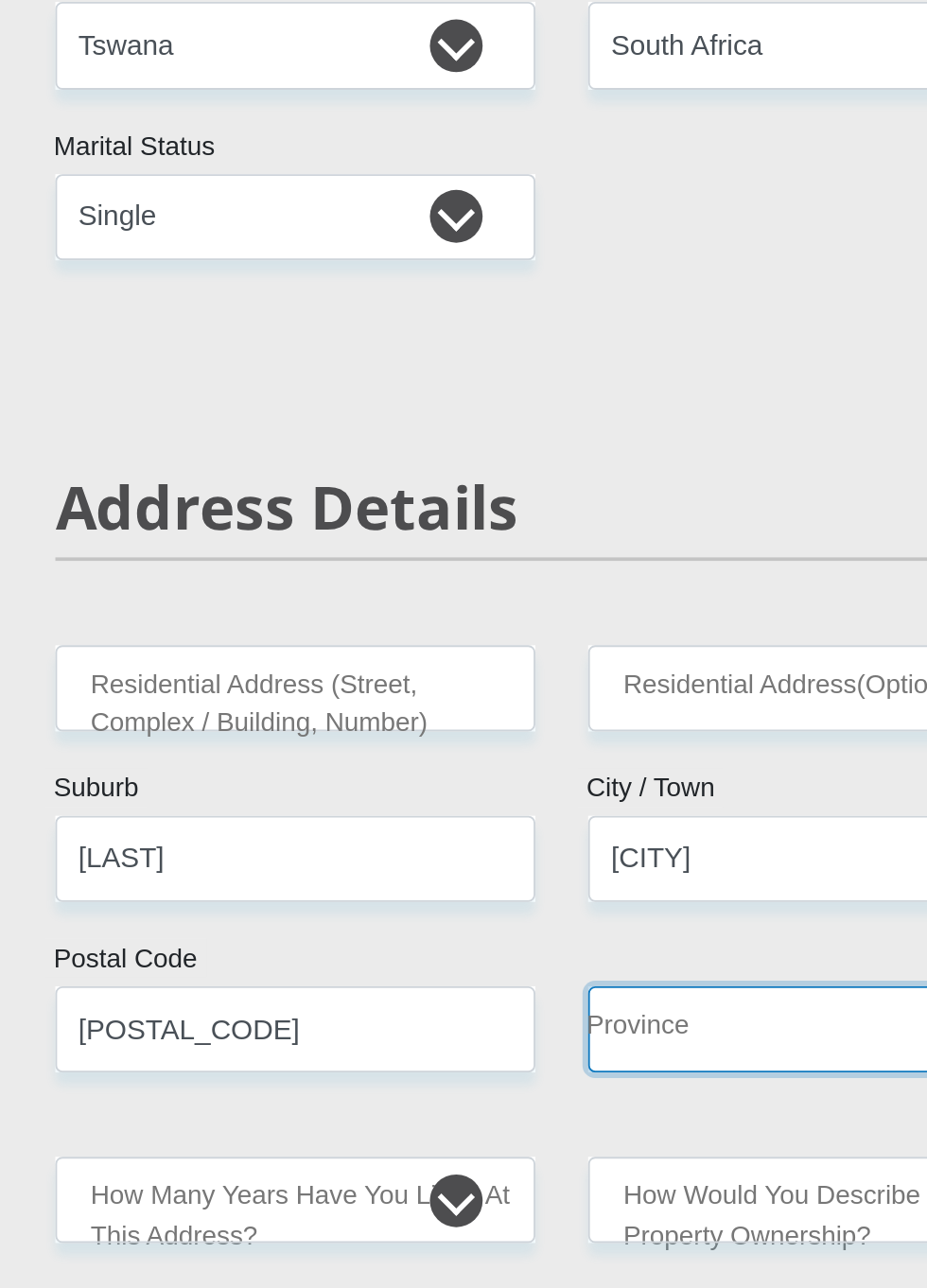 click on "Eastern Cape
Free State
Gauteng
KwaZulu-Natal
Limpopo
Mpumalanga
Northern Cape
North West
Western Cape" at bounding box center [606, 949] 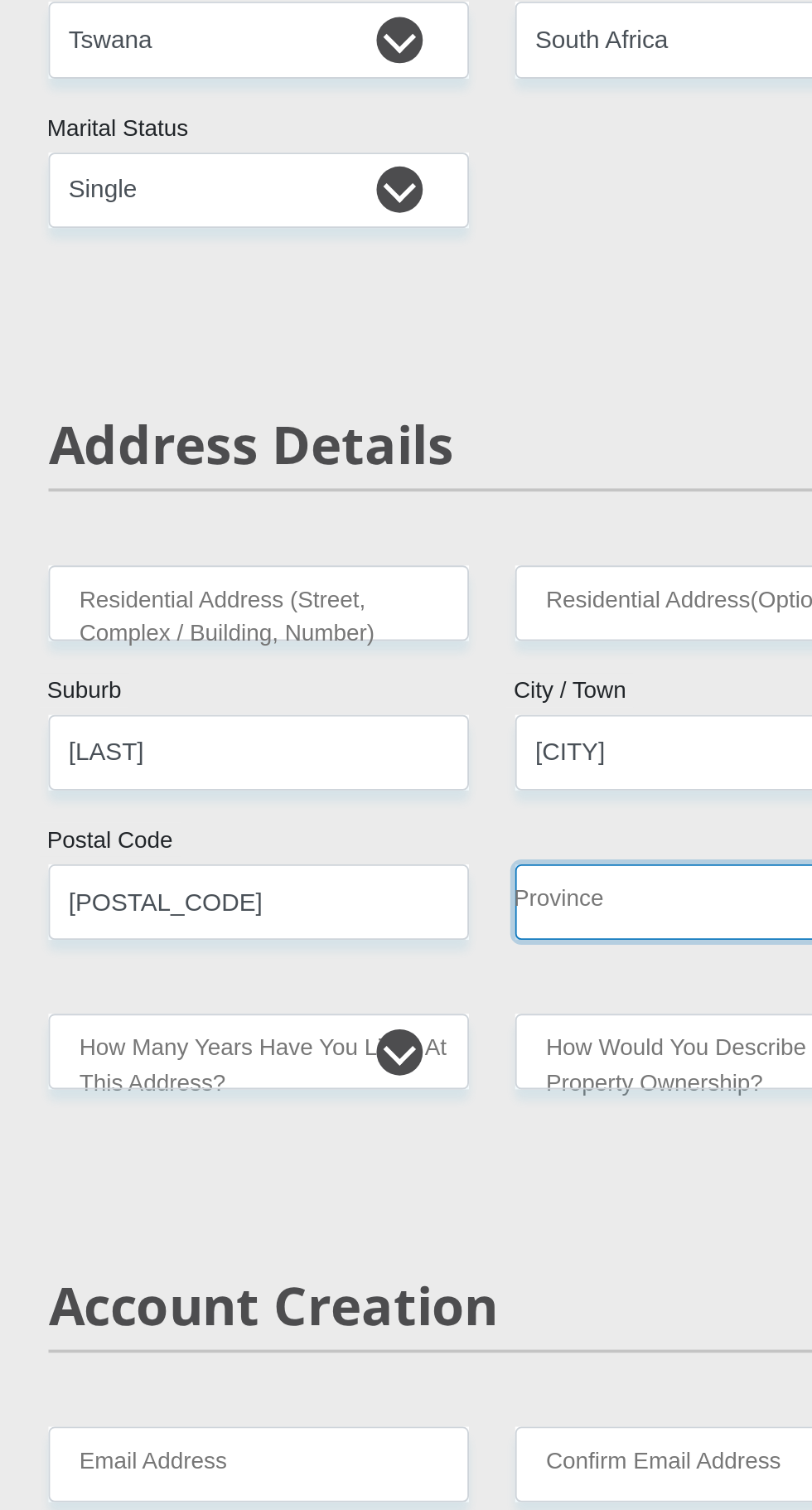 select on "Free State" 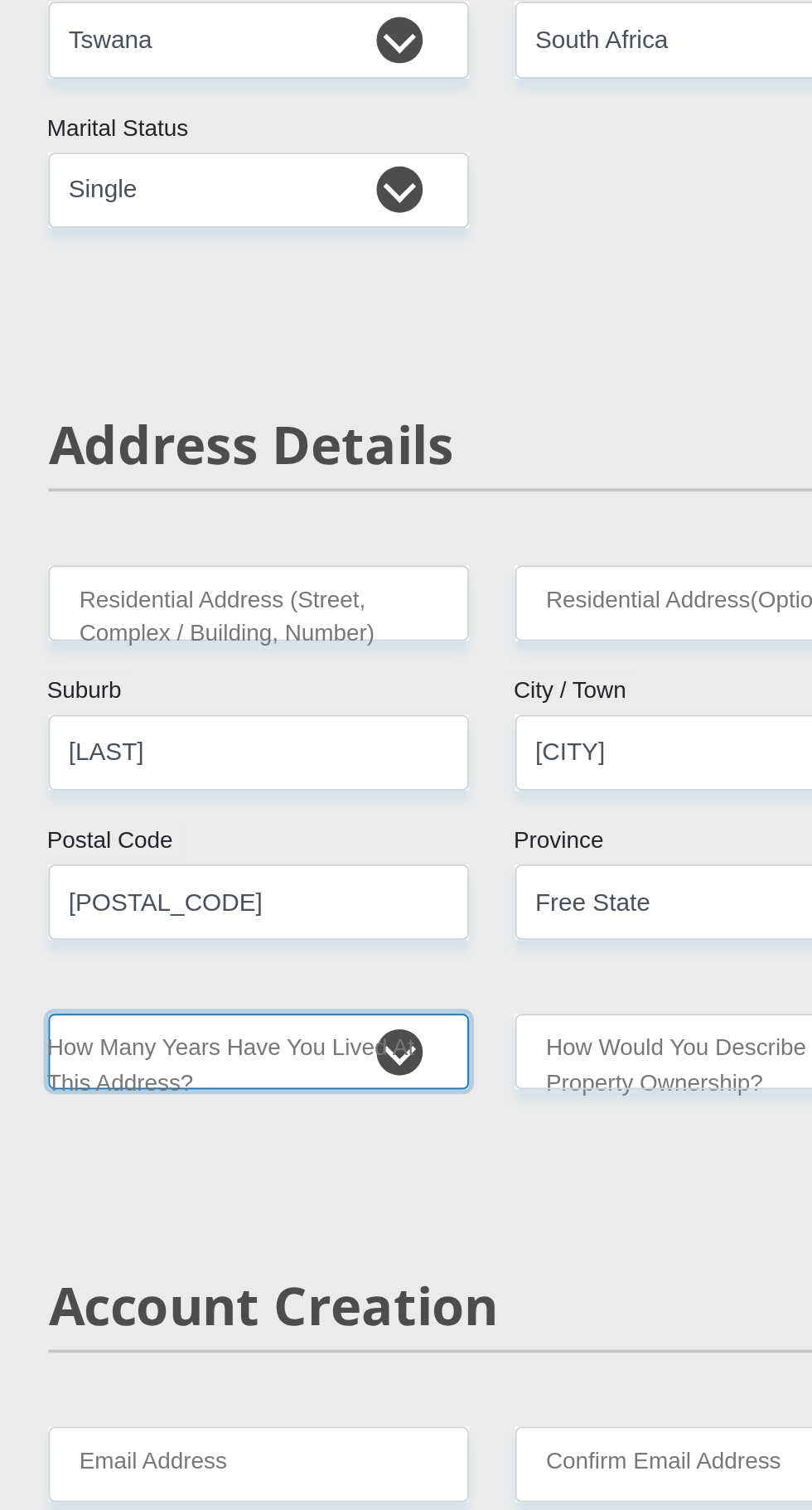 click on "less than 1 year
1-3 years
3-5 years
5+ years" at bounding box center [280, 912] 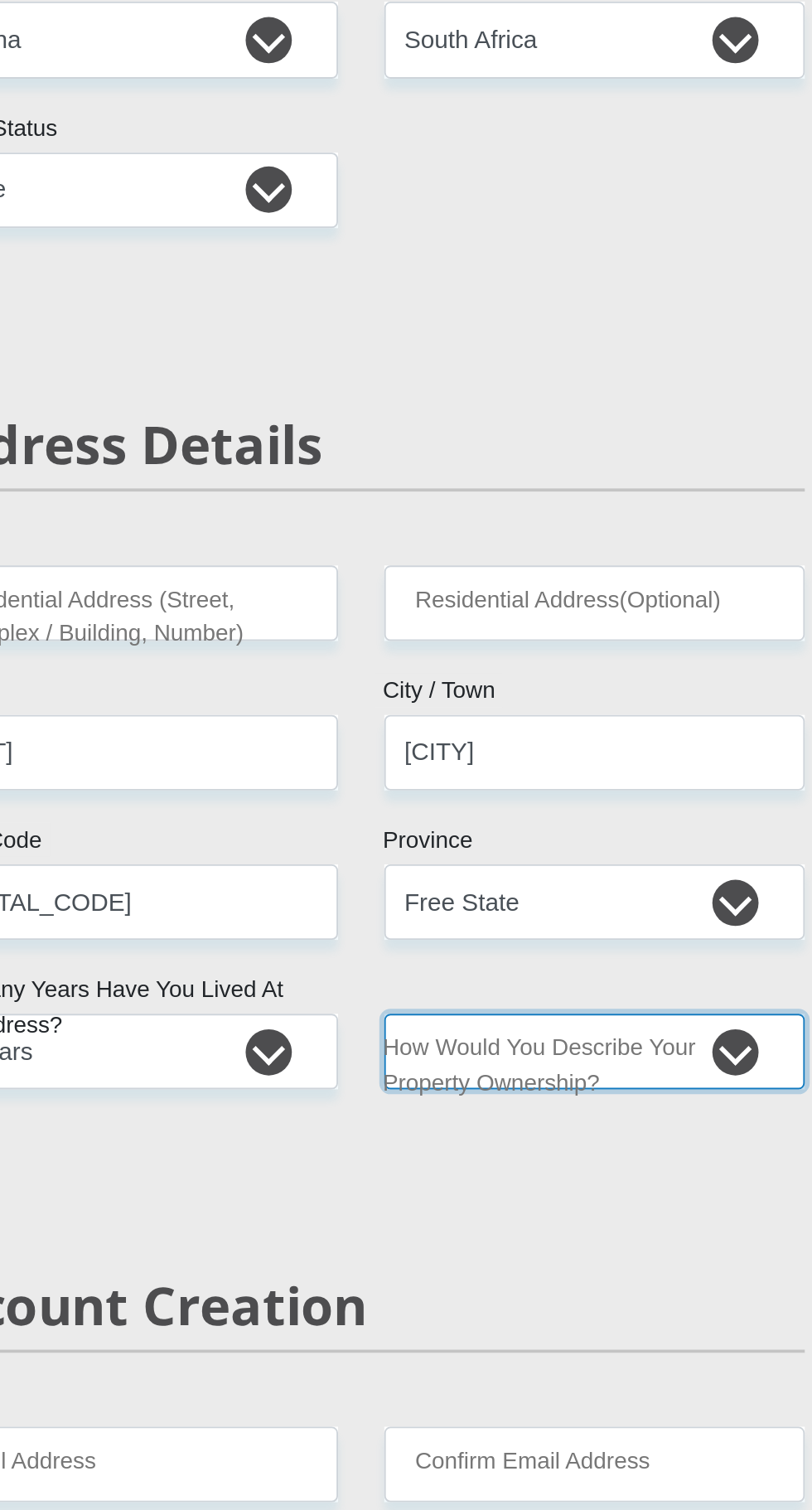 click on "Owned
Rented
Family Owned
Company Dwelling" at bounding box center [531, 912] 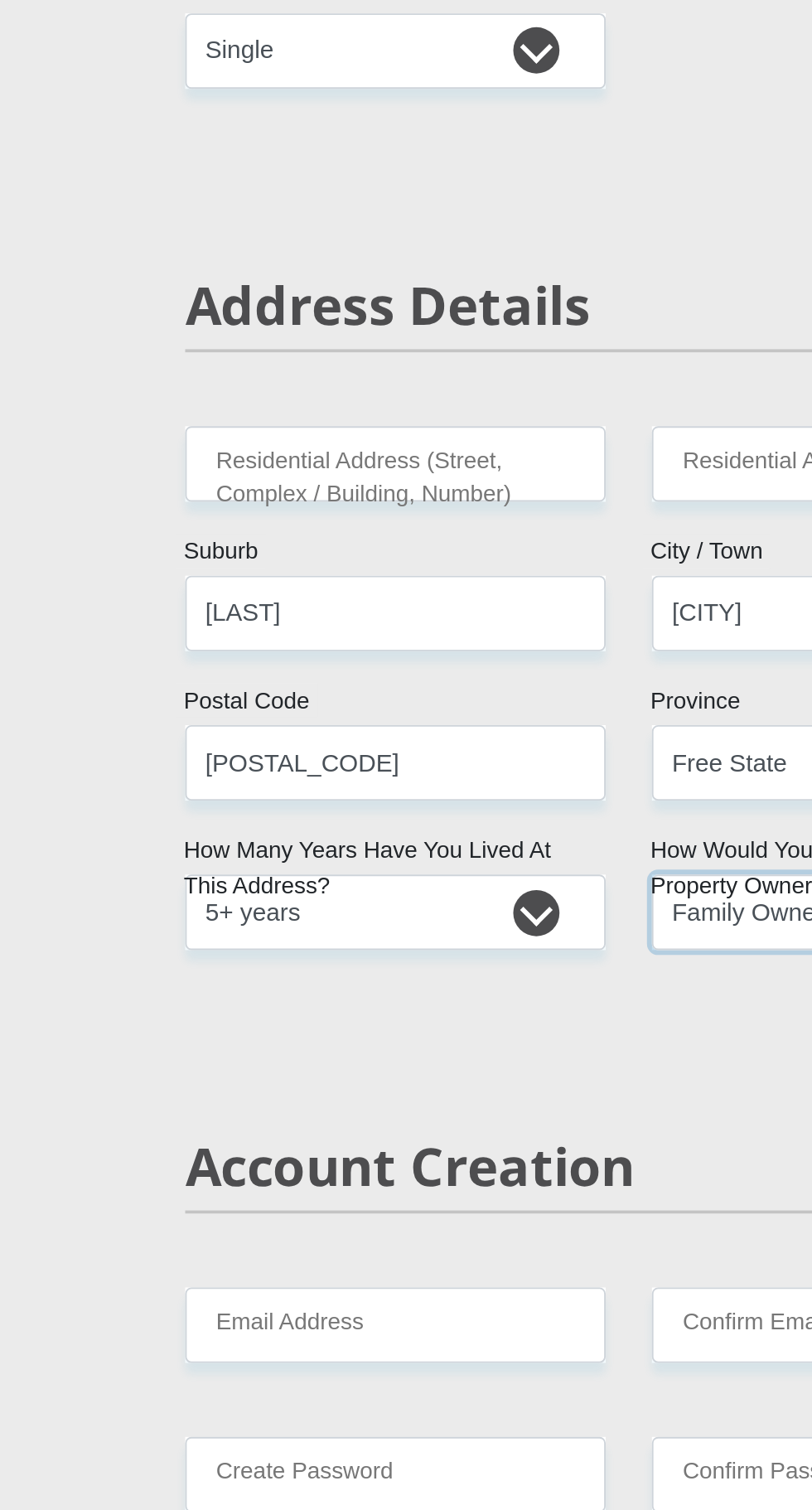 scroll, scrollTop: 222, scrollLeft: 0, axis: vertical 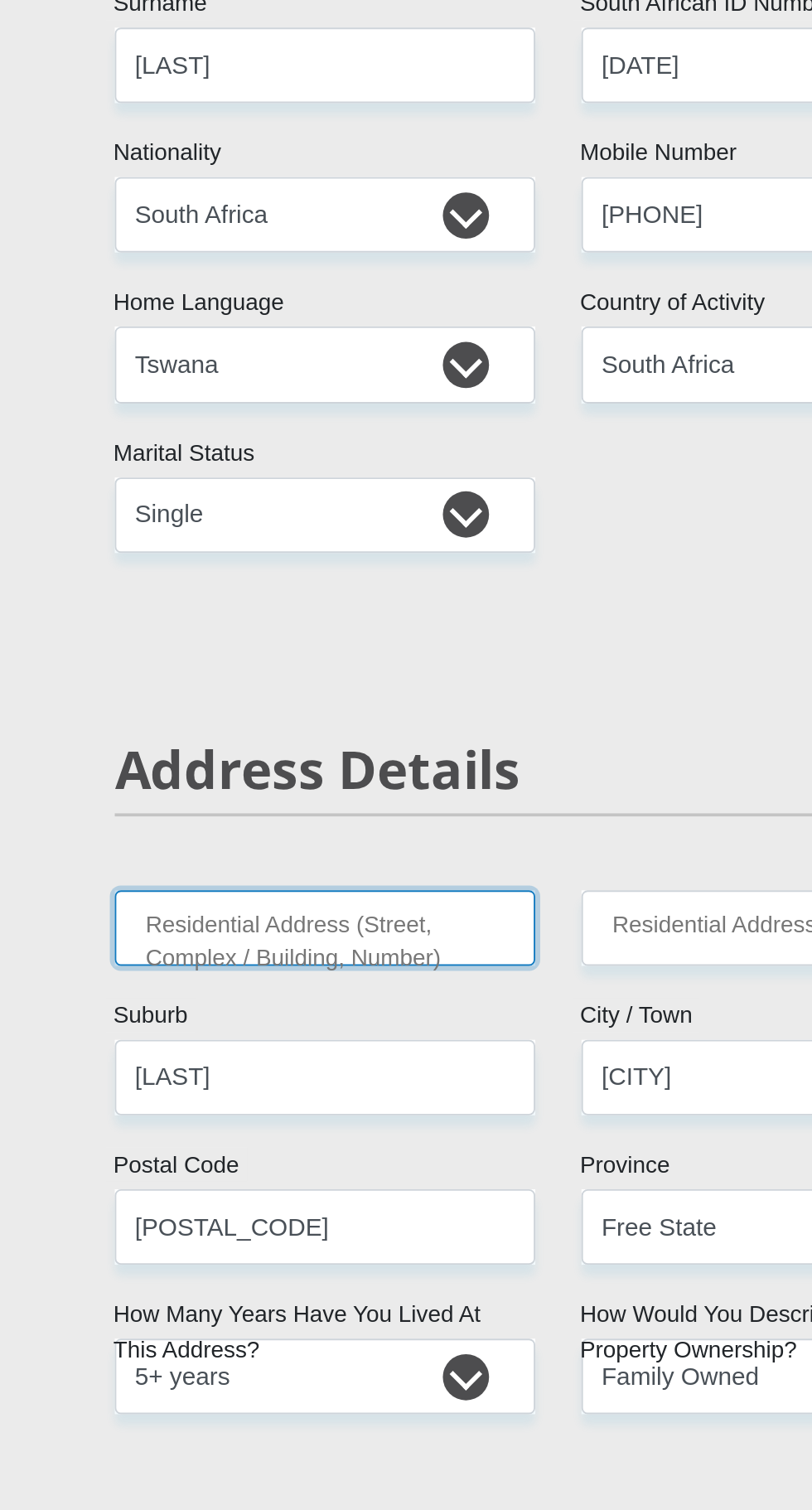 click on "Residential Address (Street, Complex / Building, Number)" at bounding box center [280, 671] 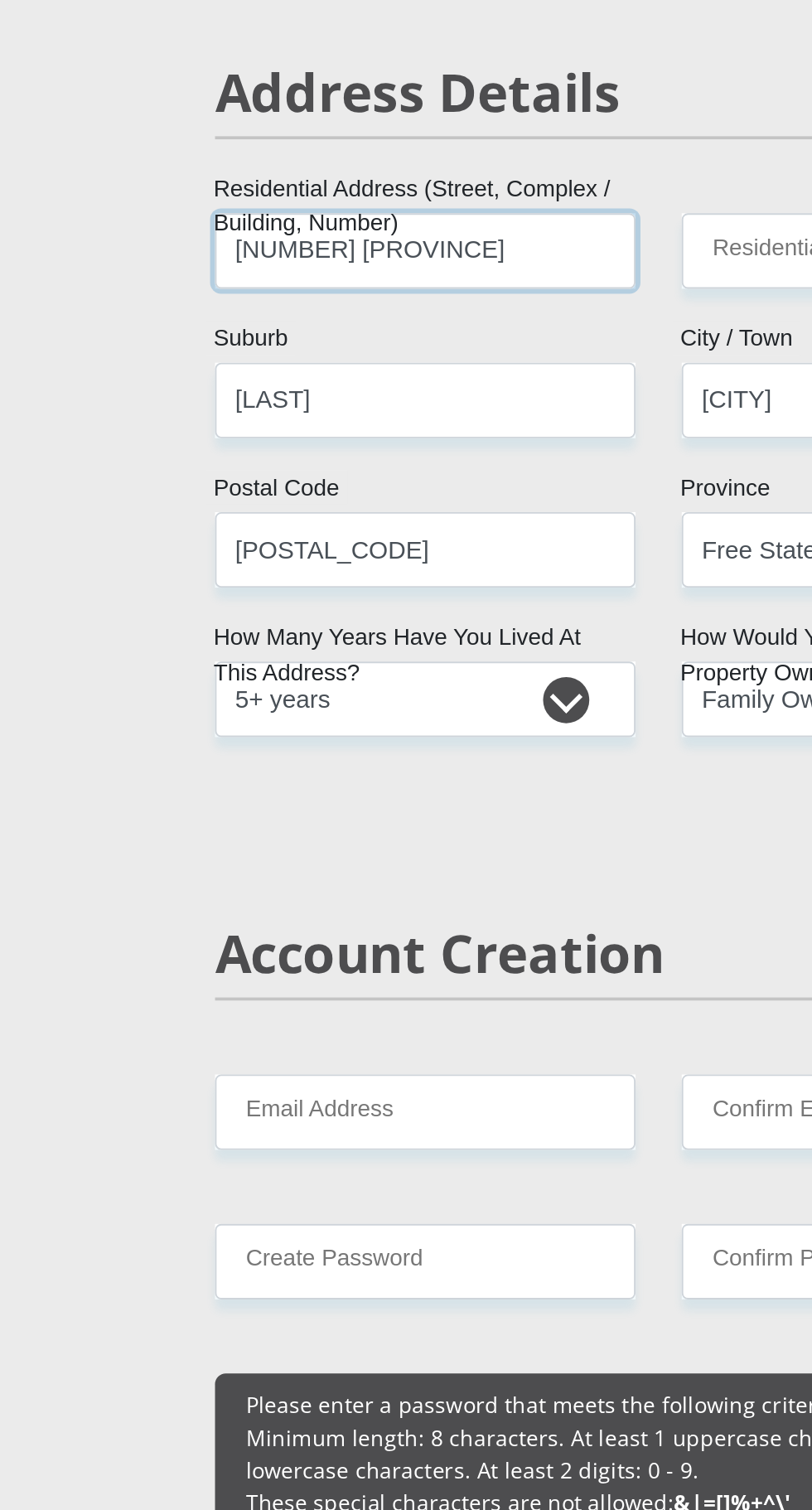 type on "[NUMBER] [PROVINCE]" 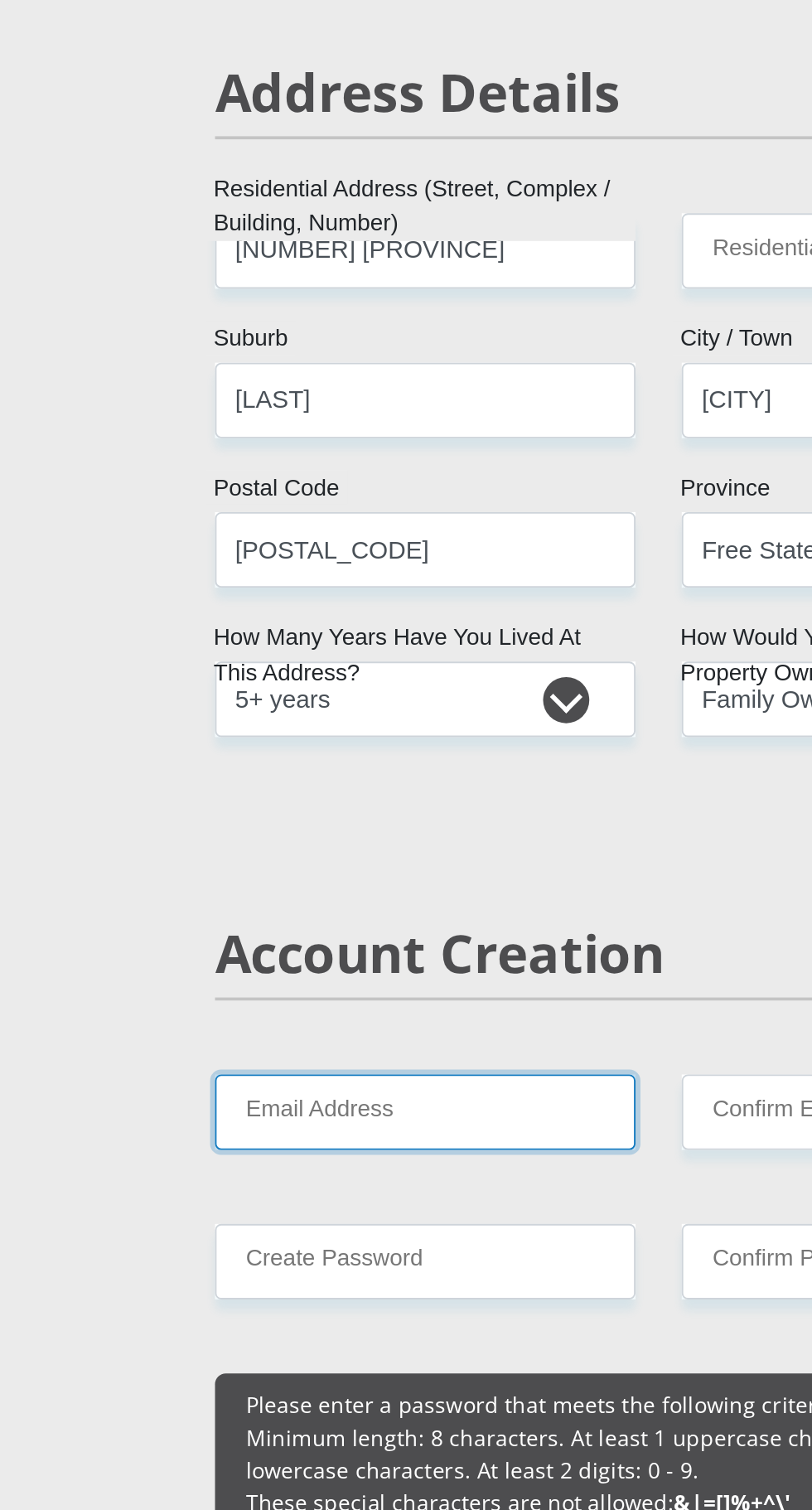click on "Email Address" at bounding box center [280, 1135] 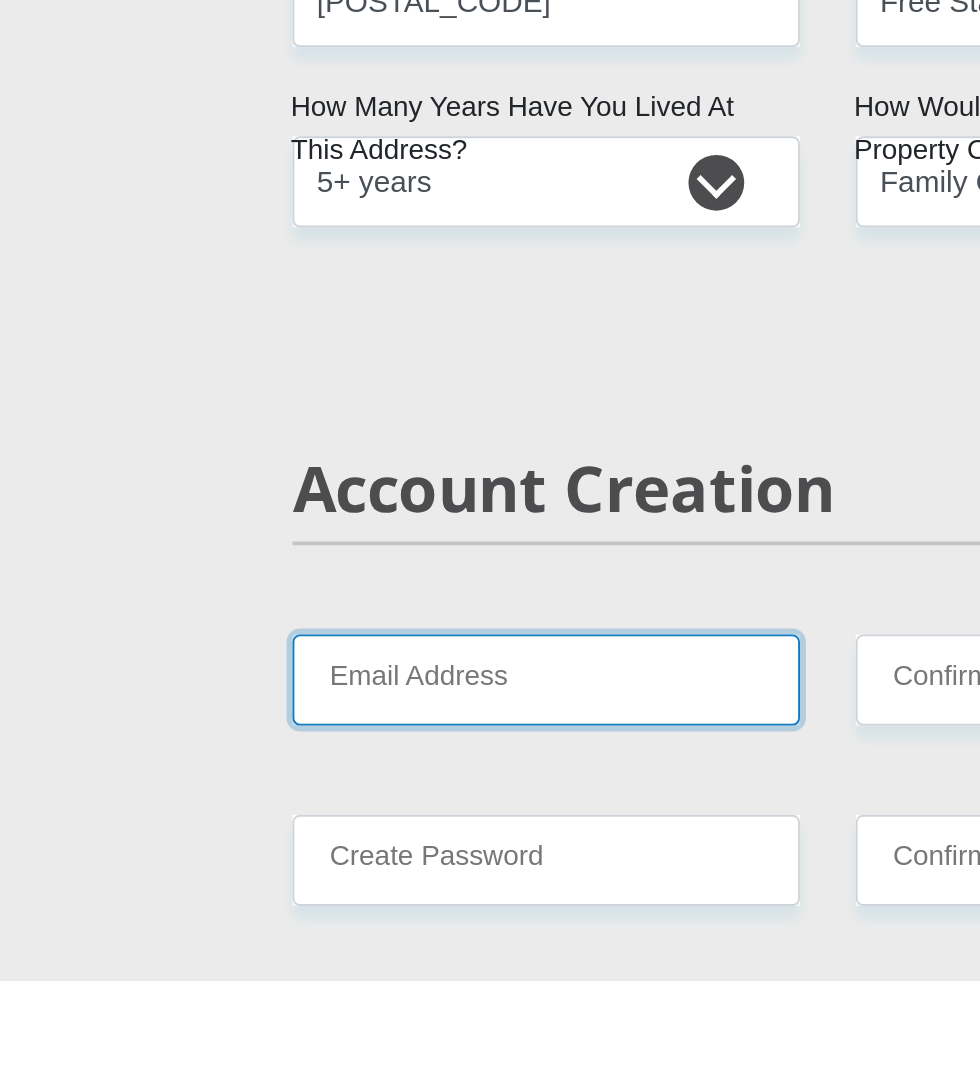 scroll, scrollTop: 724, scrollLeft: 0, axis: vertical 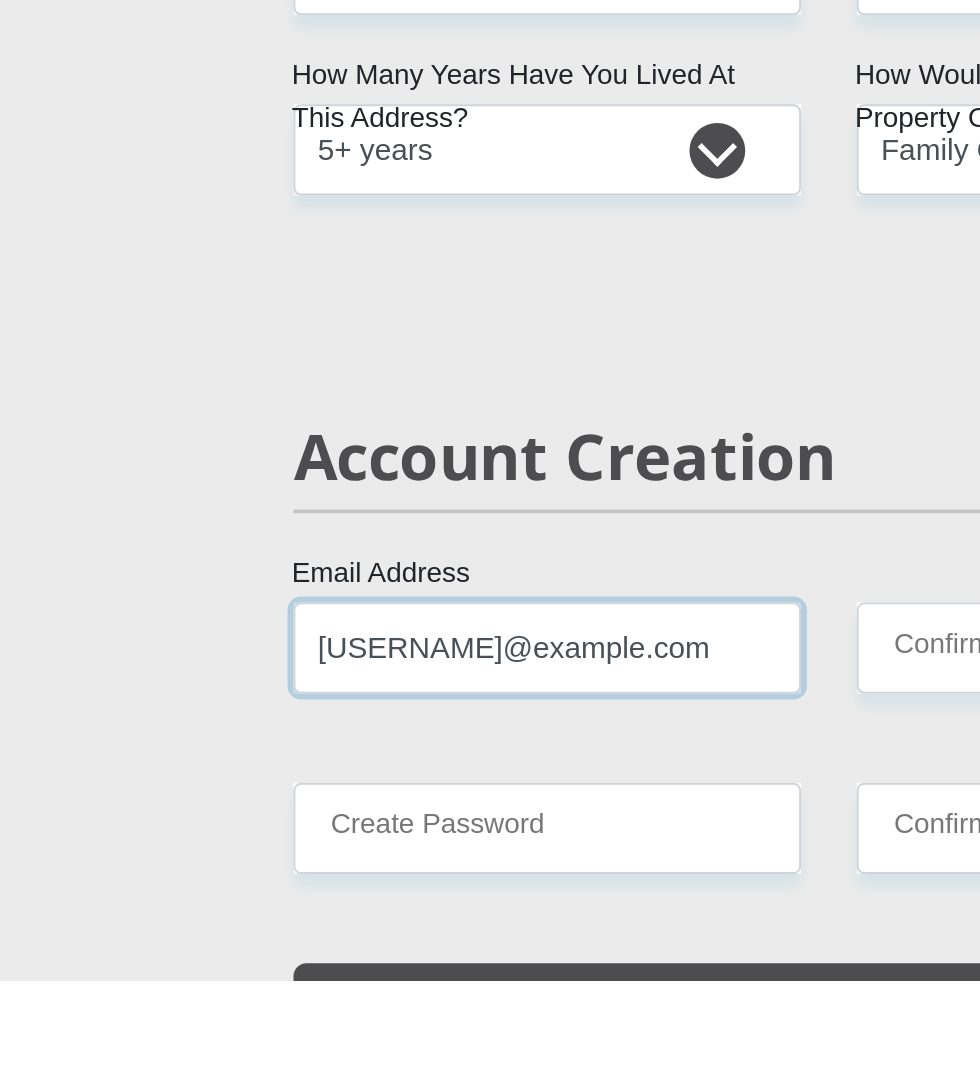 type on "[USERNAME]@example.com" 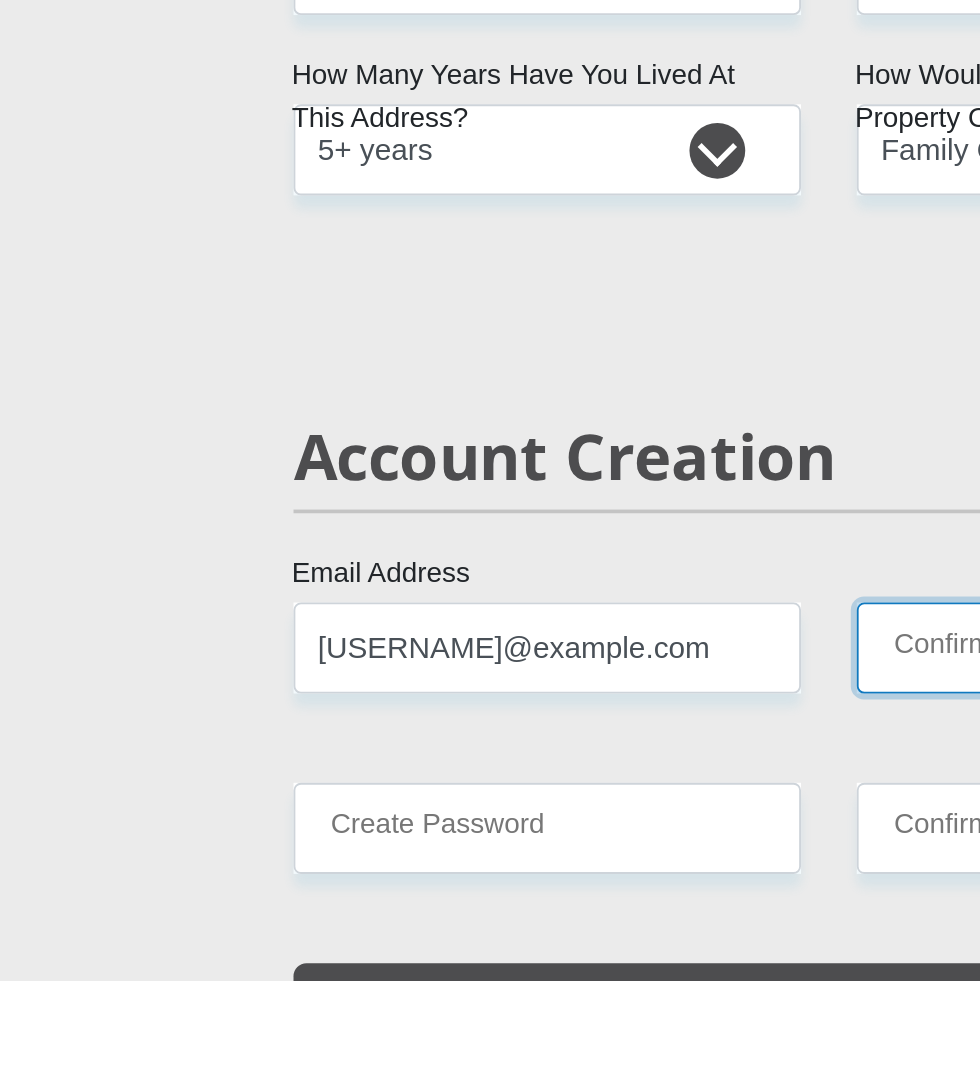 click on "Confirm Email Address" at bounding box center (641, 913) 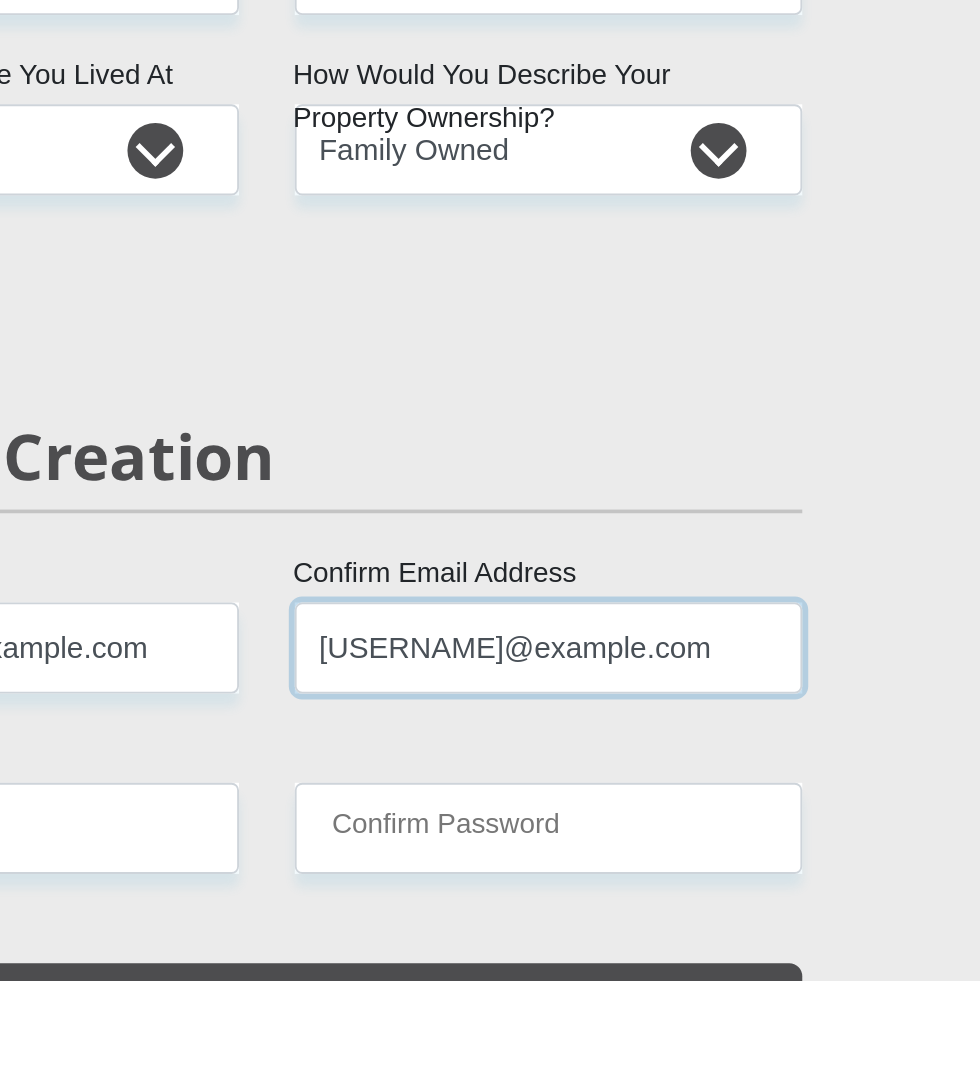 type on "[USERNAME]@example.com" 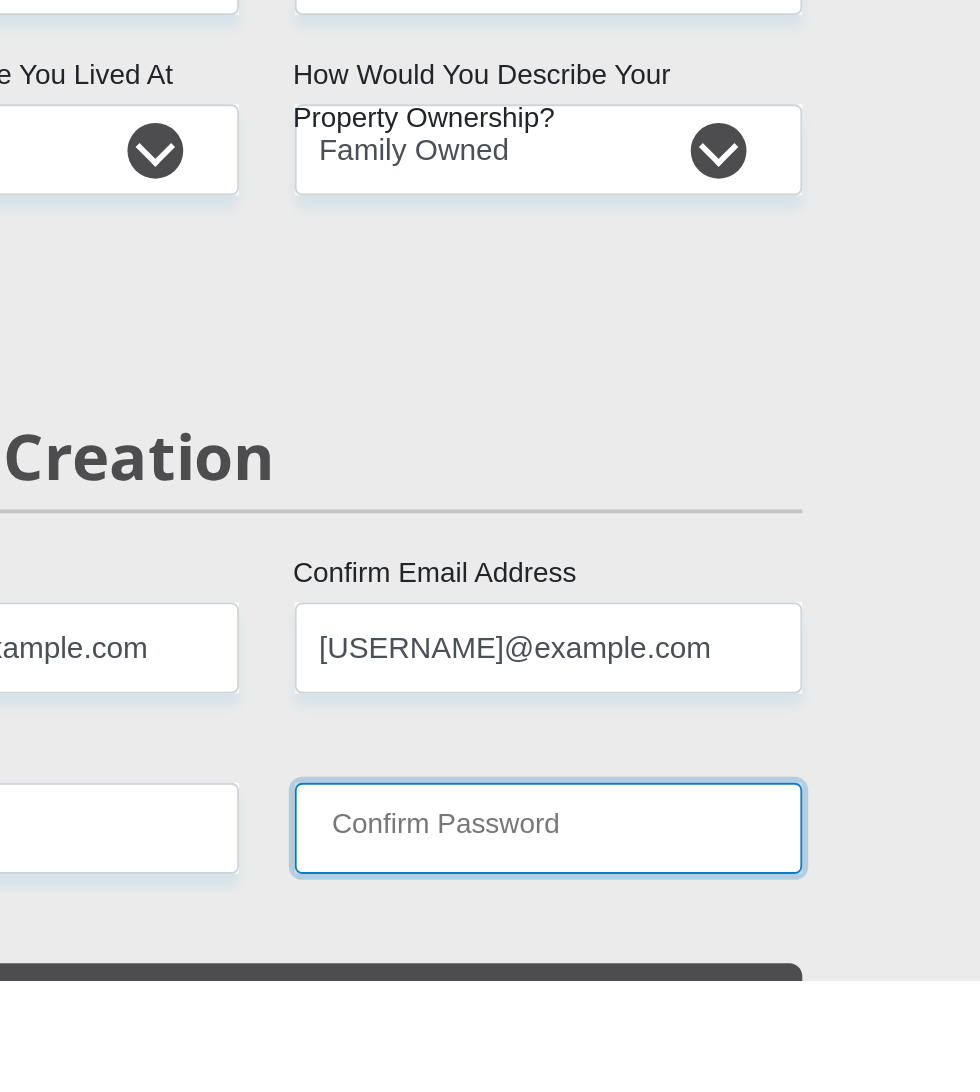 click on "Confirm Password" at bounding box center [641, 1010] 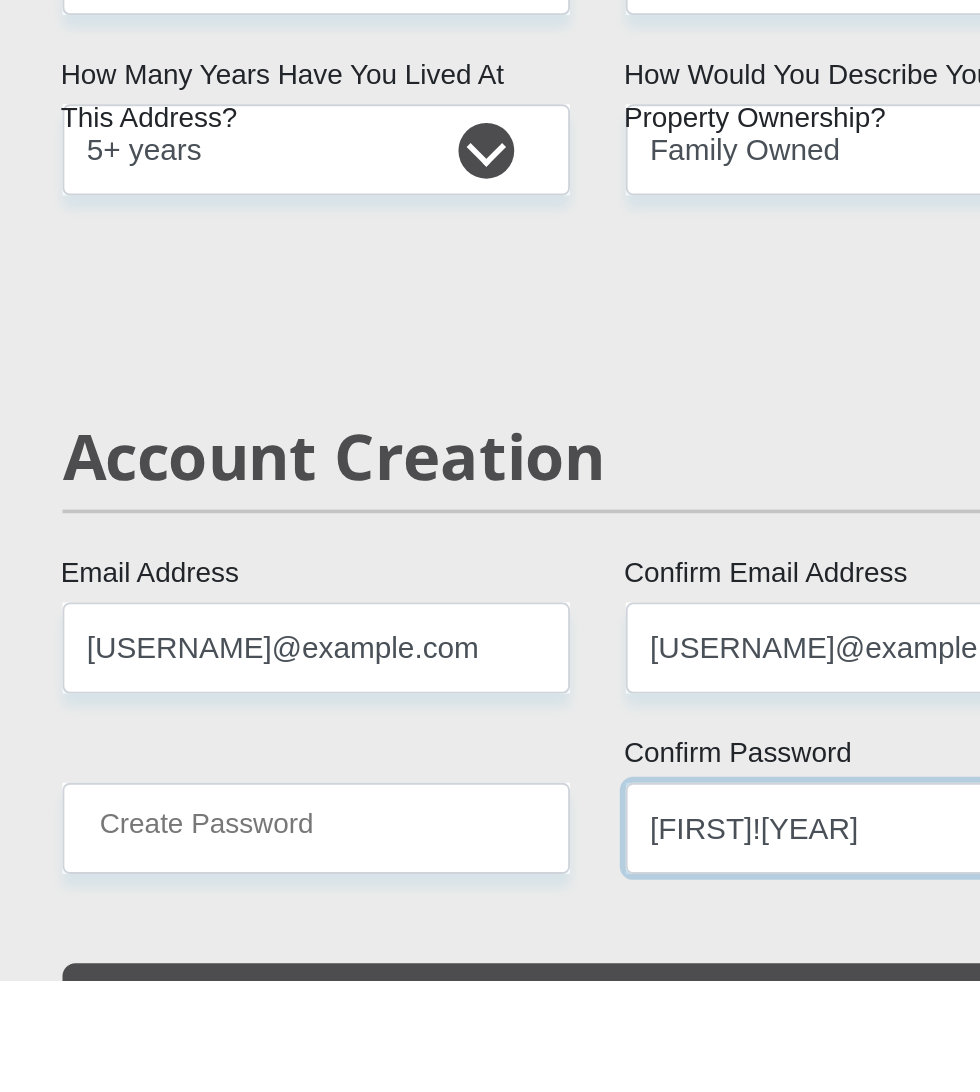 type on "[FIRST]![YEAR]" 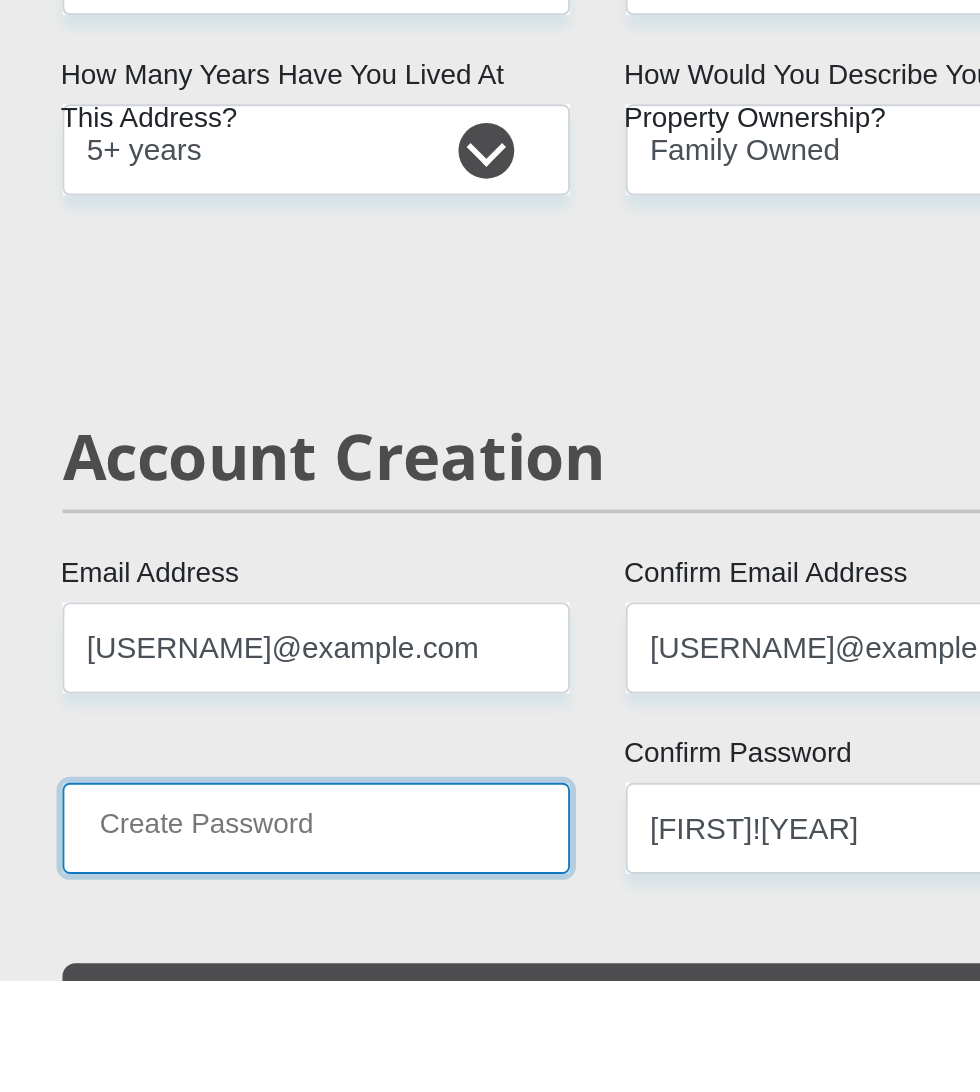 click on "Create Password" at bounding box center [338, 1010] 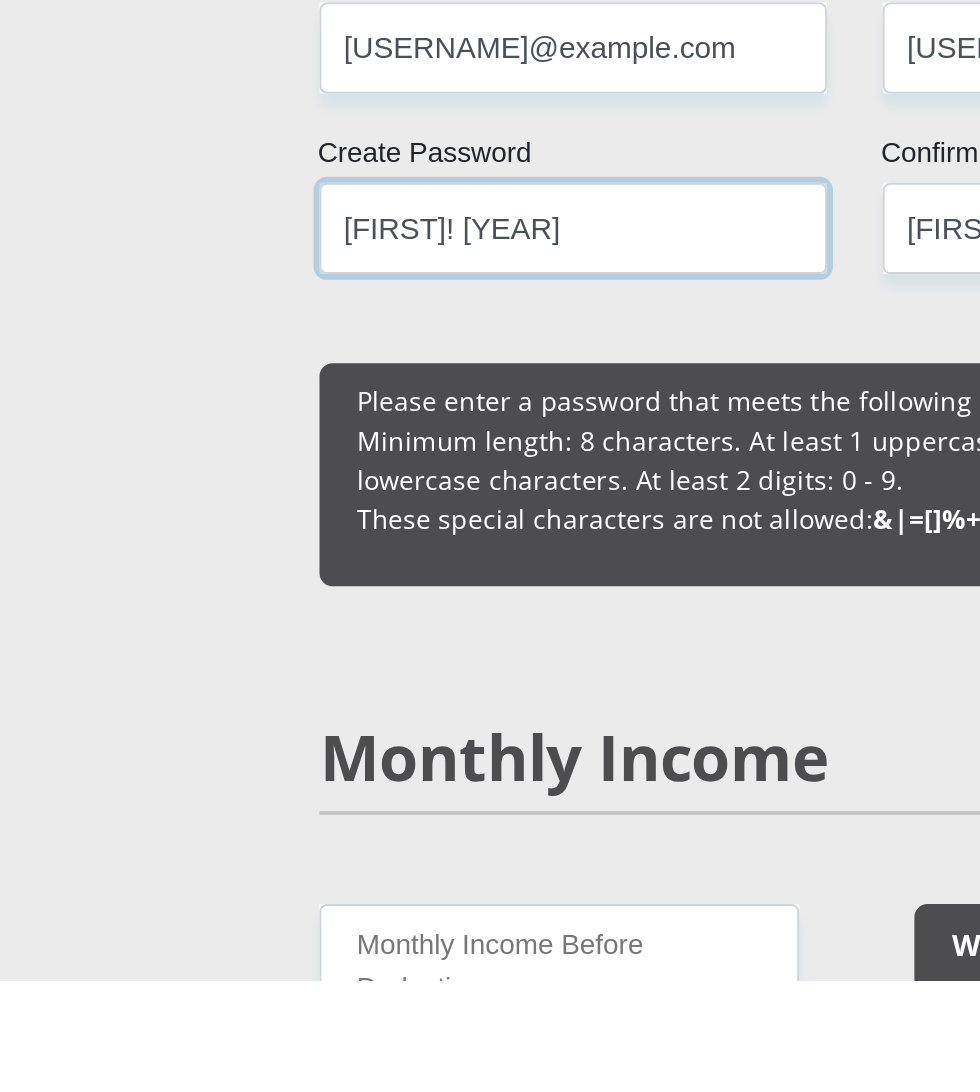 scroll, scrollTop: 1058, scrollLeft: 0, axis: vertical 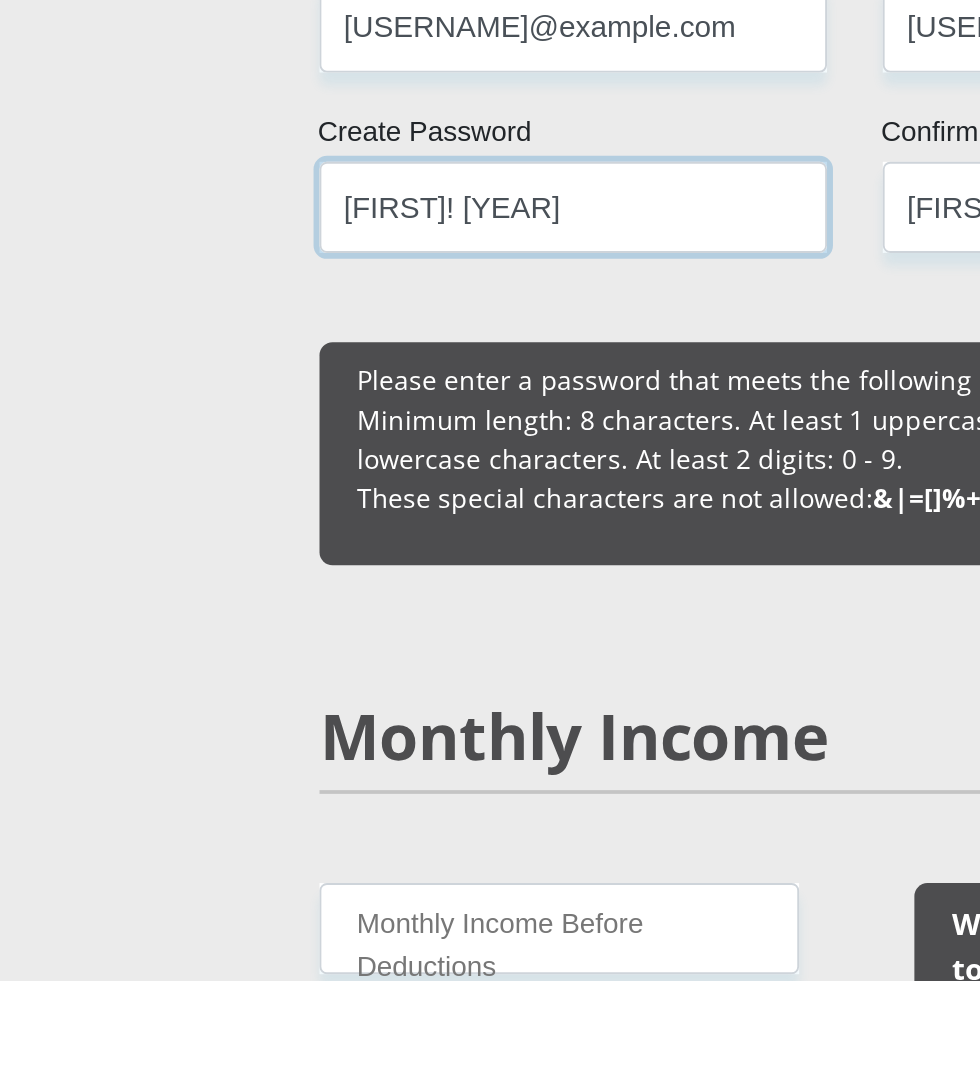 type on "[FIRST]! [YEAR]" 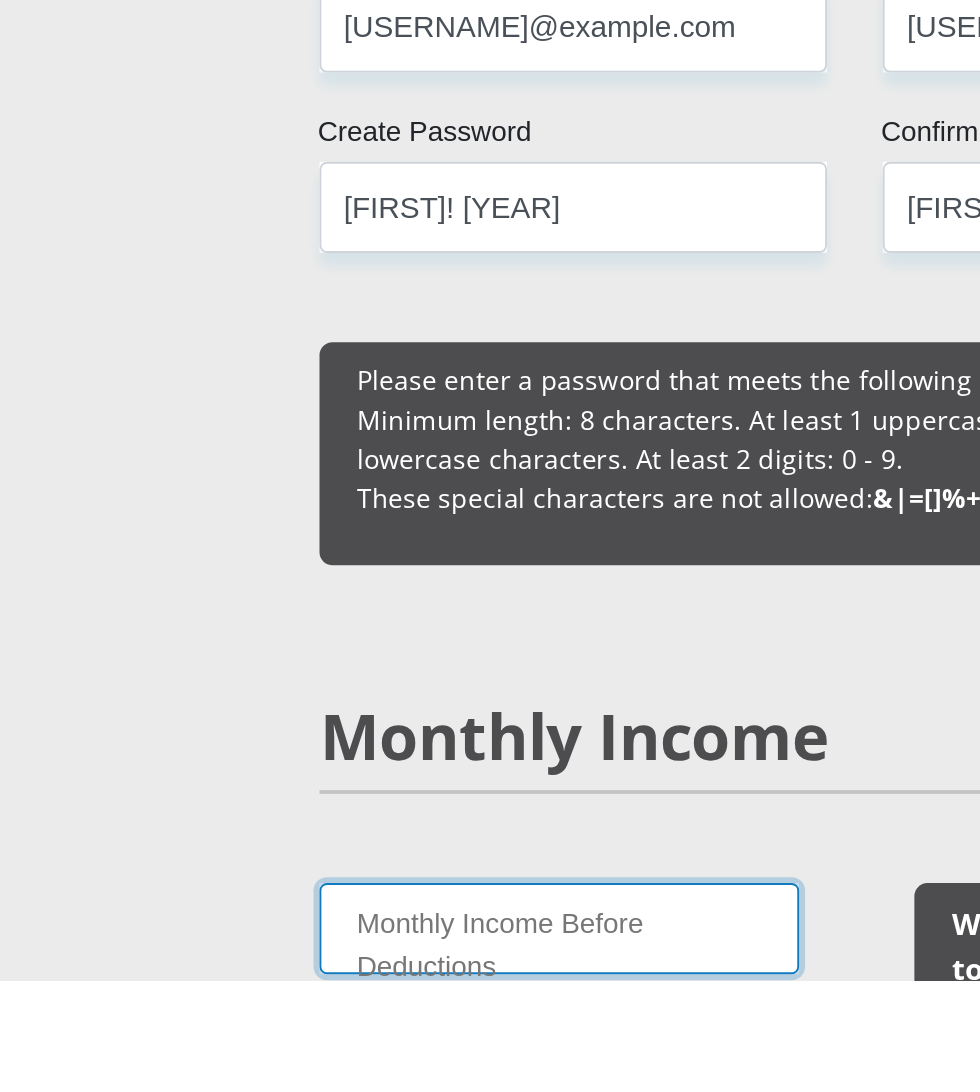 click on "Monthly Income Before Deductions" at bounding box center (331, 1064) 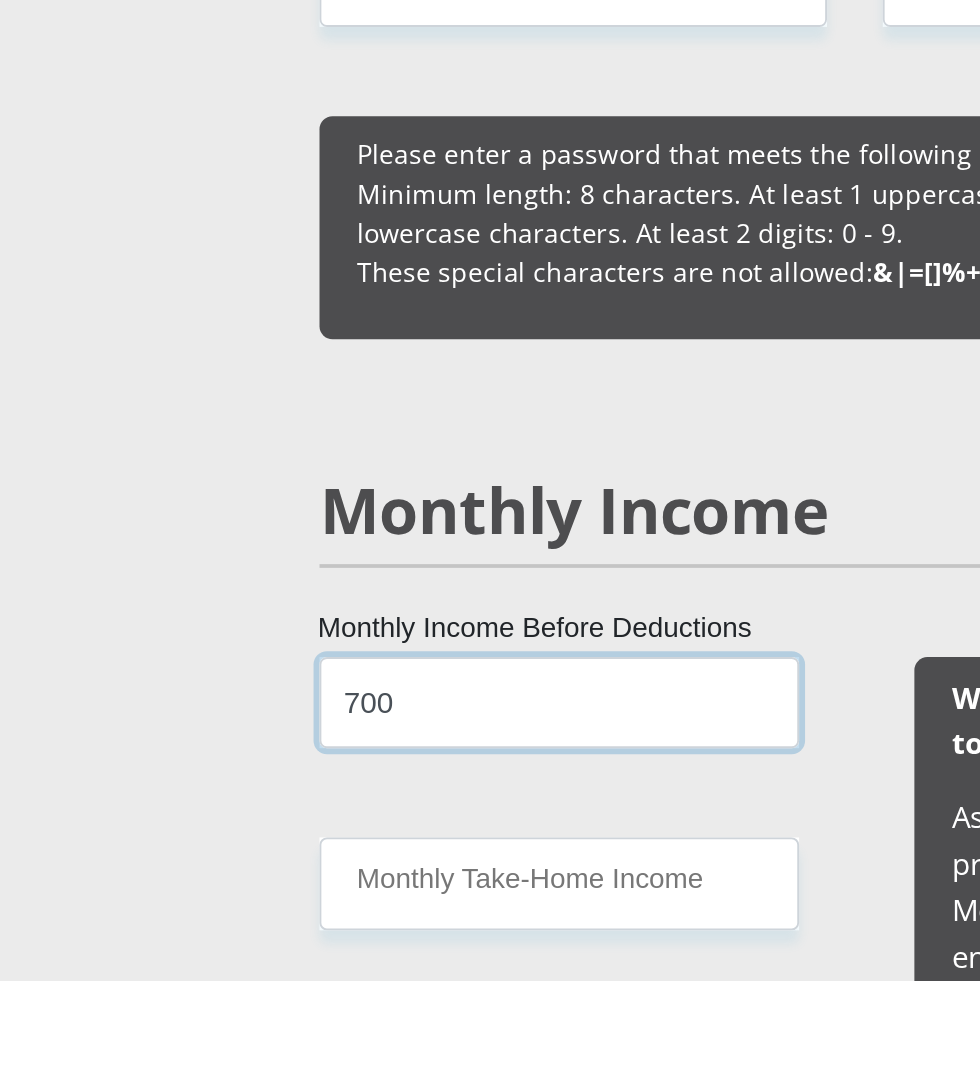 scroll, scrollTop: 1180, scrollLeft: 0, axis: vertical 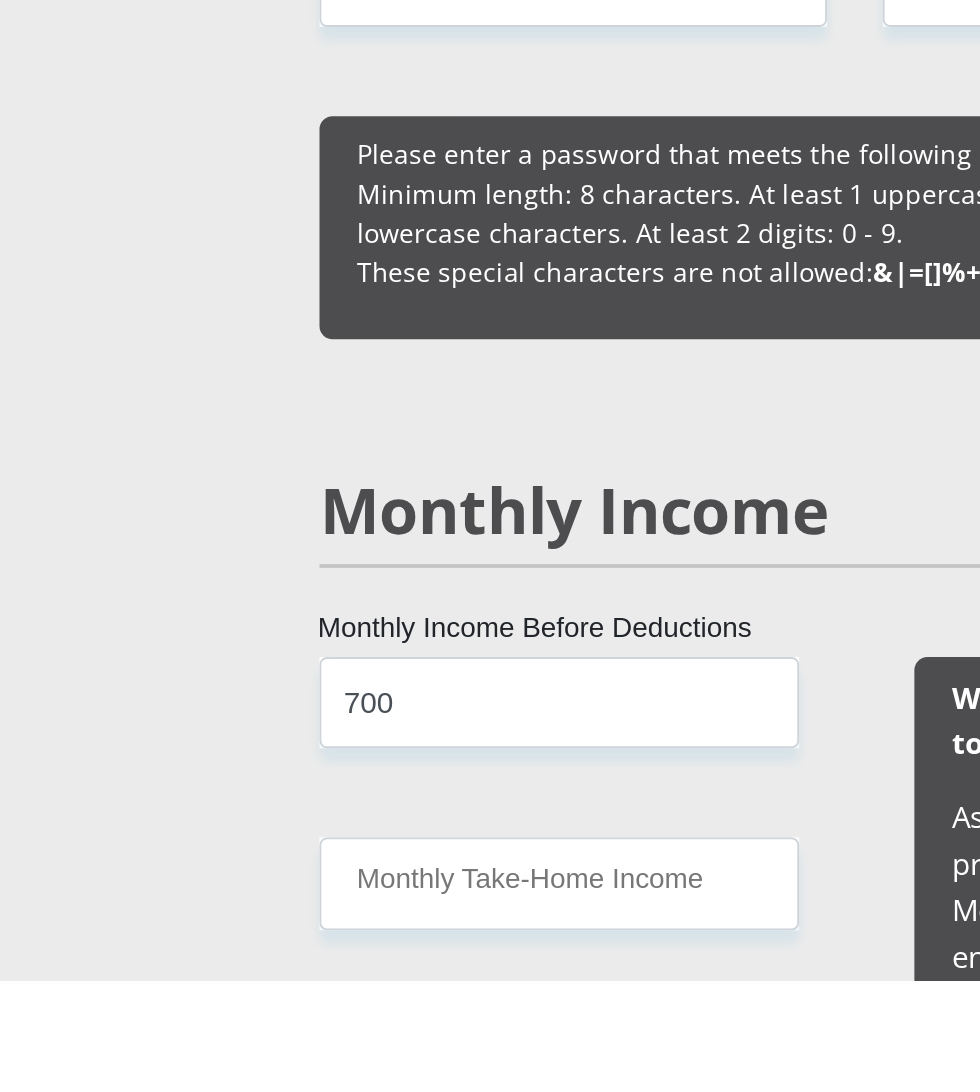 click on "Other Income" at bounding box center (331, 1137) 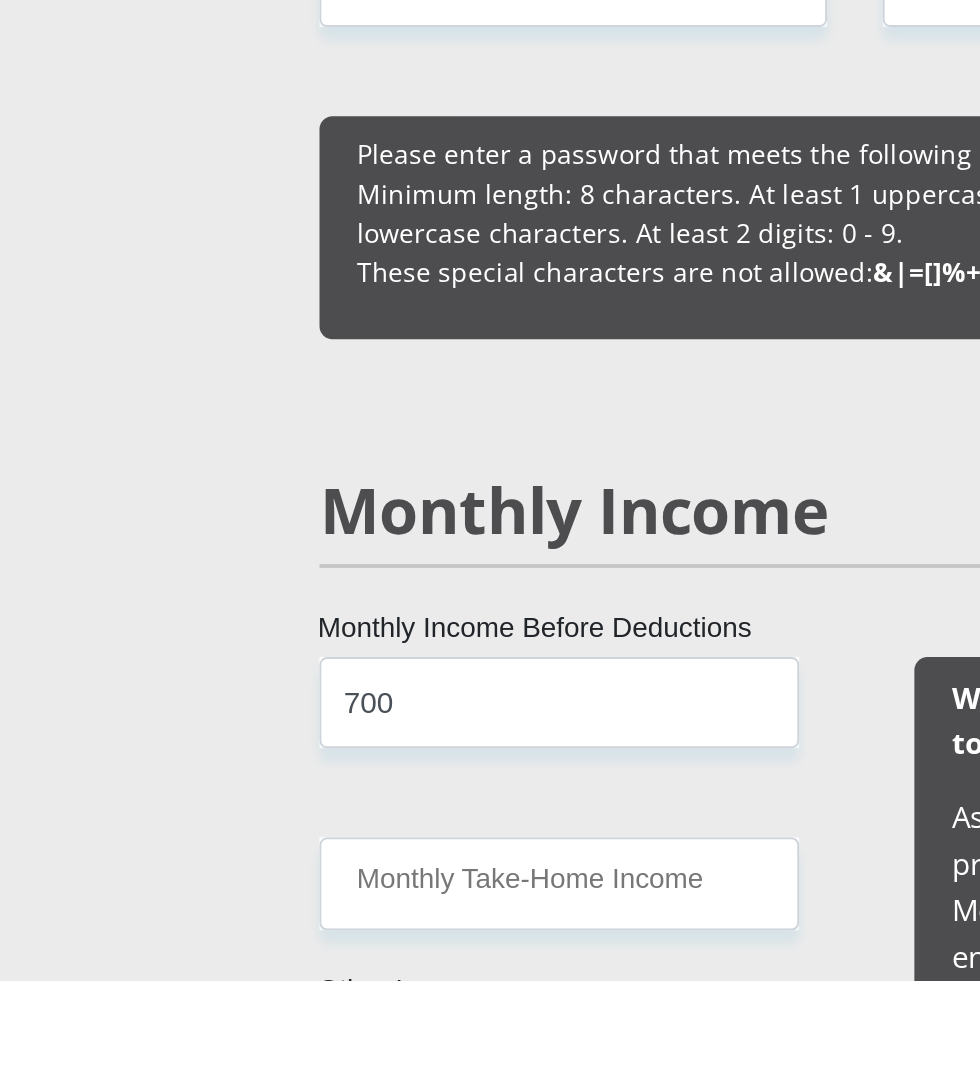 type on "0" 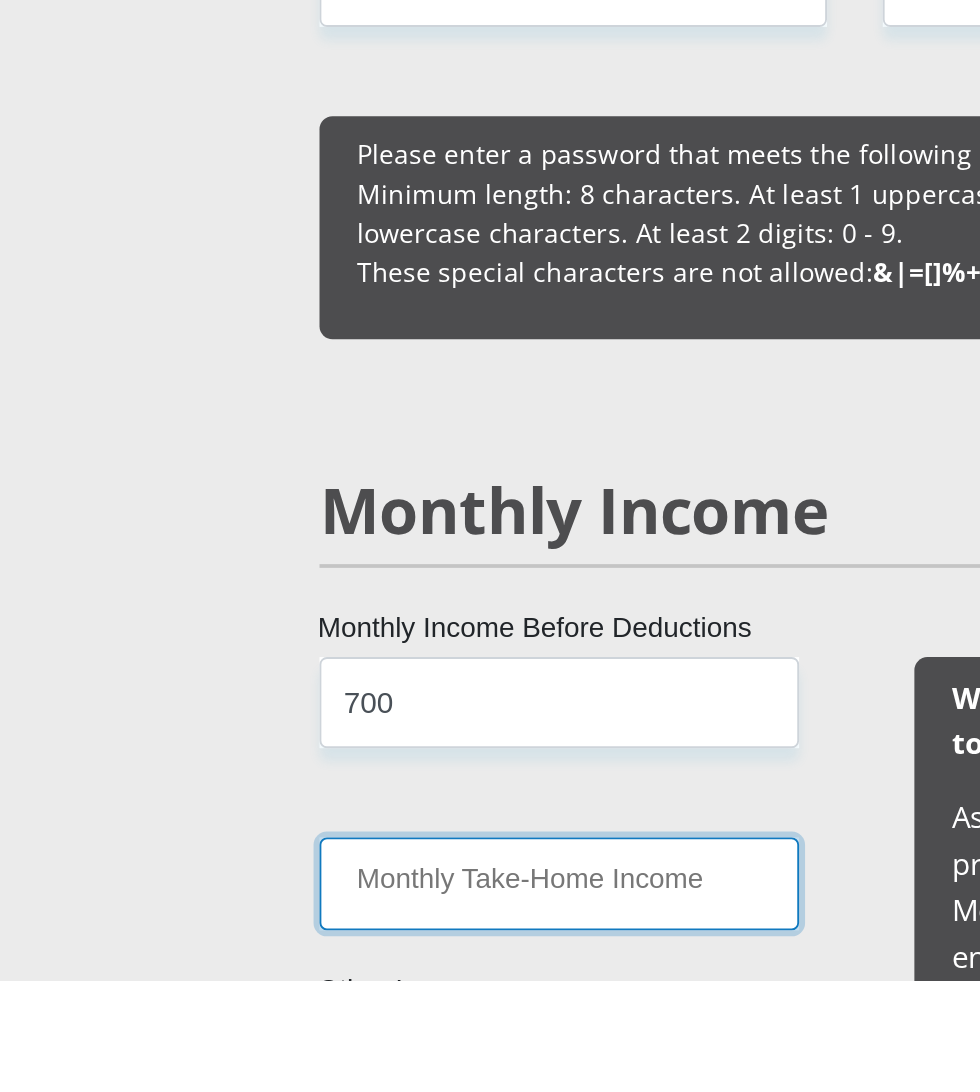 click on "Monthly Take-Home Income" at bounding box center (331, 1039) 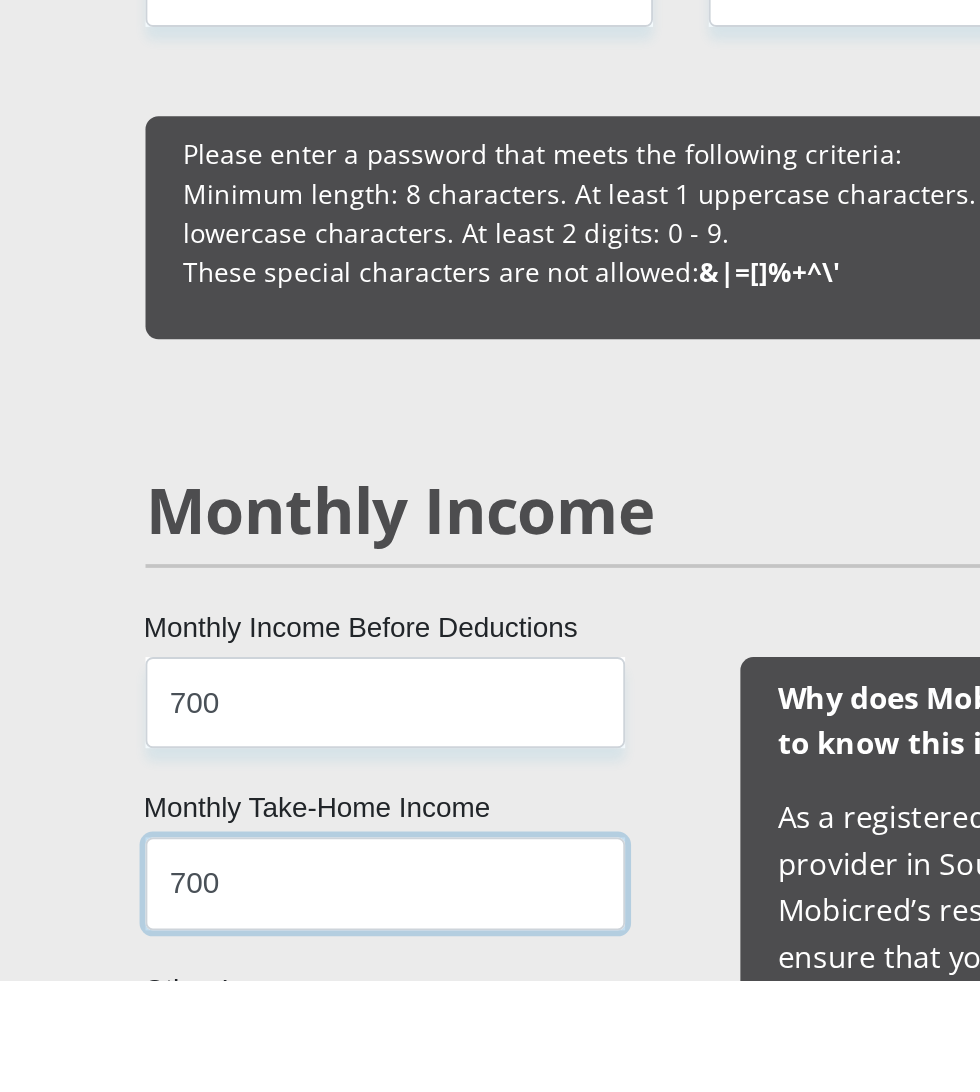 type on "700" 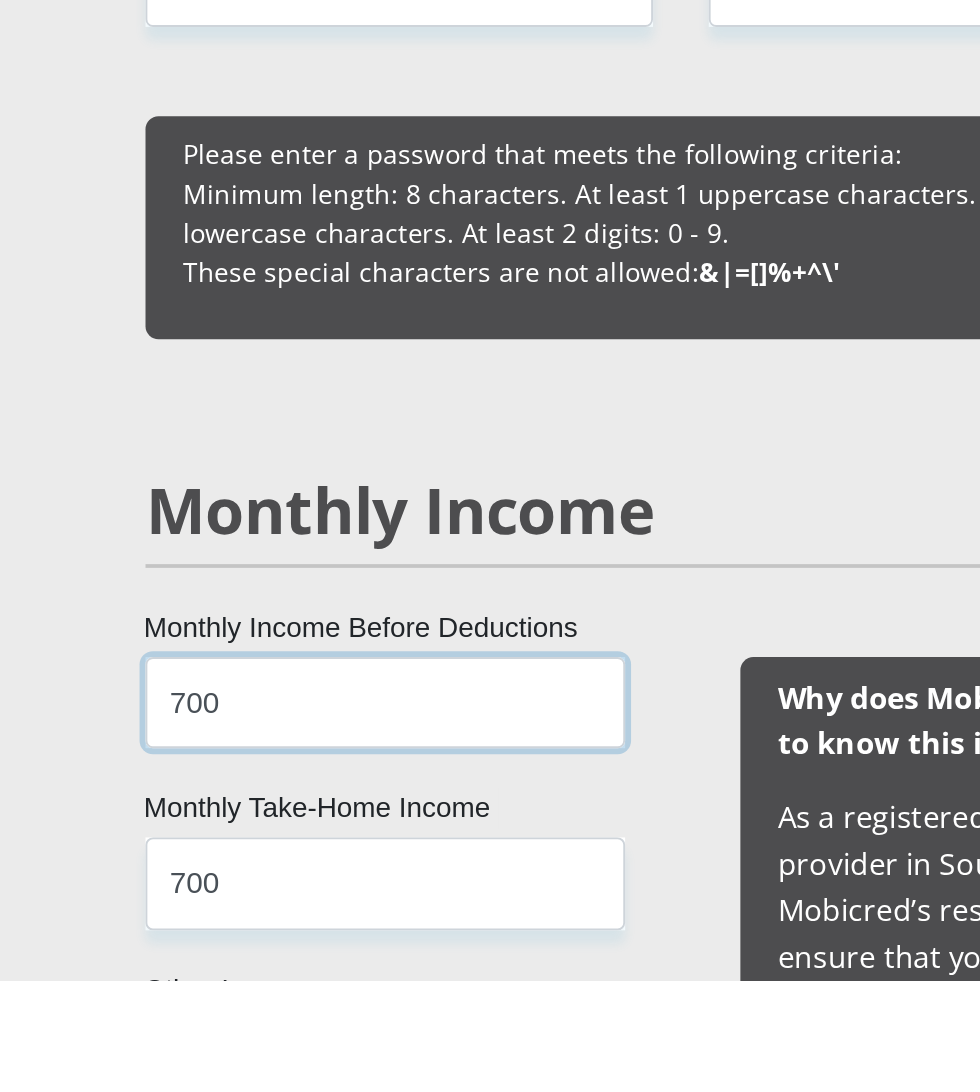 click on "700" at bounding box center (331, 942) 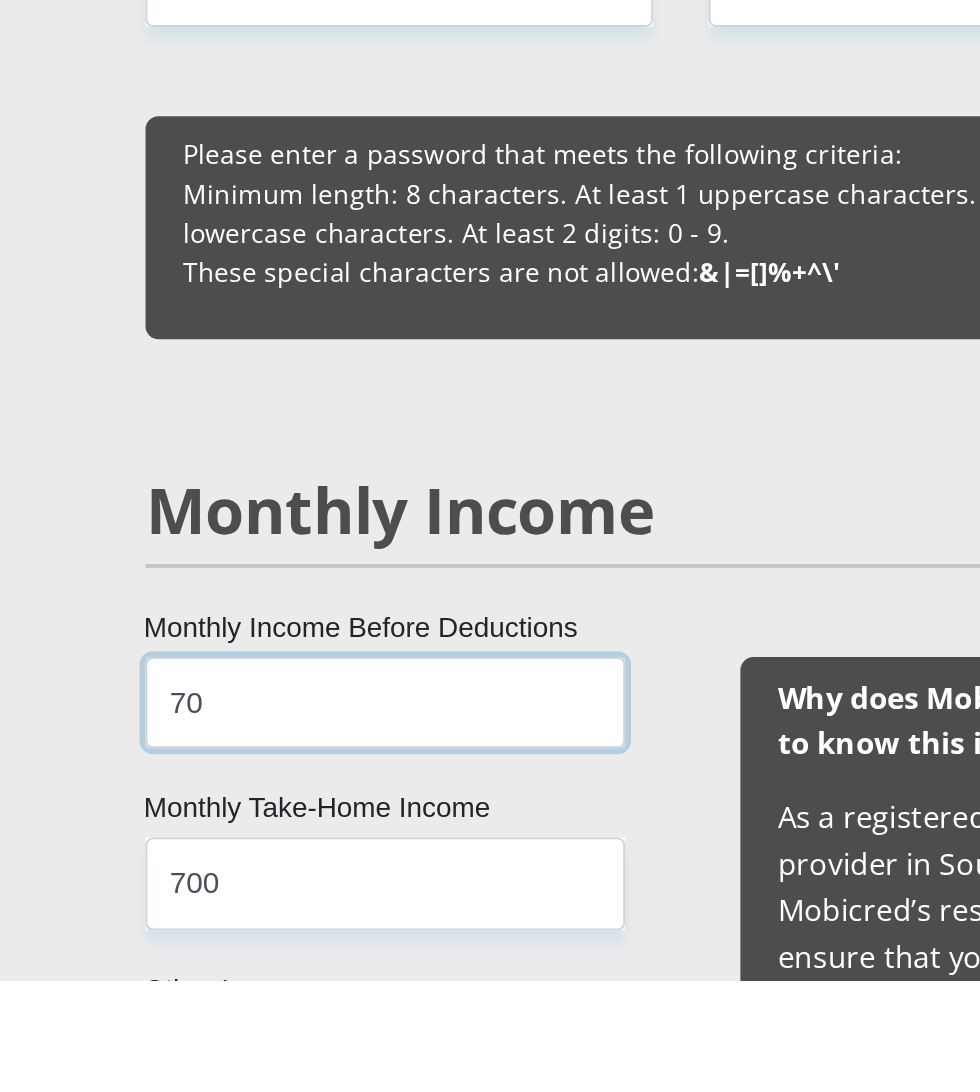type on "7" 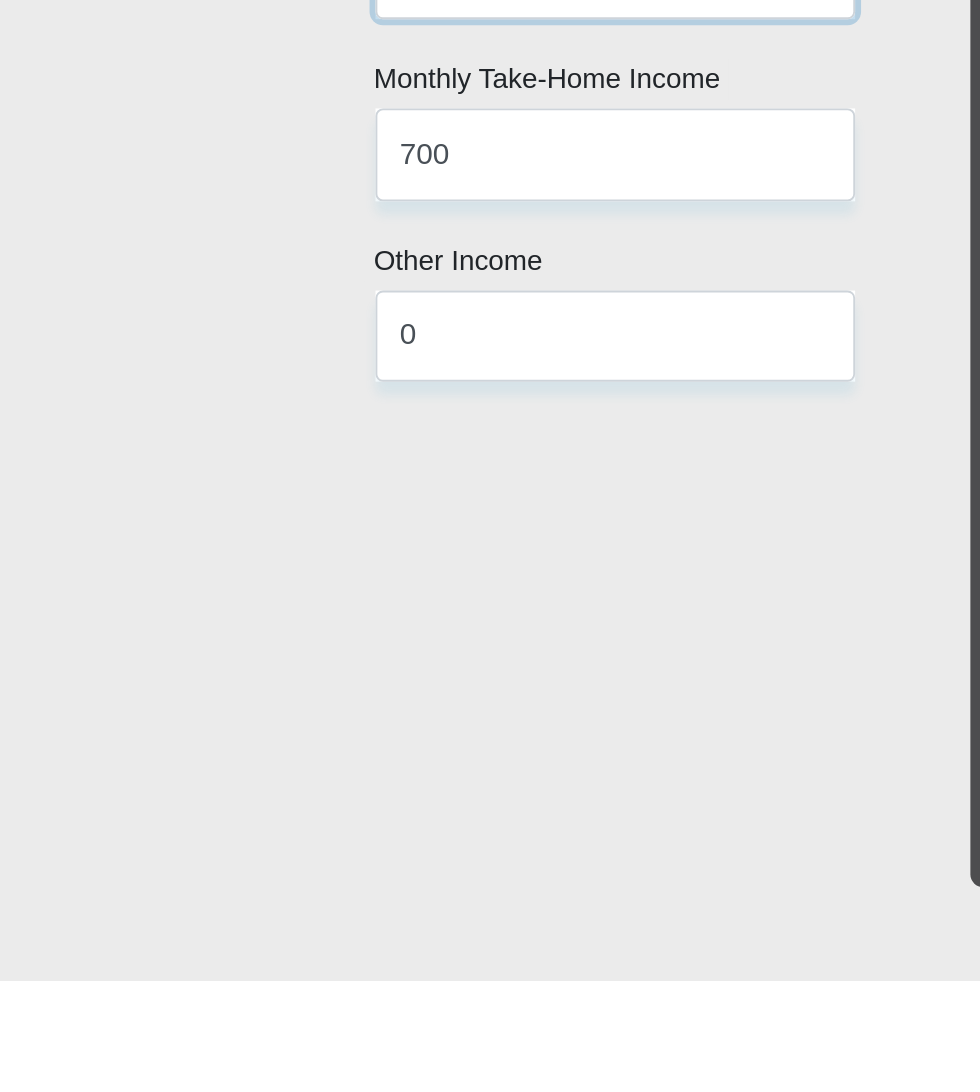 scroll, scrollTop: 1578, scrollLeft: 0, axis: vertical 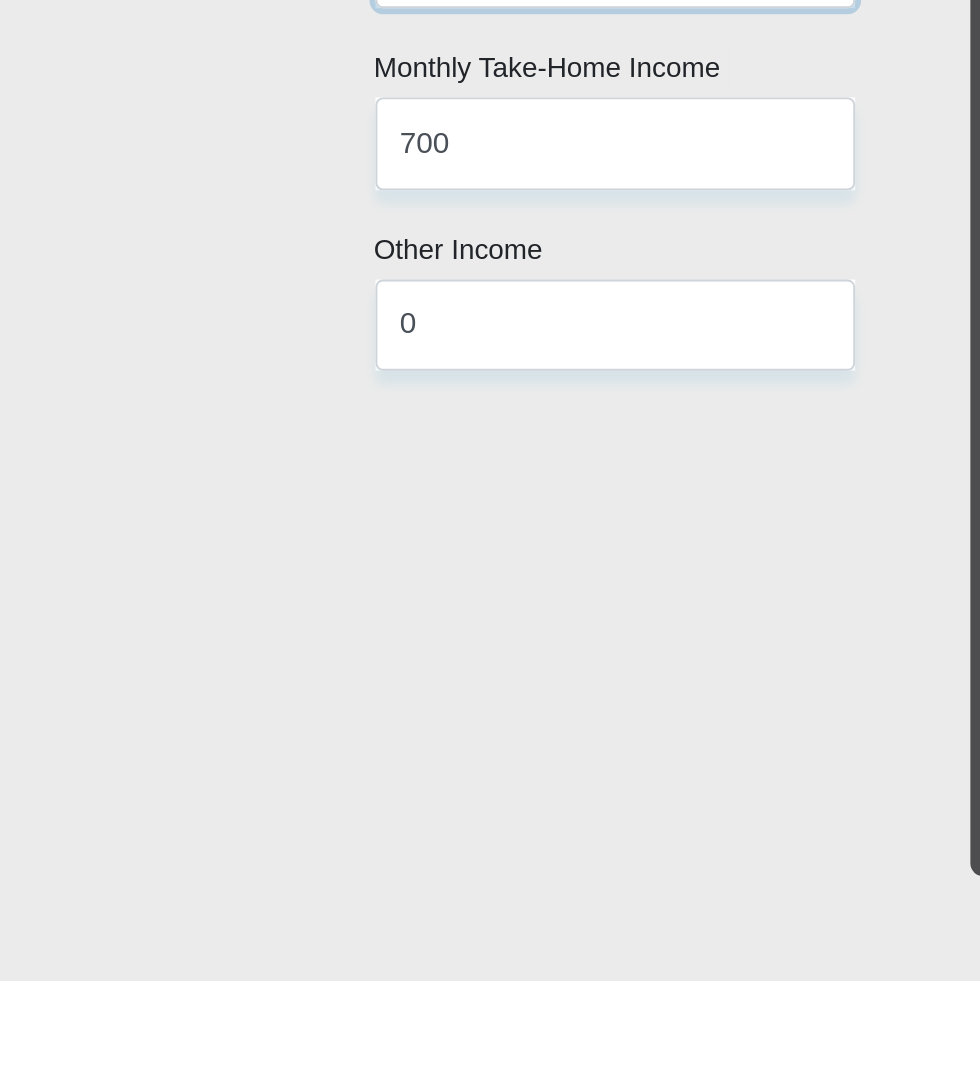 type on "900" 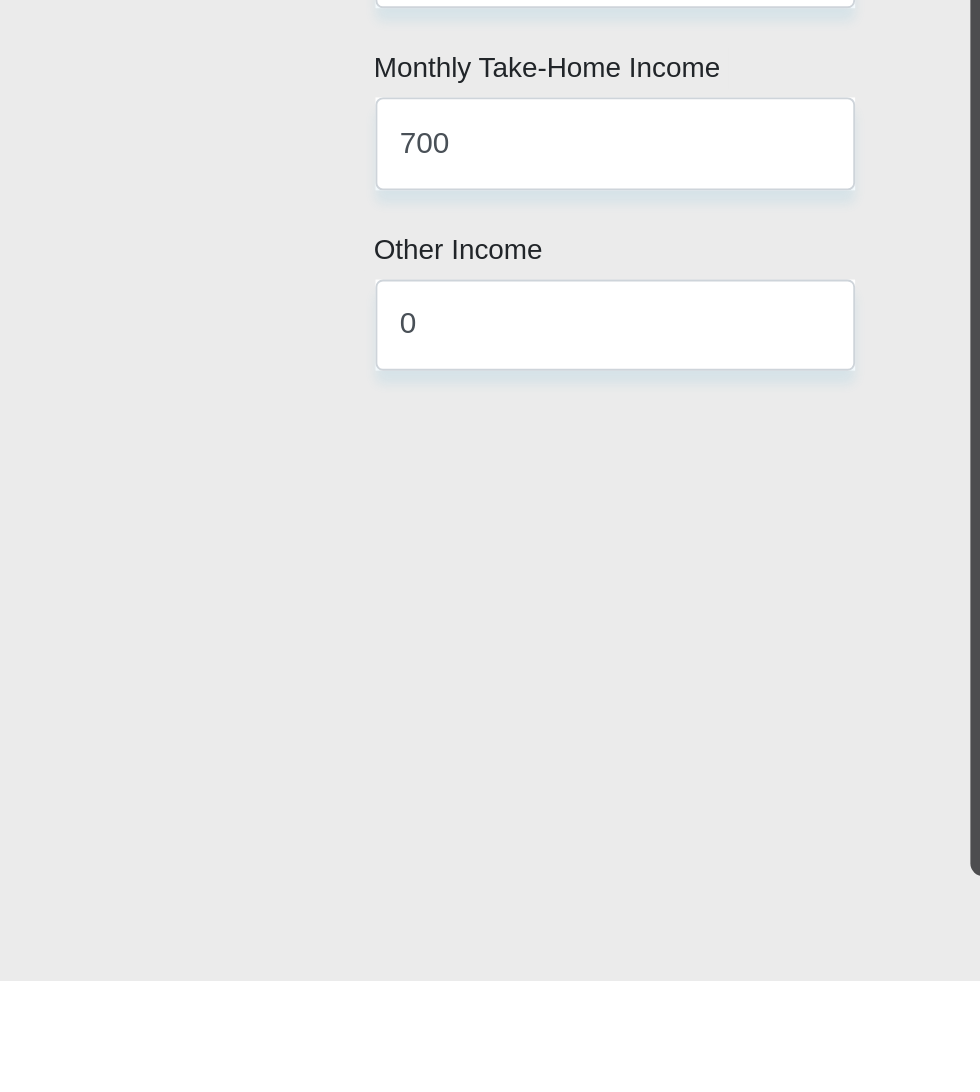 click on "Accommodation" at bounding box center (338, 1231) 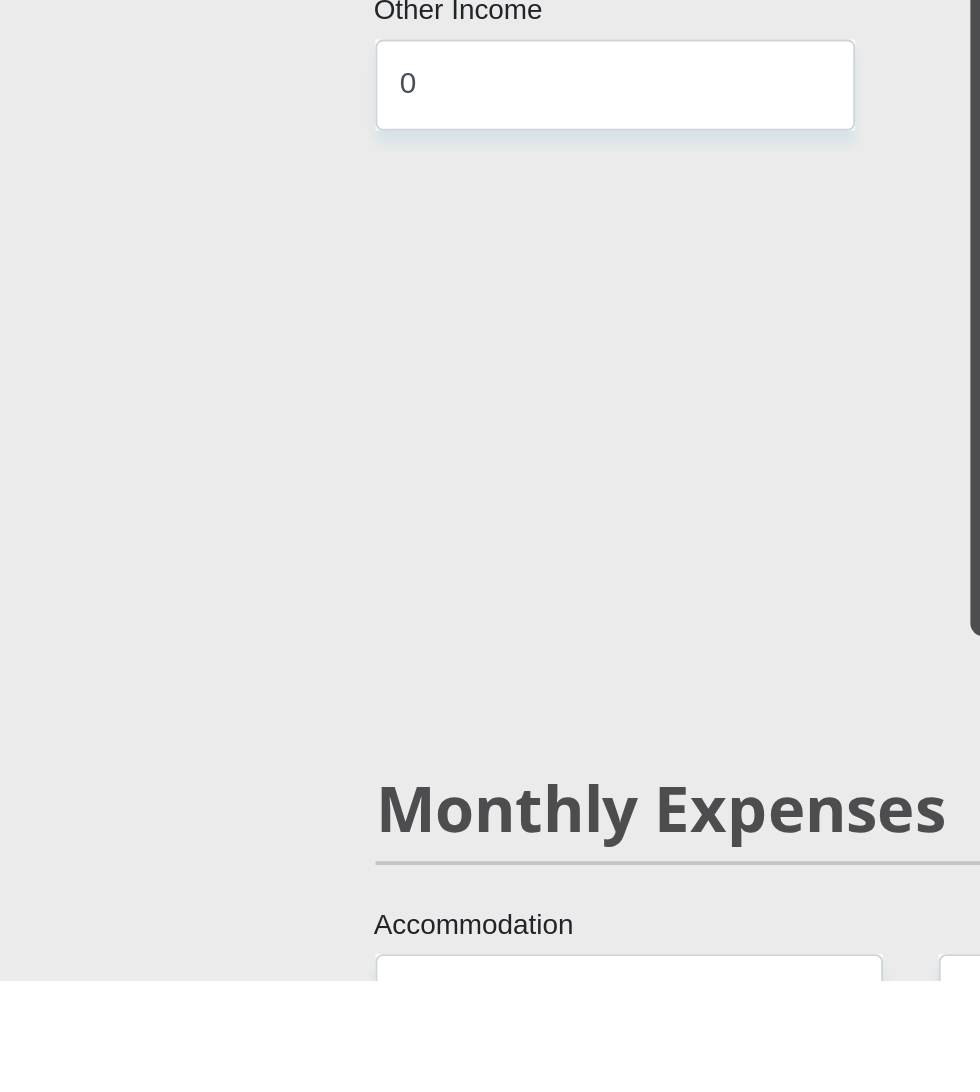 scroll, scrollTop: 1711, scrollLeft: 0, axis: vertical 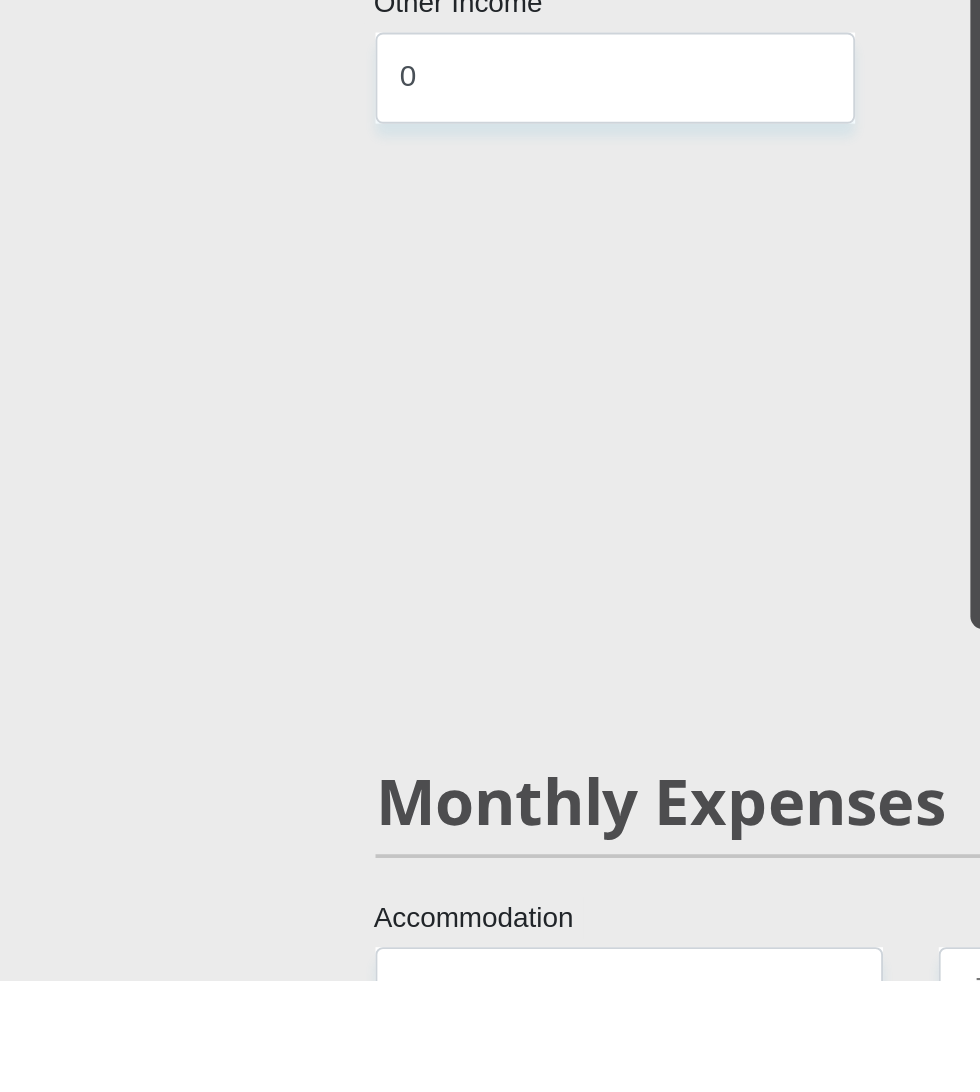 type on "0" 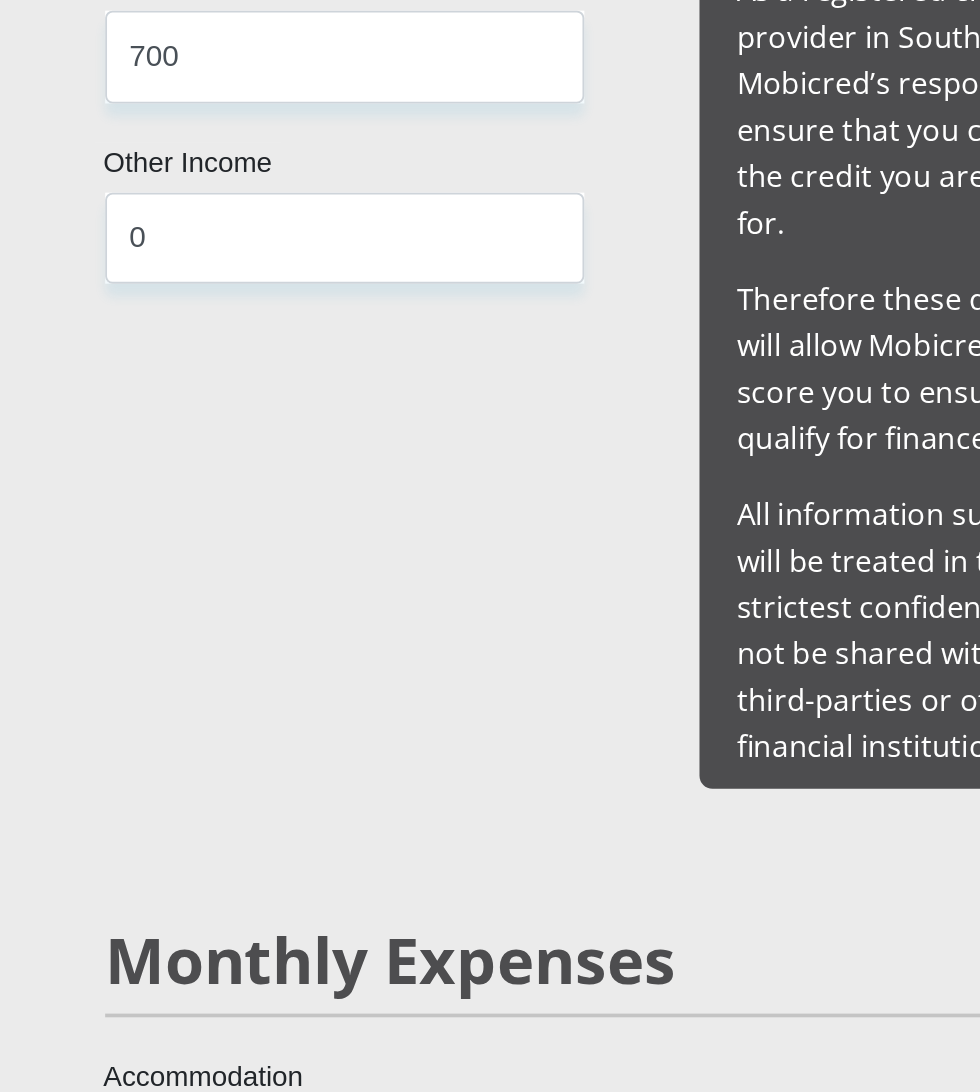 scroll, scrollTop: 1754, scrollLeft: 0, axis: vertical 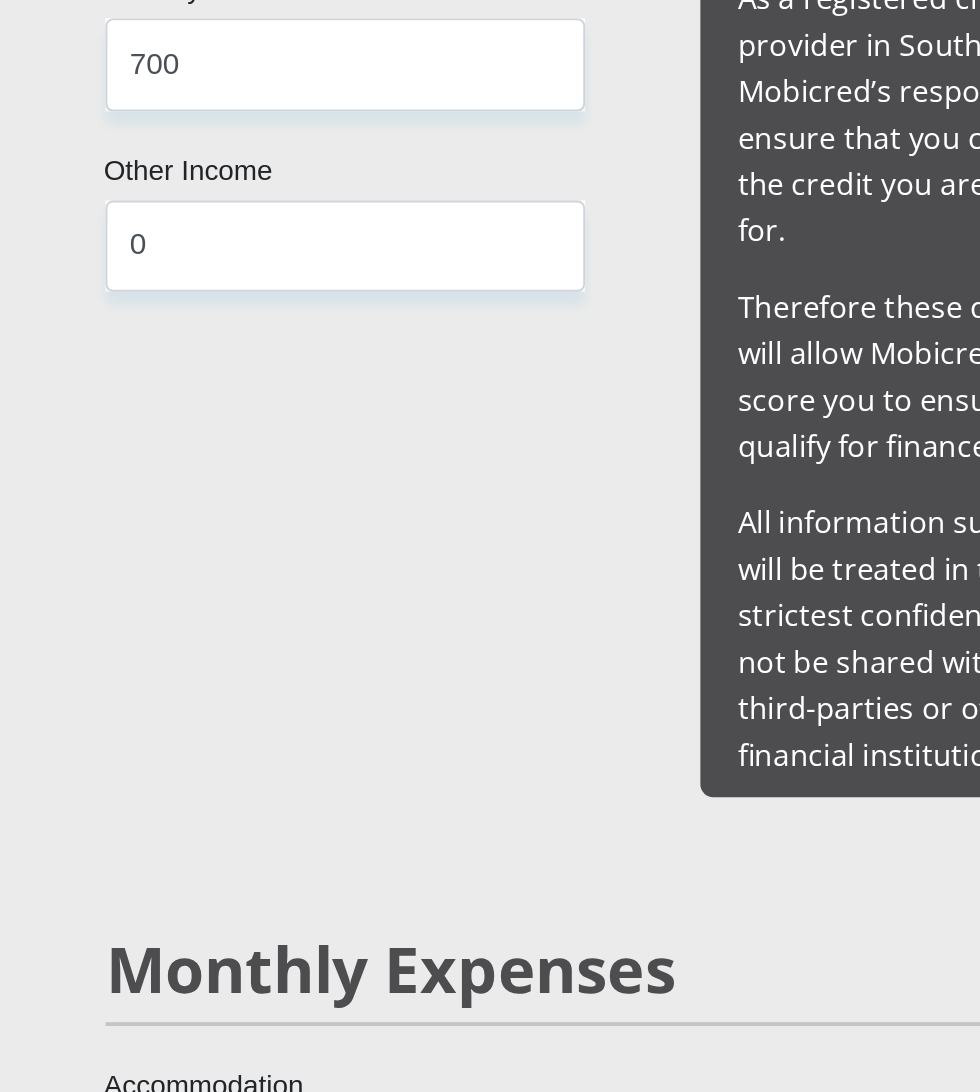 type on "0" 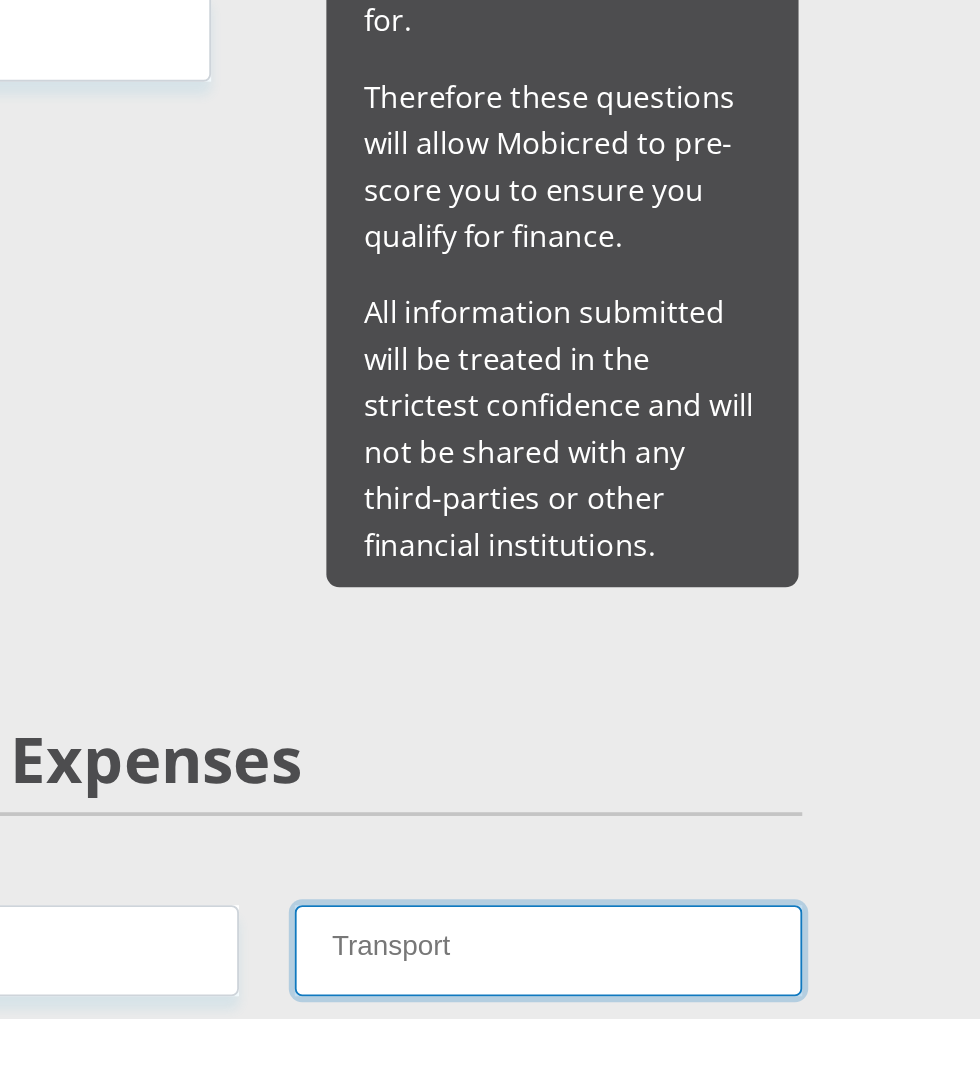 type 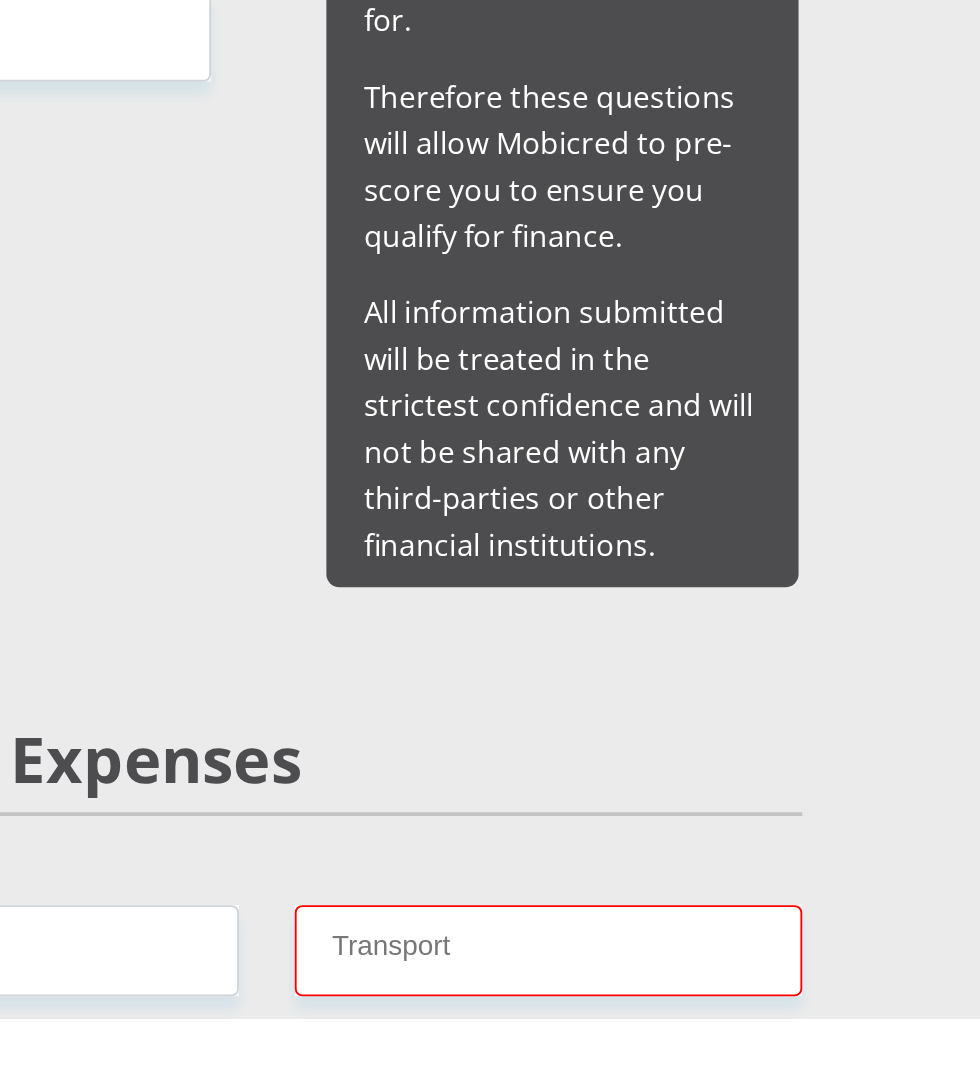 click on "Food" at bounding box center [641, 1192] 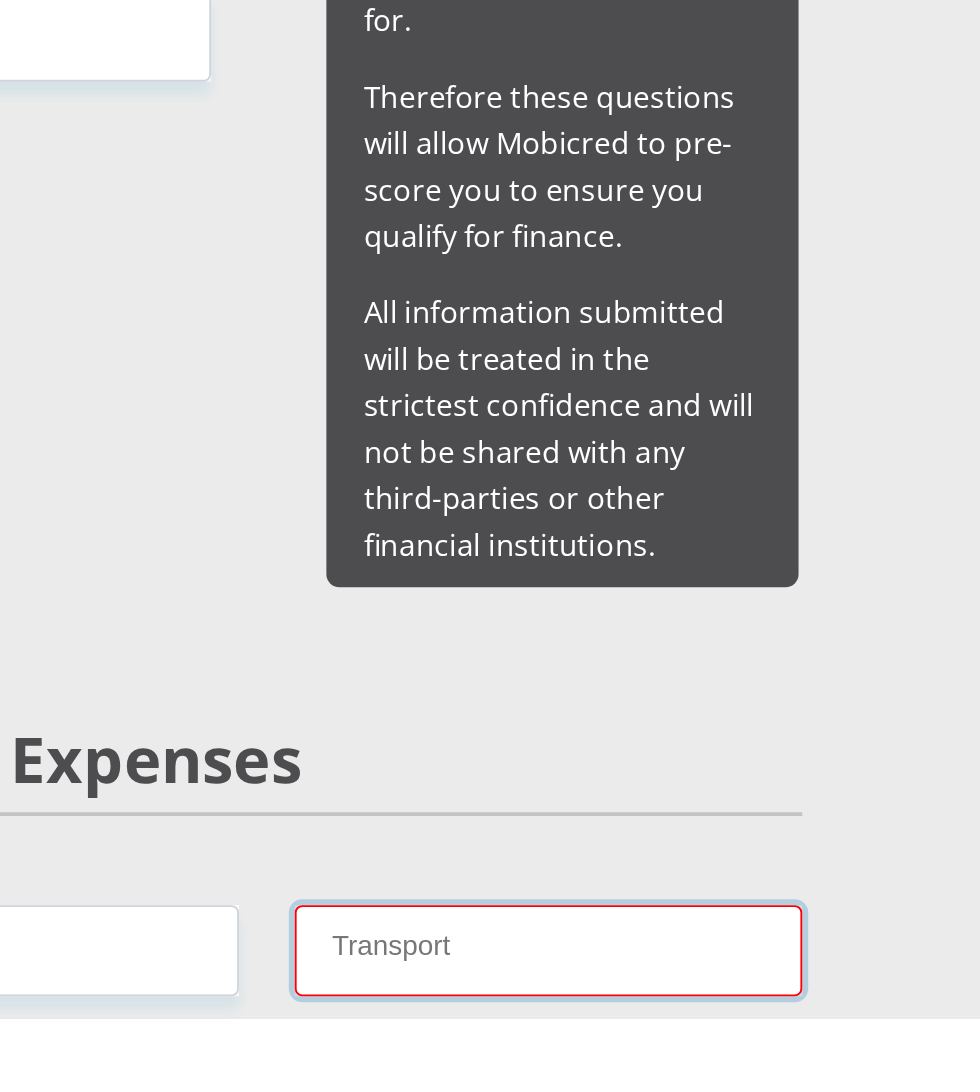 click on "Transport" at bounding box center (641, 1055) 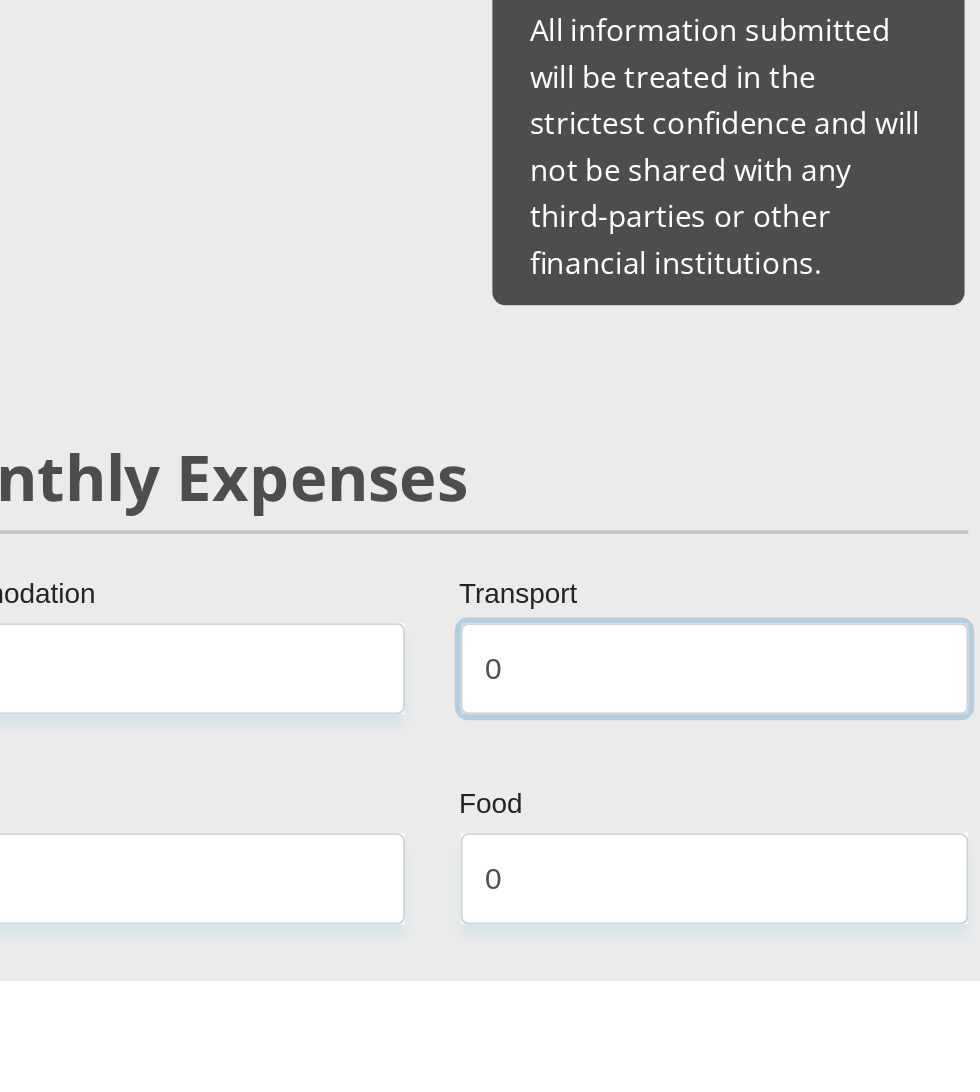 scroll, scrollTop: 1894, scrollLeft: 0, axis: vertical 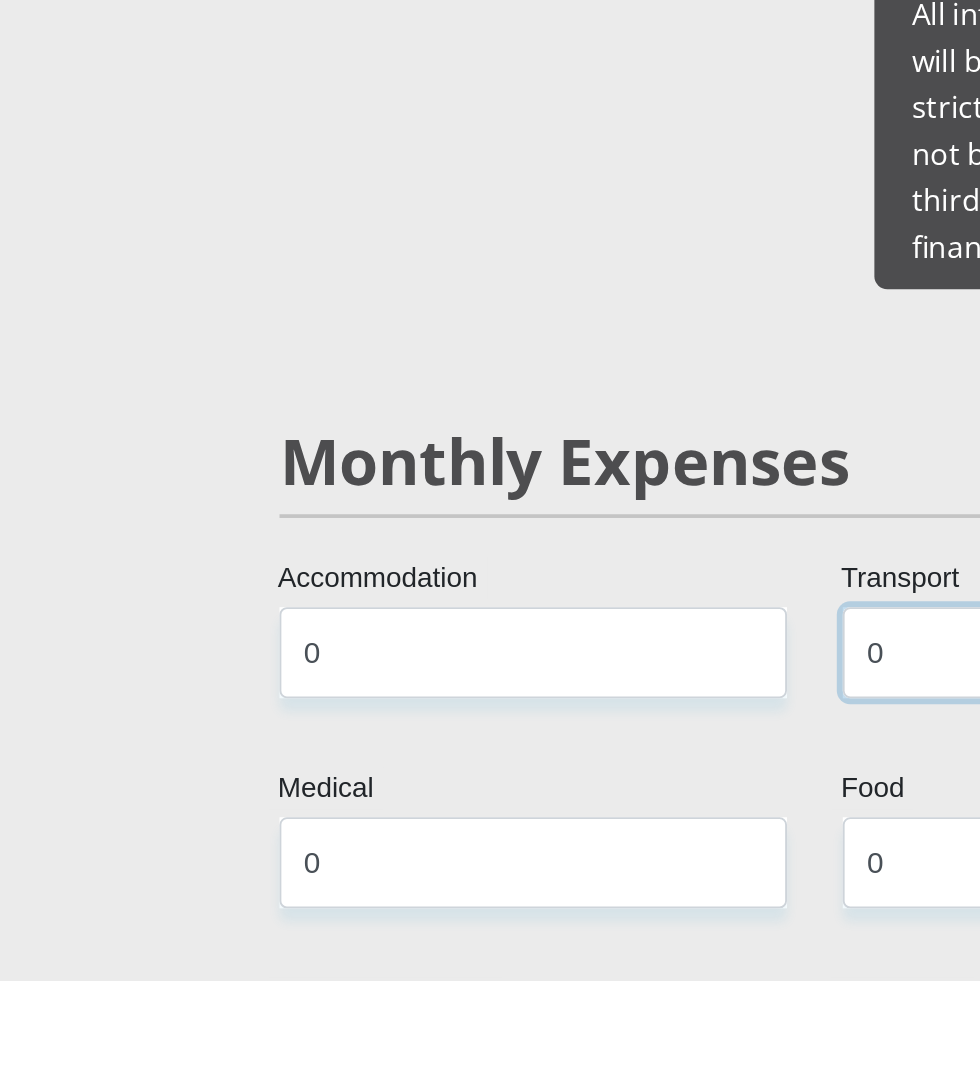 type on "0" 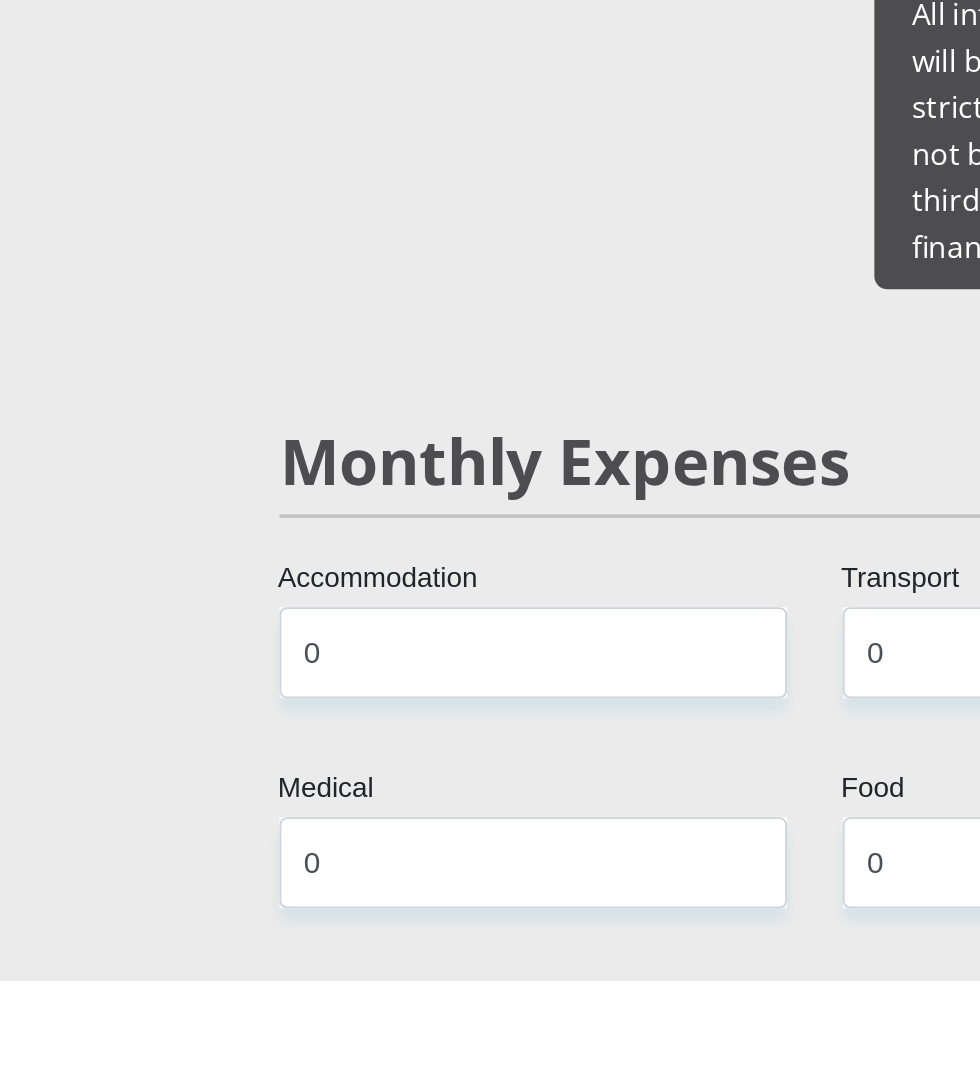 click on "Child Maintenance" at bounding box center [338, 1255] 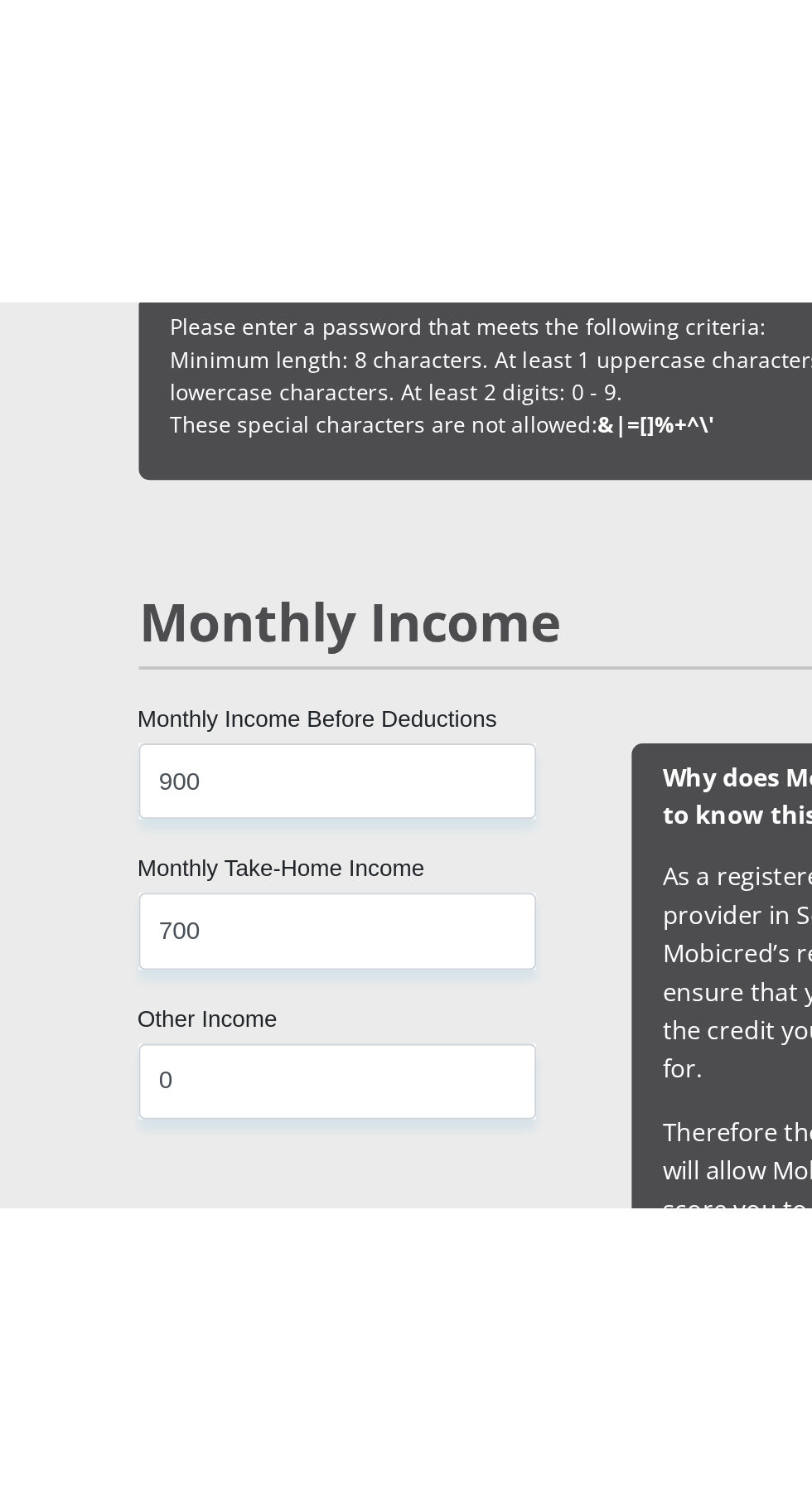 scroll, scrollTop: 1502, scrollLeft: 0, axis: vertical 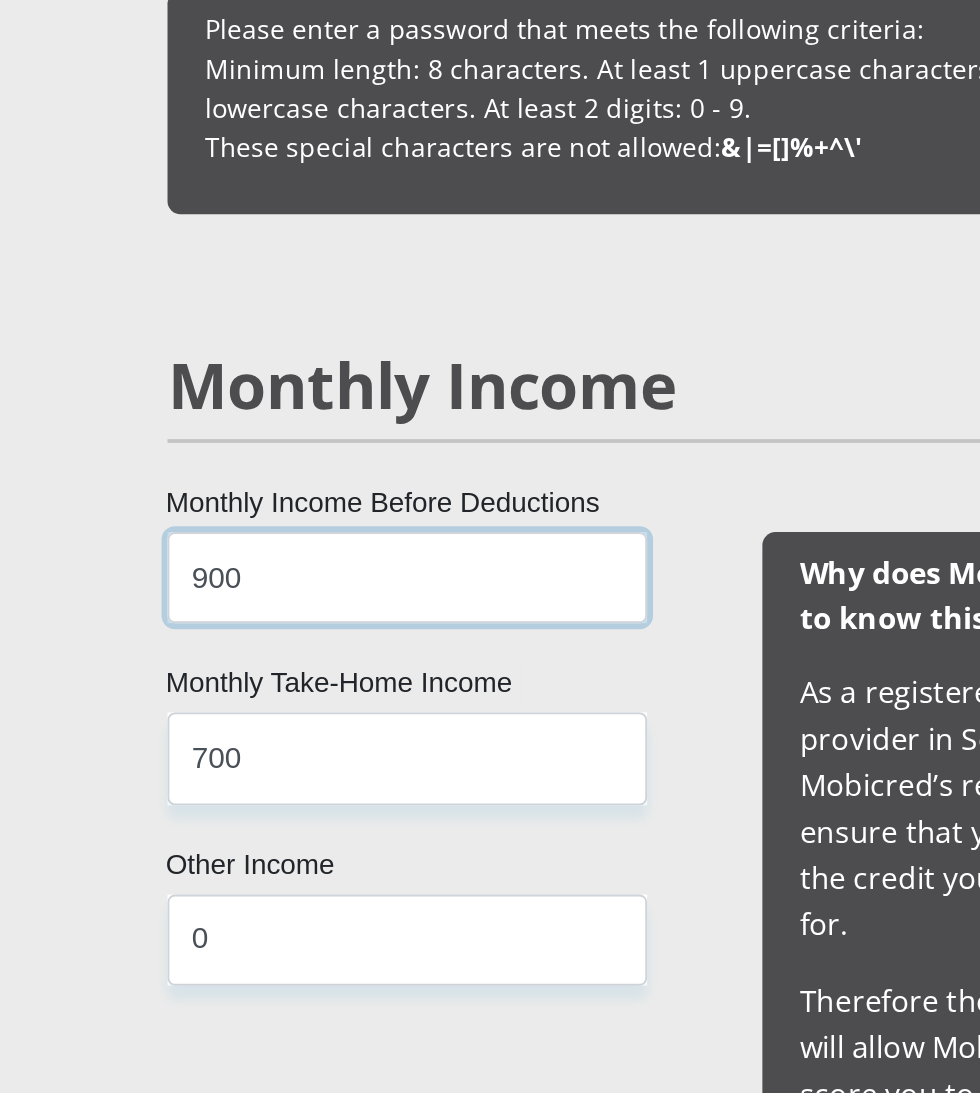 click on "900" at bounding box center (331, 310) 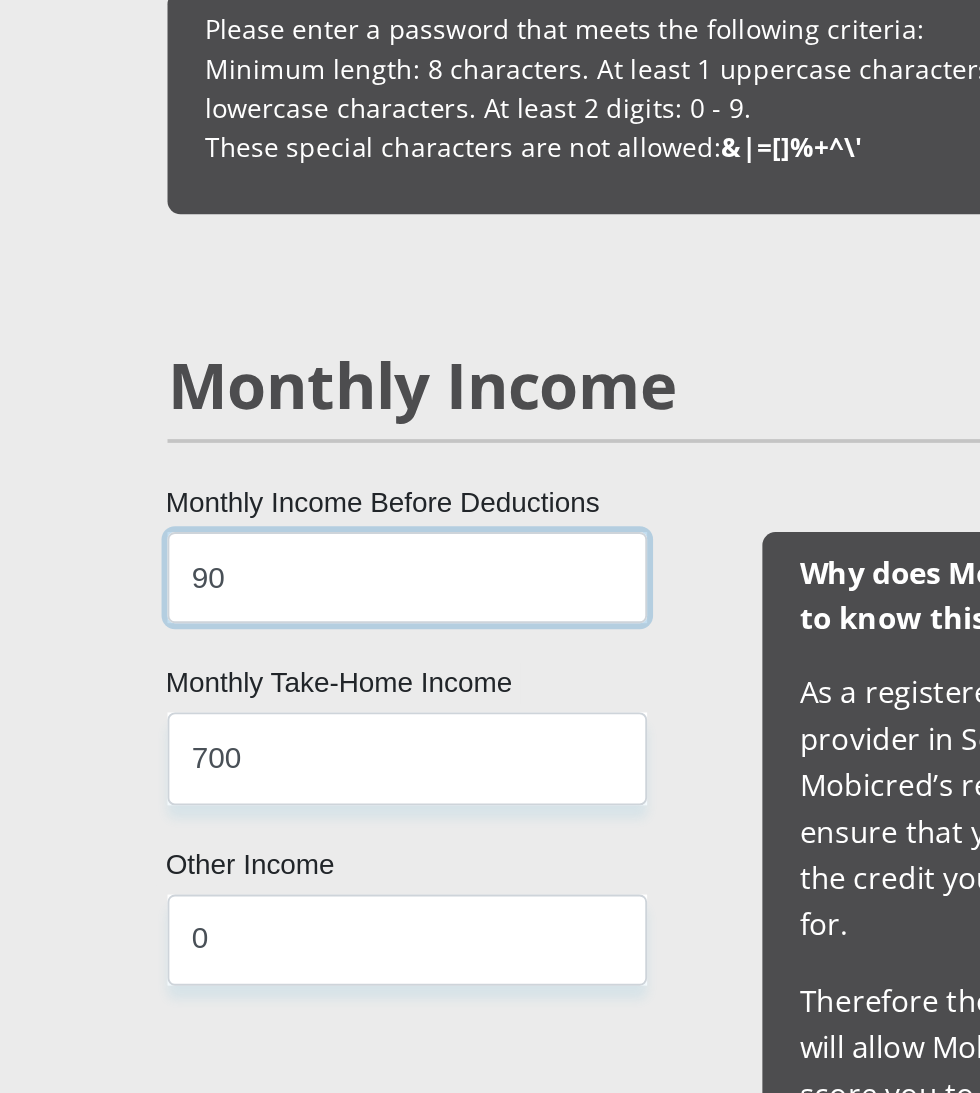 type on "9" 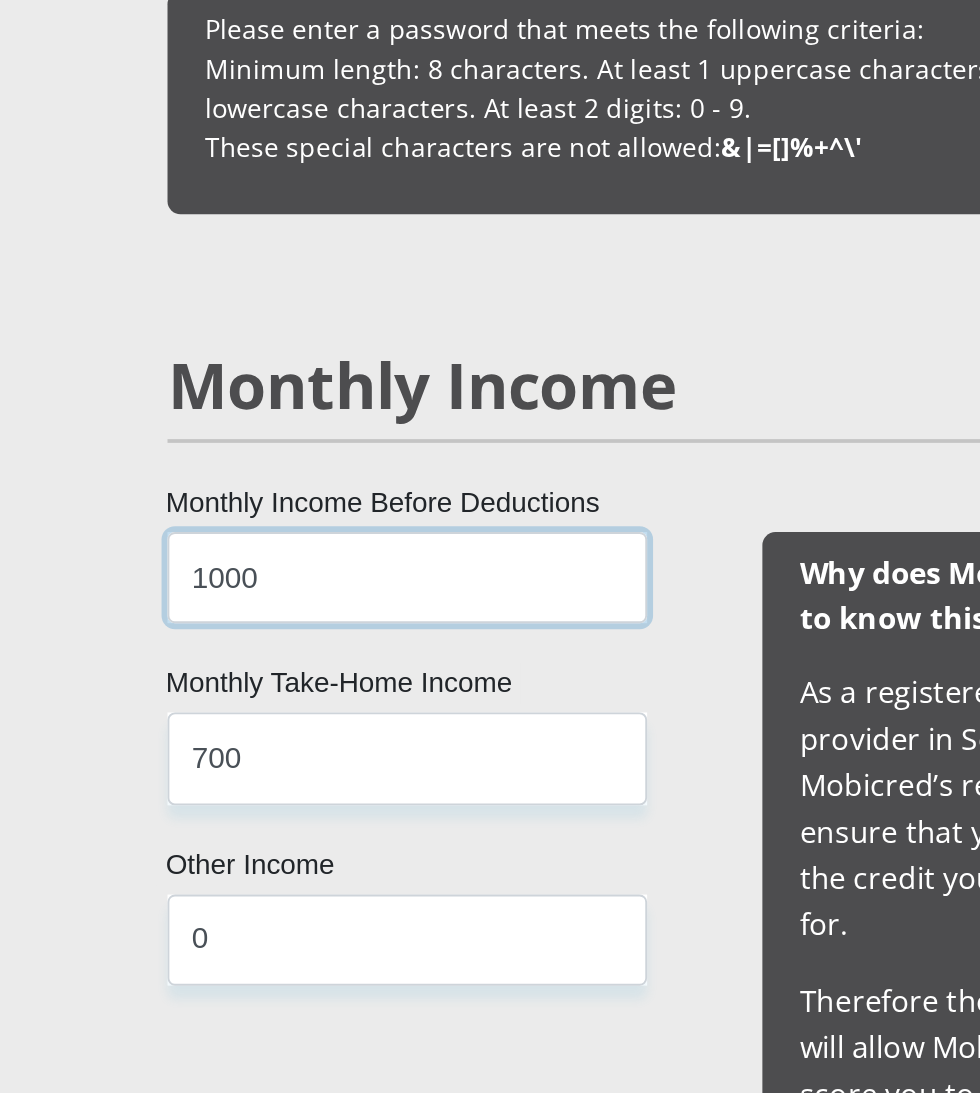type on "1000" 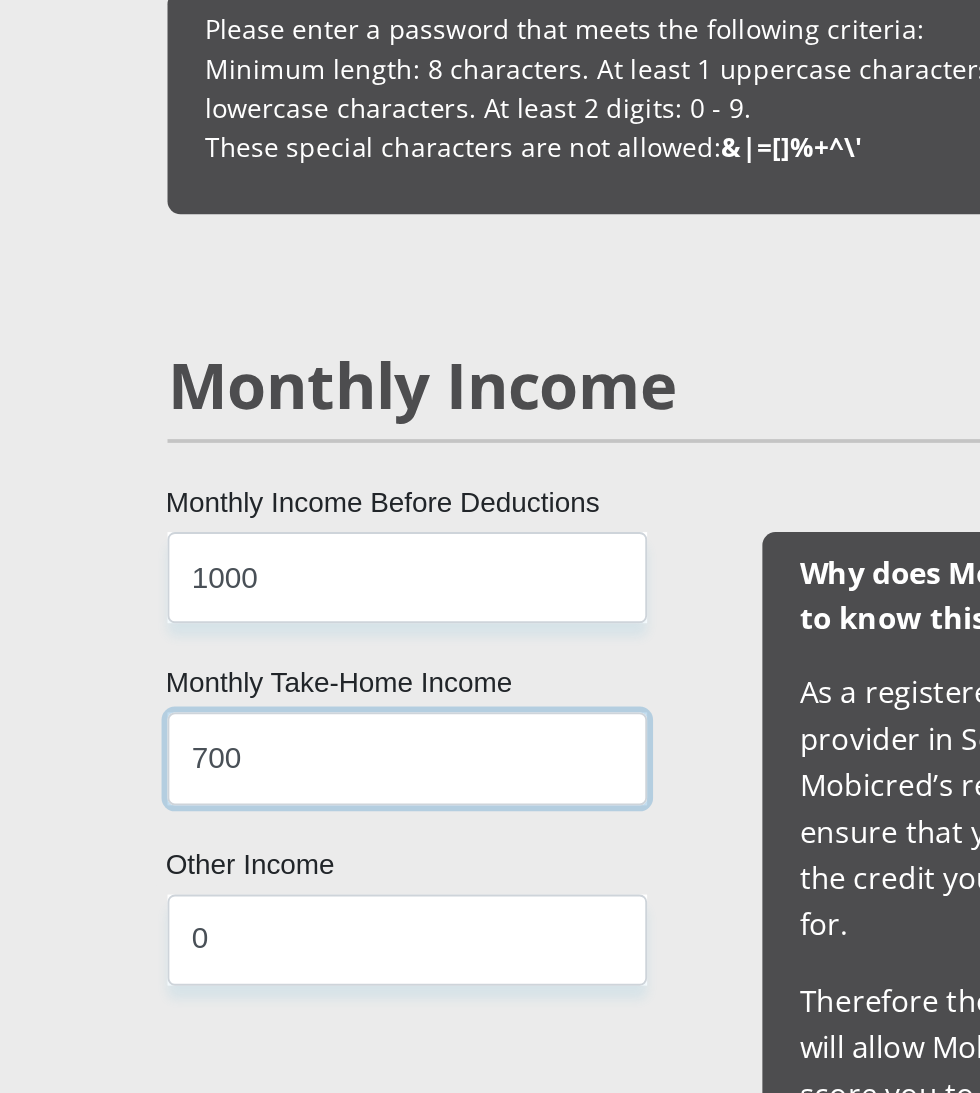 click on "700" at bounding box center (331, 407) 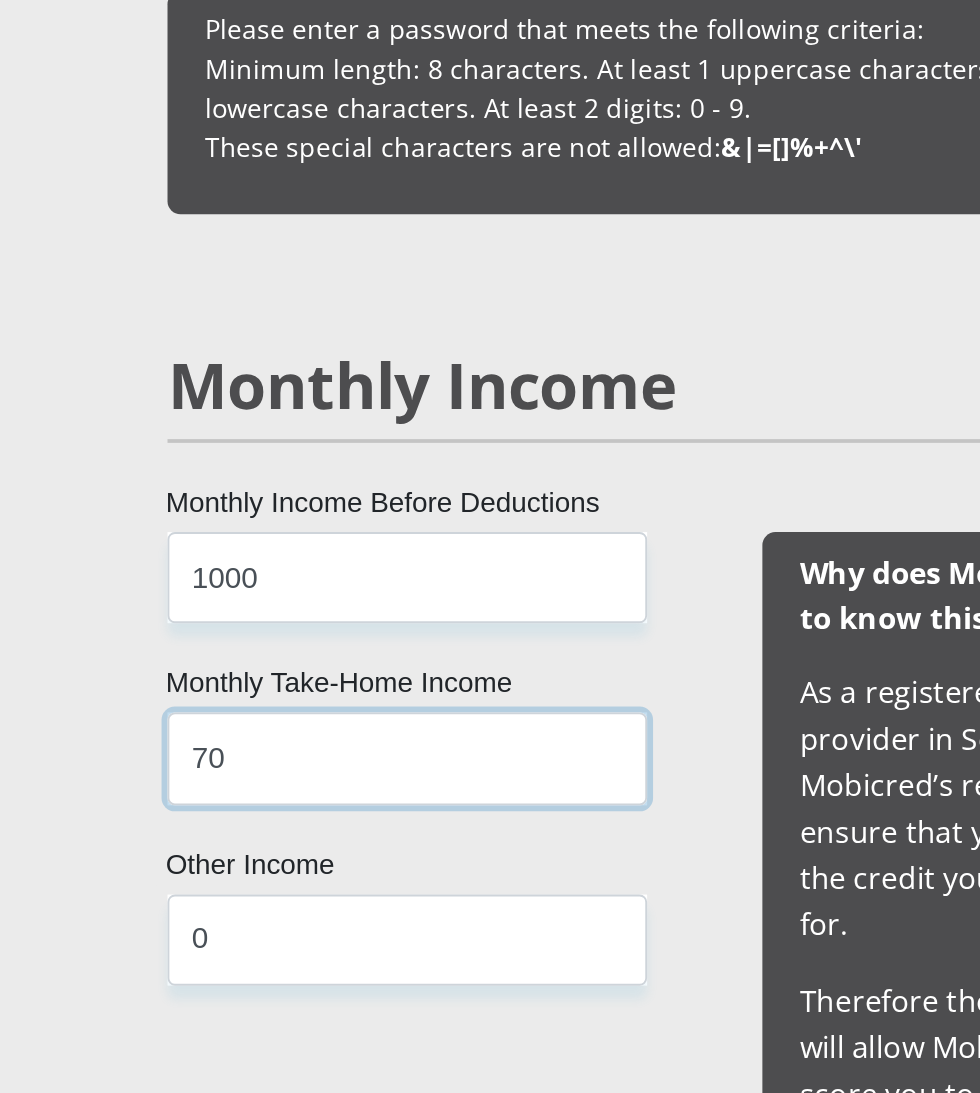 type on "7" 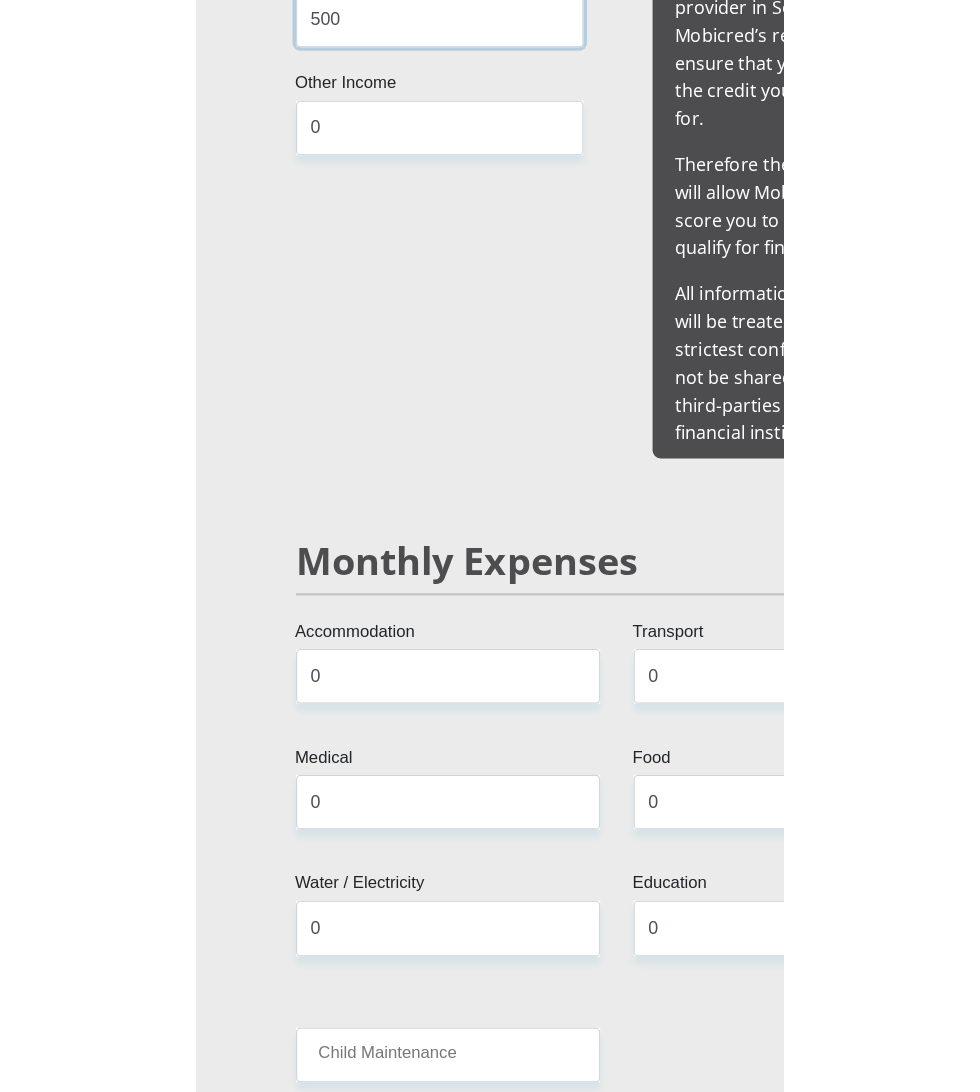 scroll, scrollTop: 1812, scrollLeft: 0, axis: vertical 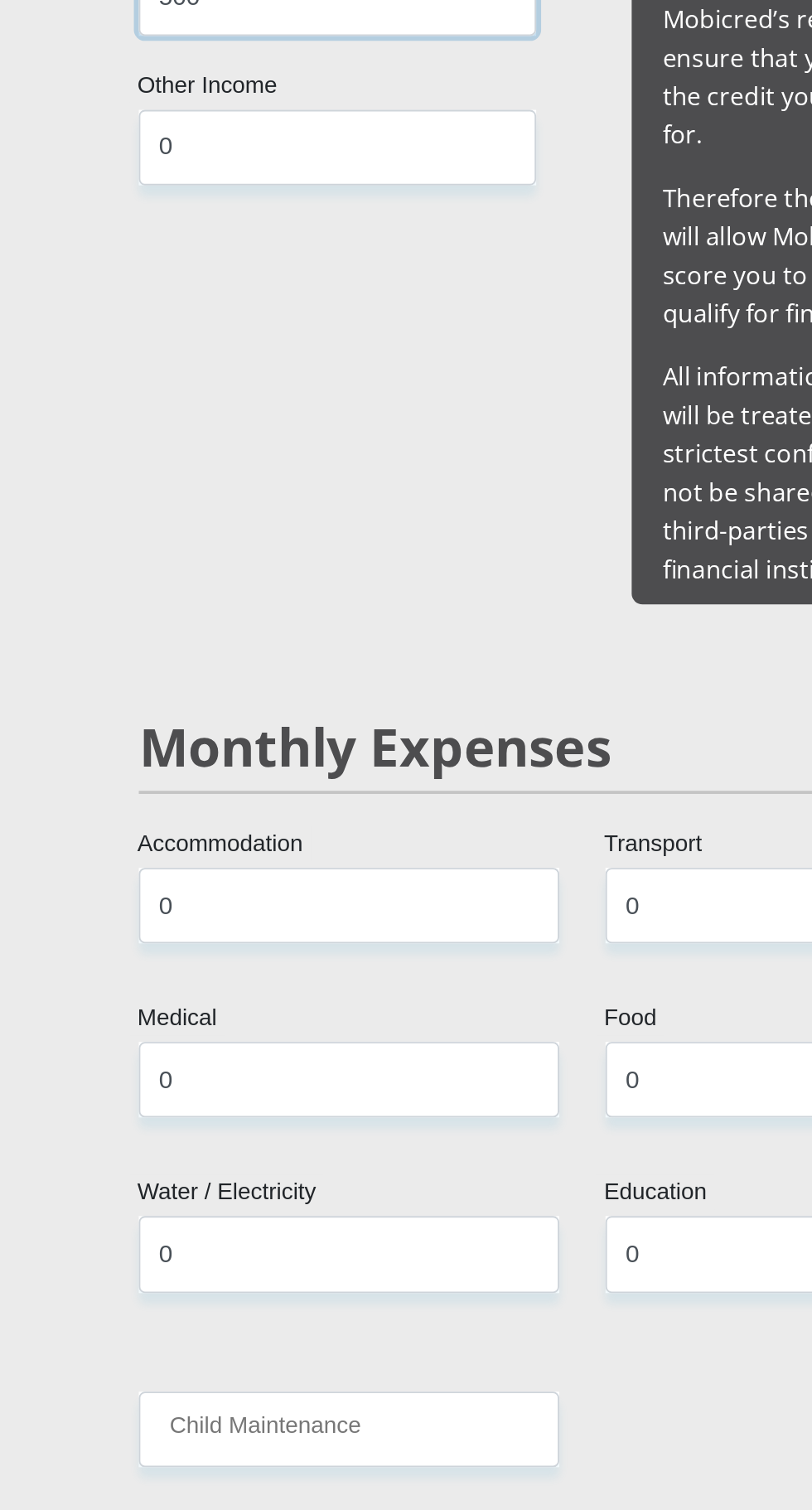type on "500" 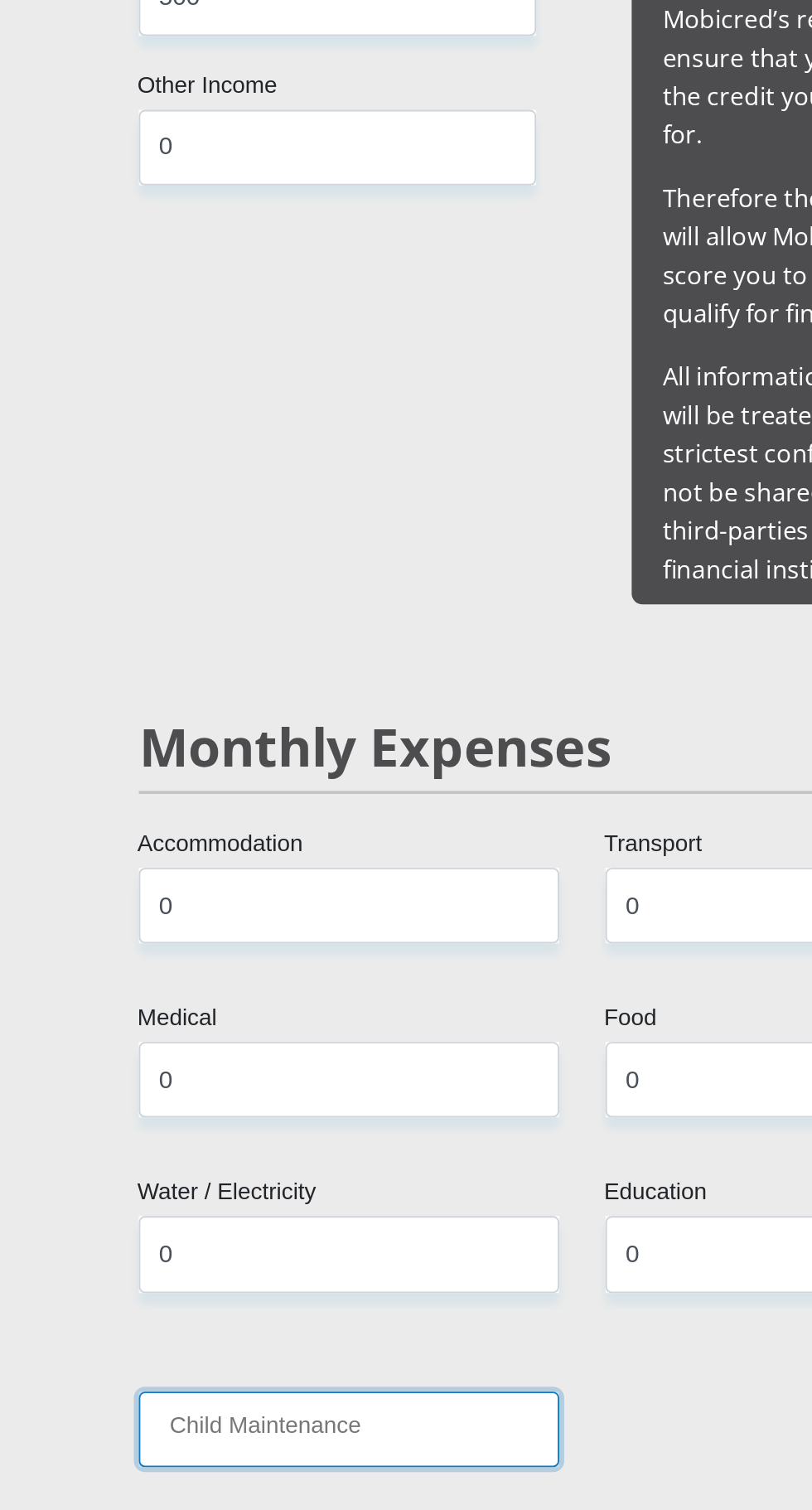 click on "Child Maintenance" at bounding box center [280, 1108] 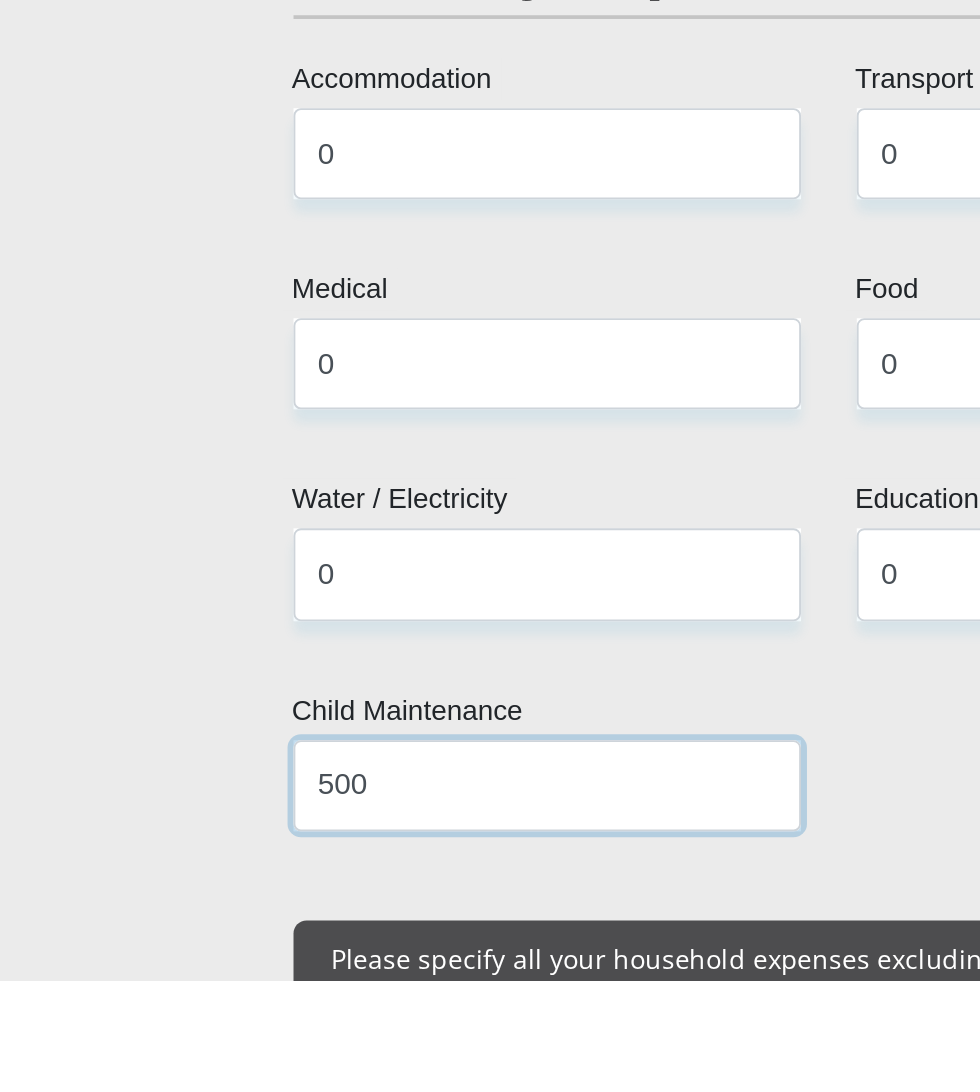 scroll, scrollTop: 2181, scrollLeft: 0, axis: vertical 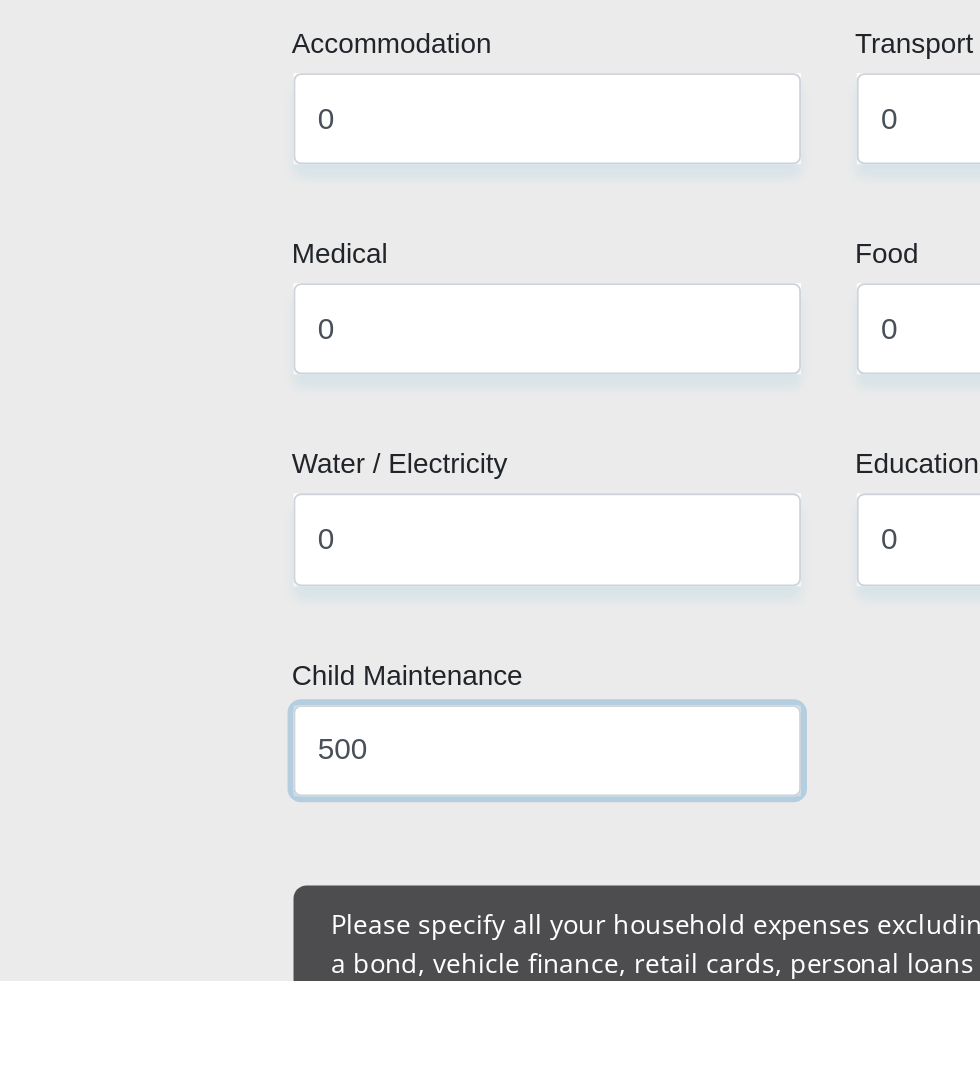 type on "500" 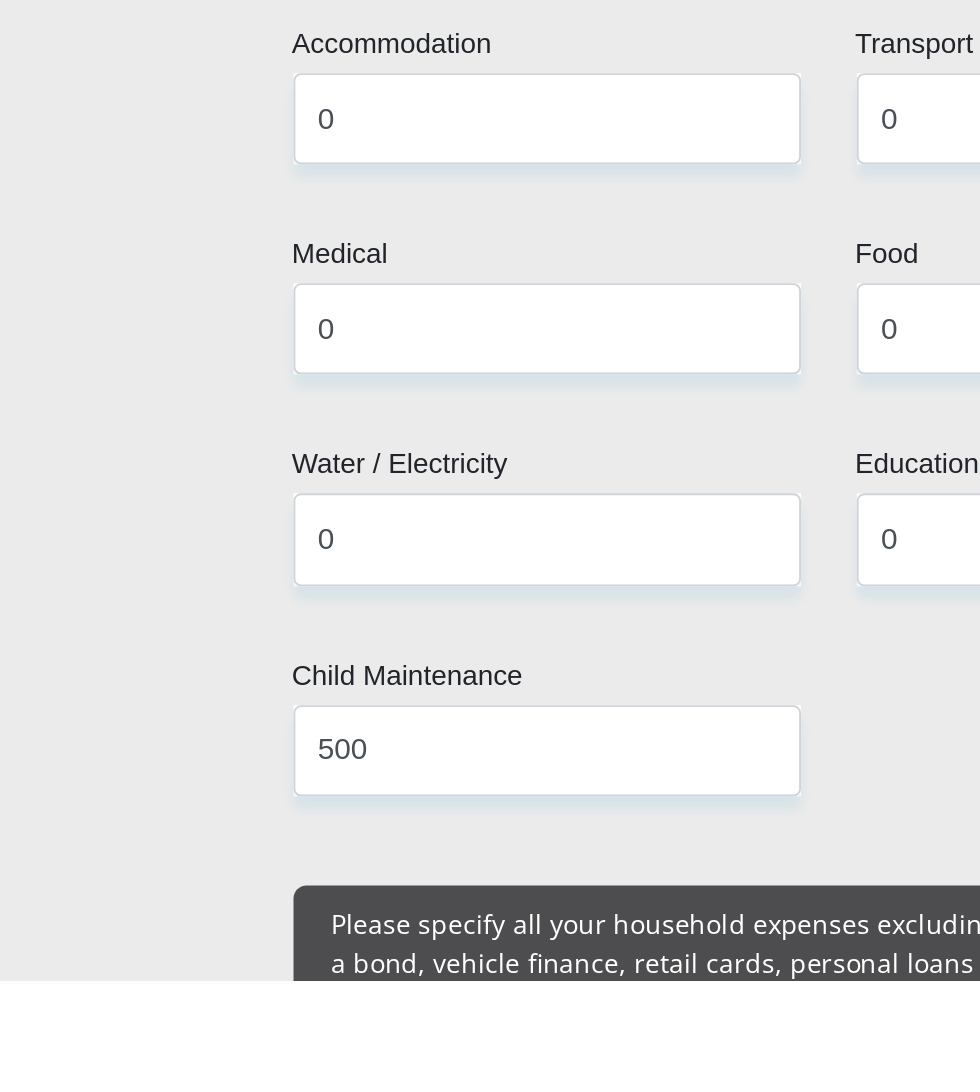 click on "Permanent/Full-time
Part-time/Casual
Contract Worker
Self-Employed
Housewife
Retired
Student
Medically Boarded
Disability
Unemployed" at bounding box center [338, 1298] 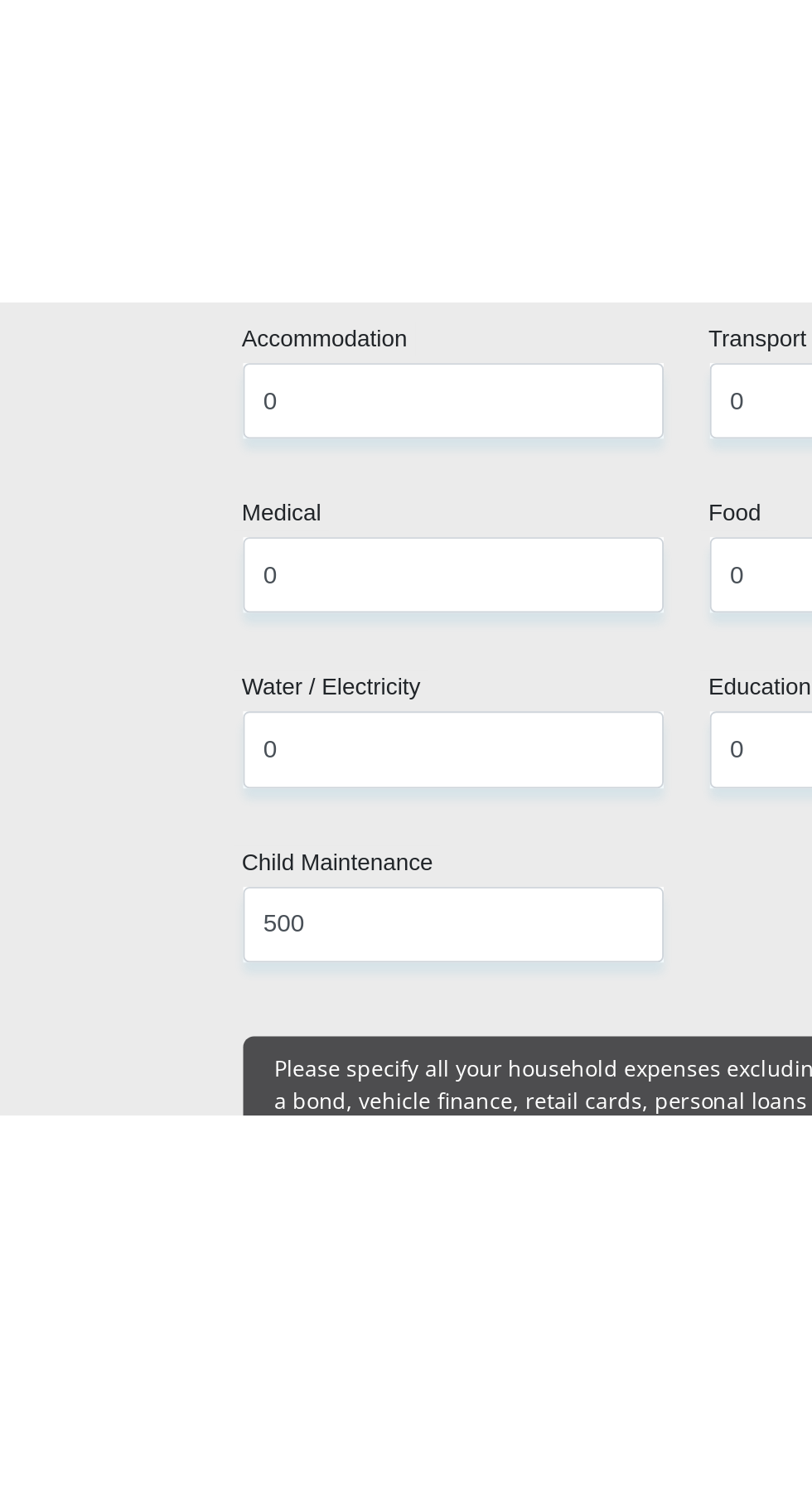 scroll, scrollTop: 1808, scrollLeft: 0, axis: vertical 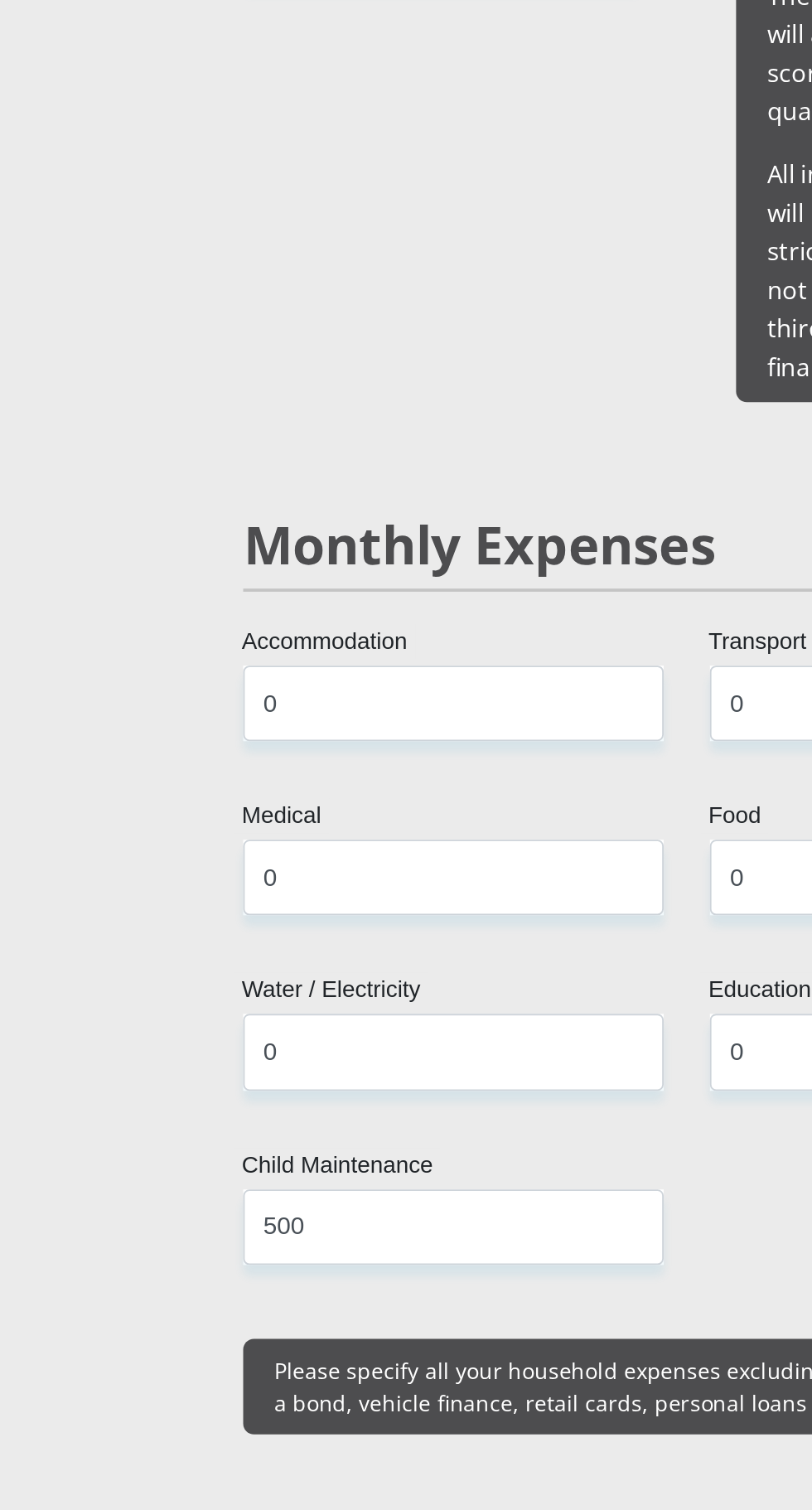 select on "4" 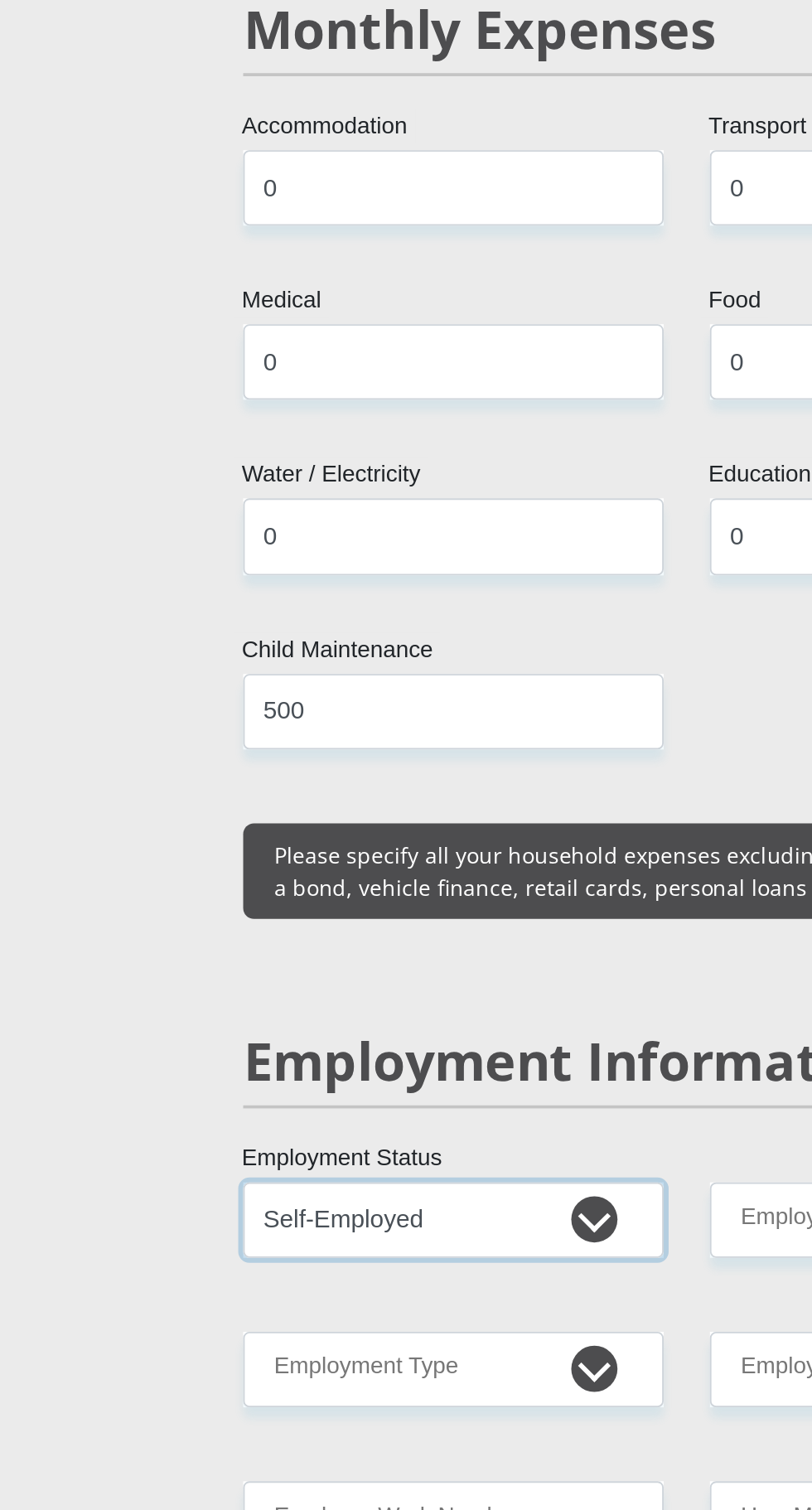 scroll, scrollTop: 1808, scrollLeft: 0, axis: vertical 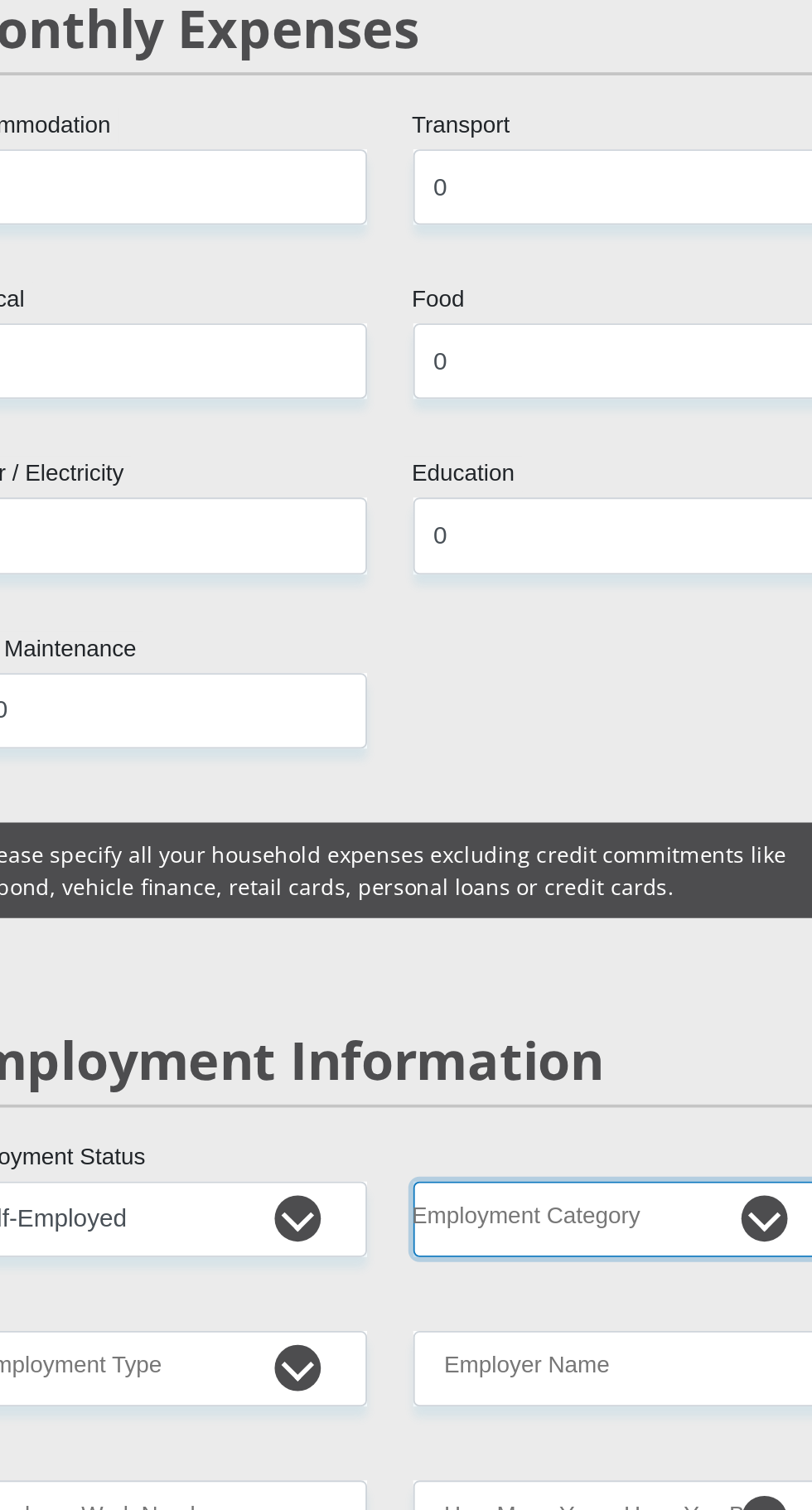 click on "AGRICULTURE
ALCOHOL & TOBACCO
CONSTRUCTION MATERIALS
METALLURGY
EQUIPMENT FOR RENEWABLE ENERGY
SPECIALIZED CONTRACTORS
CAR
GAMING (INCL. INTERNET
OTHER WHOLESALE
UNLICENSED PHARMACEUTICALS
CURRENCY EXCHANGE HOUSES
OTHER FINANCIAL INSTITUTIONS & INSURANCE
REAL ESTATE AGENTS
OIL & GAS
OTHER MATERIALS (E.G. IRON ORE)
PRECIOUS STONES & PRECIOUS METALS
POLITICAL ORGANIZATIONS
RELIGIOUS ORGANIZATIONS(NOT SECTS)
ACTI. HAVING BUSINESS DEAL WITH PUBLIC ADMINISTRATION
LAUNDROMATS" at bounding box center (531, 1076) 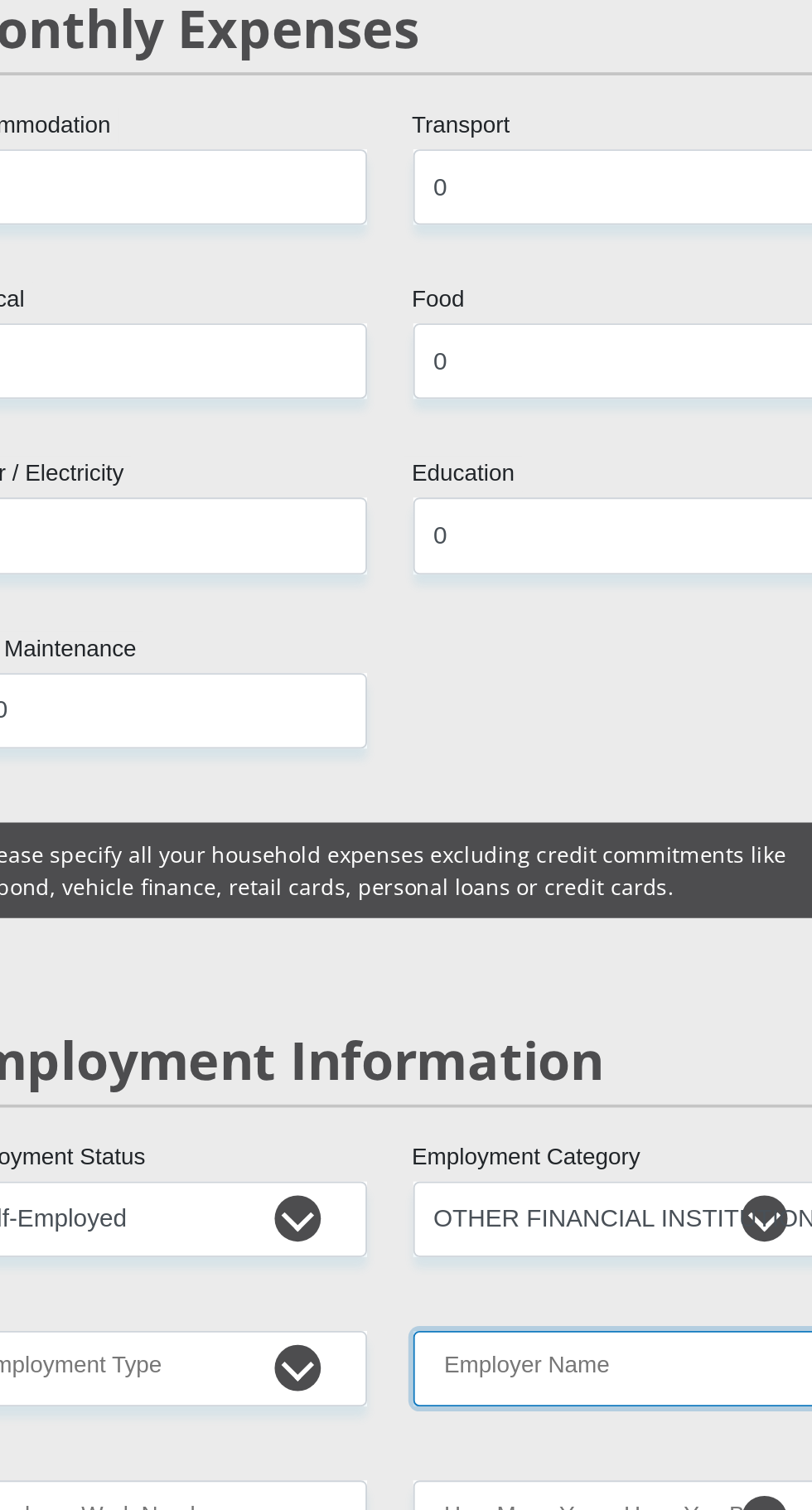 click on "Employer Name" at bounding box center [531, 1156] 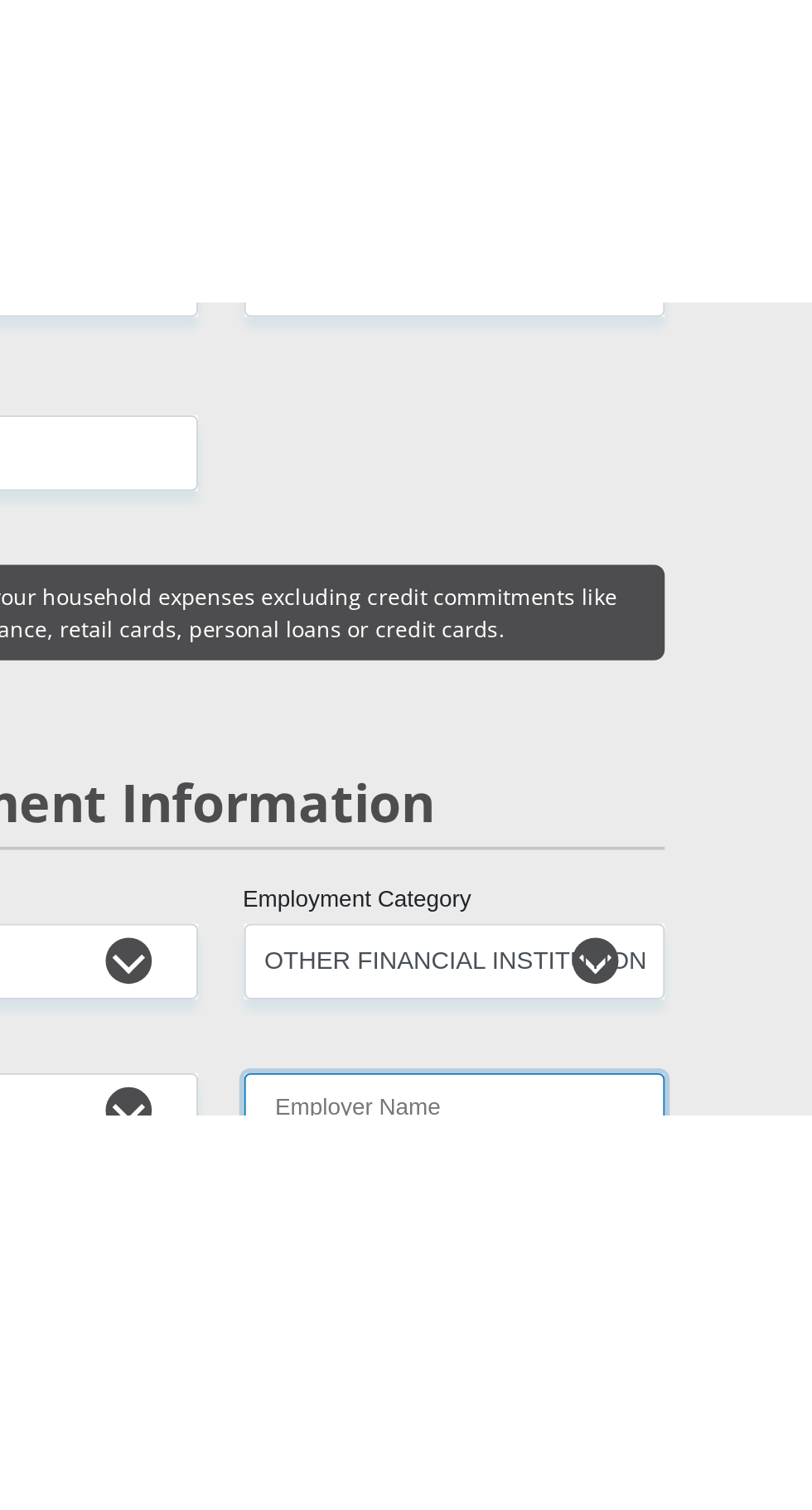 scroll, scrollTop: 2061, scrollLeft: 0, axis: vertical 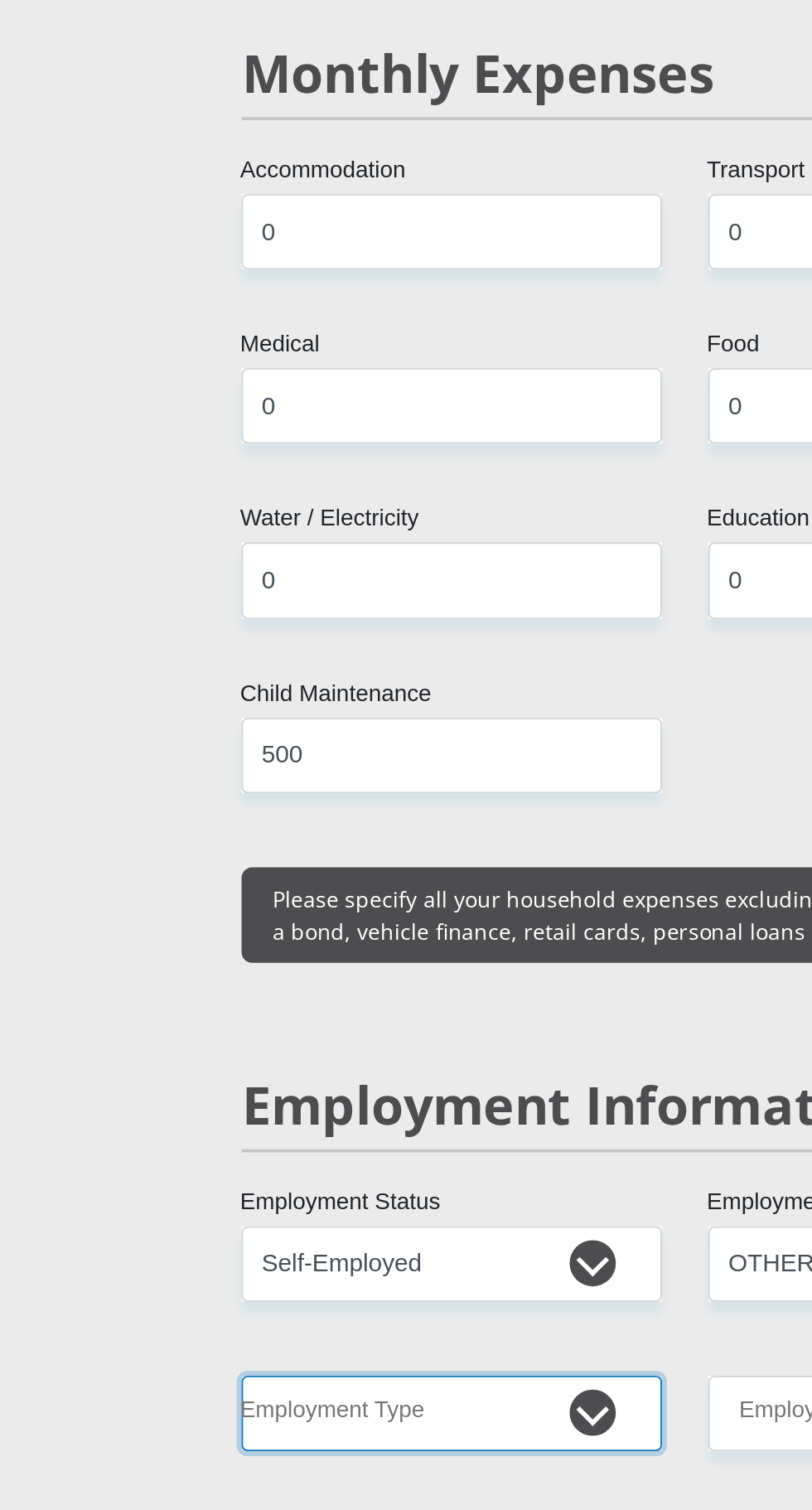 click on "College/Lecturer
Craft Seller
Creative
Driver
Executive
Farmer
Forces - Non Commissioned
Forces - Officer
Hawker
Housewife
Labourer
Licenced Professional
Manager
Miner
Non Licenced Professional
Office Staff/Clerk
Outside Worker
Pensioner
Permanent Teacher
Production/Manufacturing
Sales
Self-Employed
Semi-Professional Worker
Service Industry  Social Worker  Student" at bounding box center [280, 903] 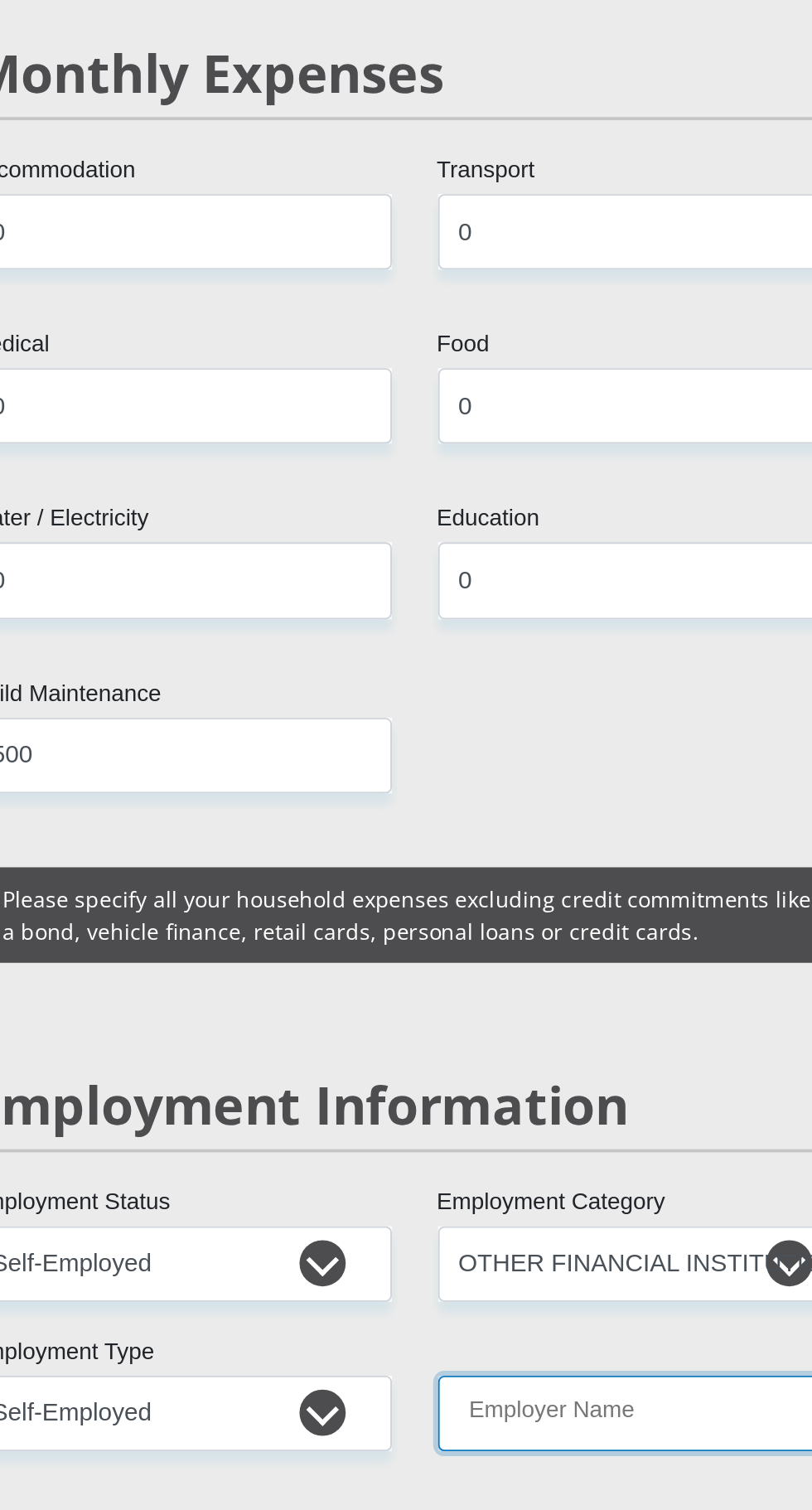 click on "Employer Name" at bounding box center [531, 903] 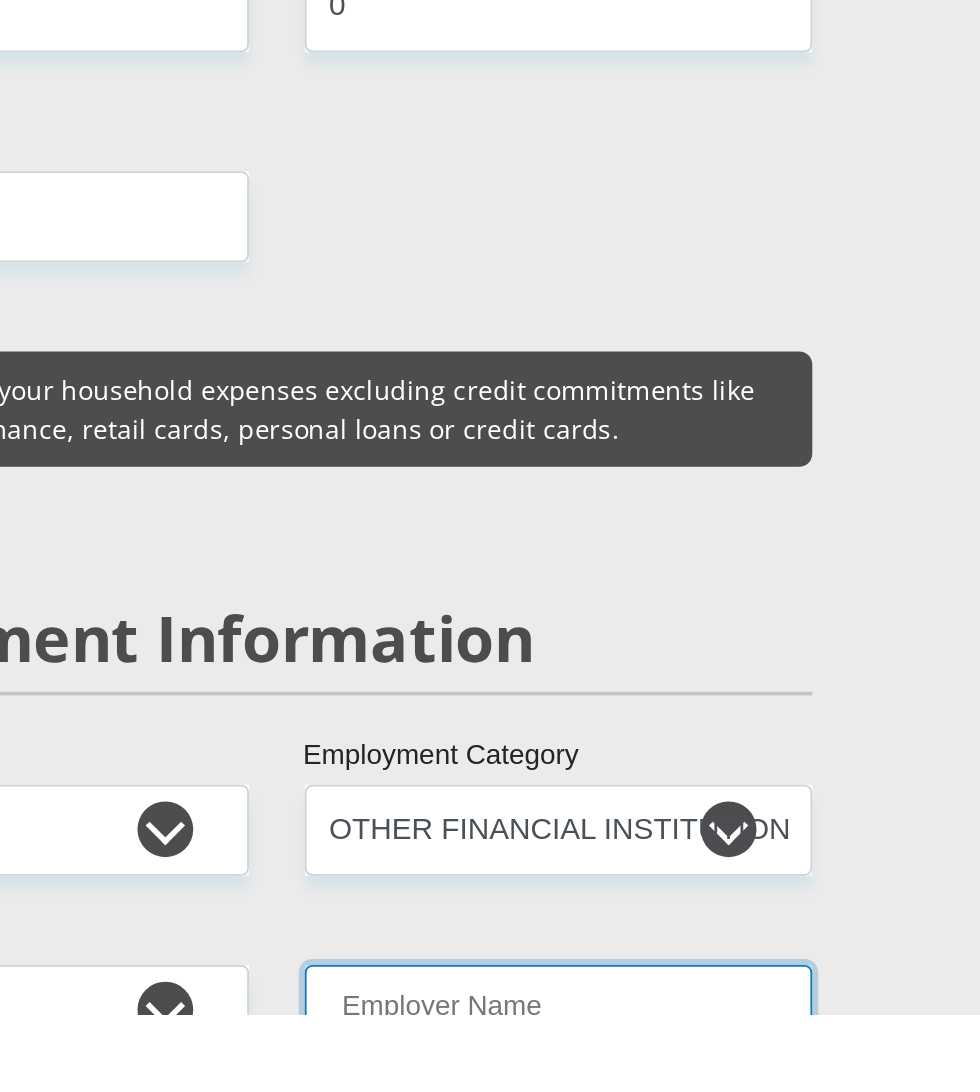 scroll, scrollTop: 2487, scrollLeft: 0, axis: vertical 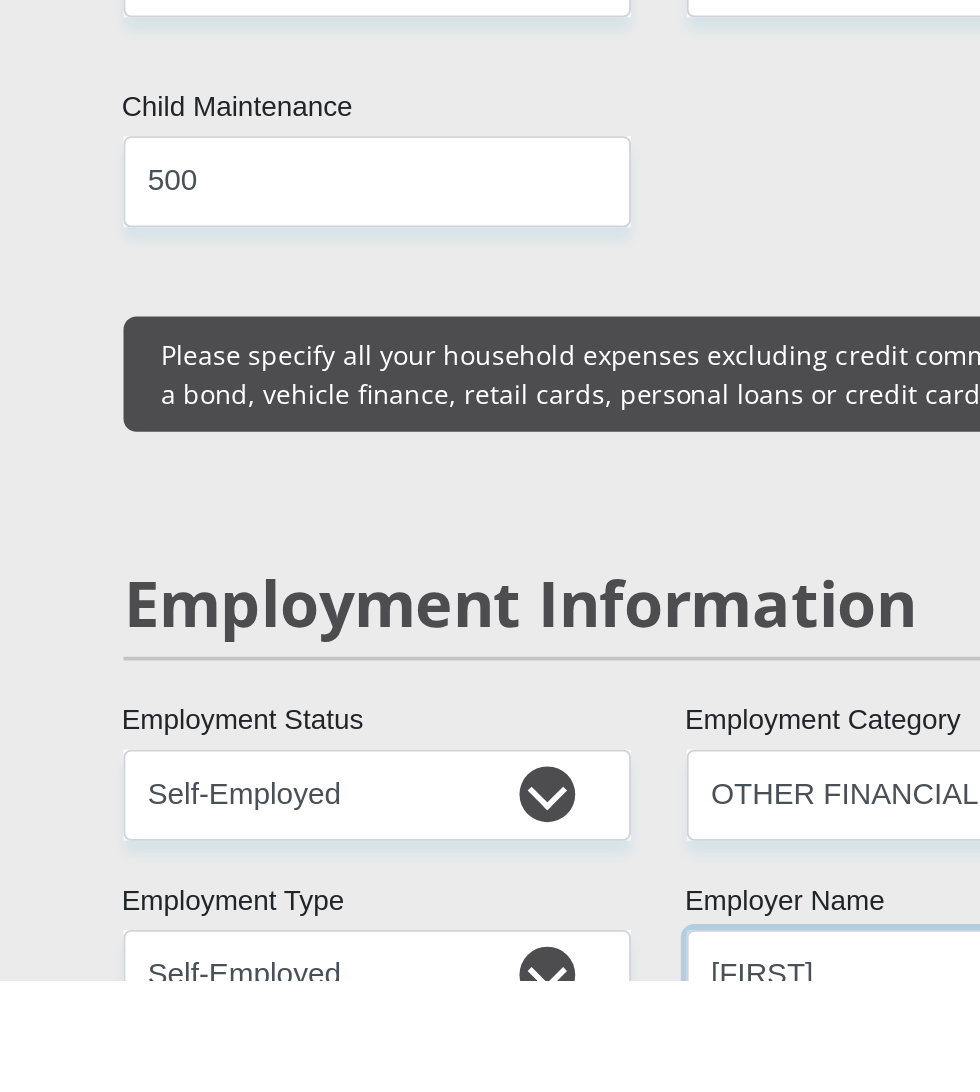type on "[FIRST]" 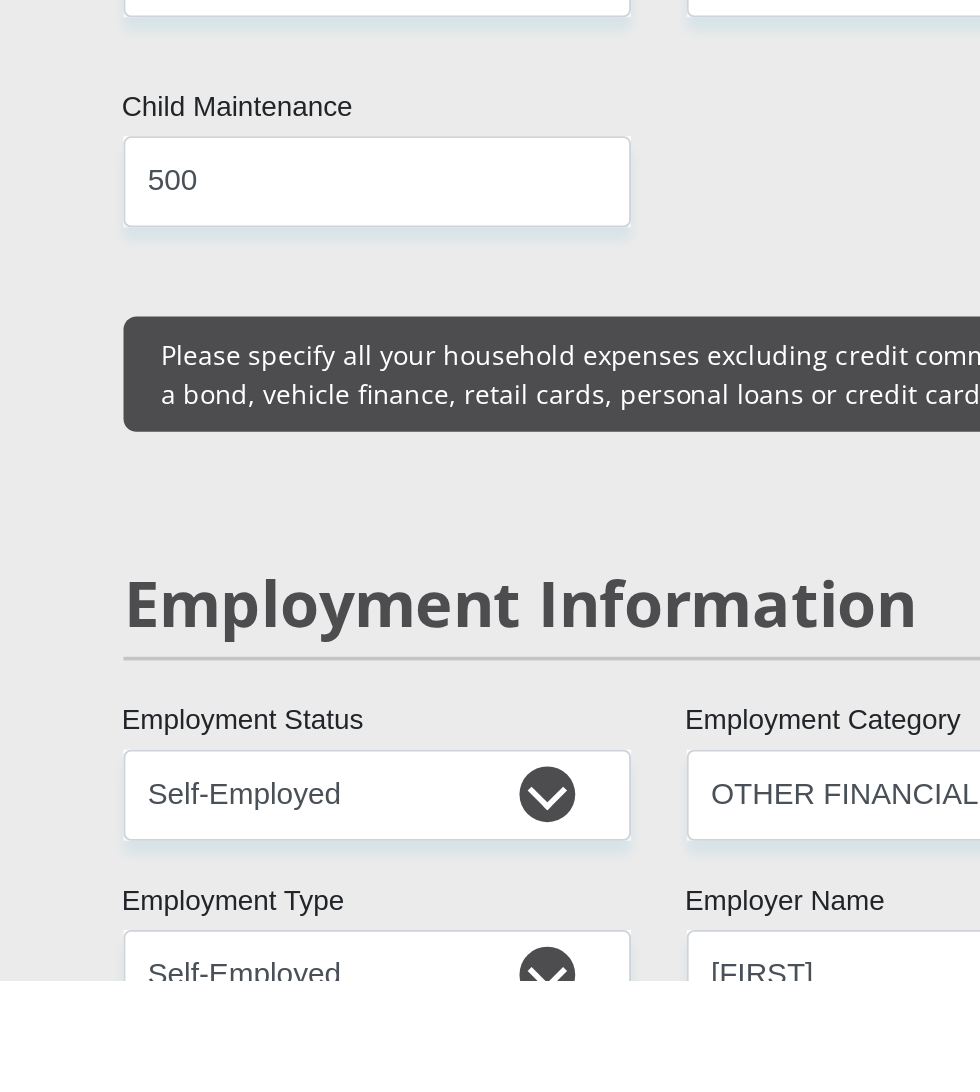 click on "Employer Work Number" at bounding box center (338, 1186) 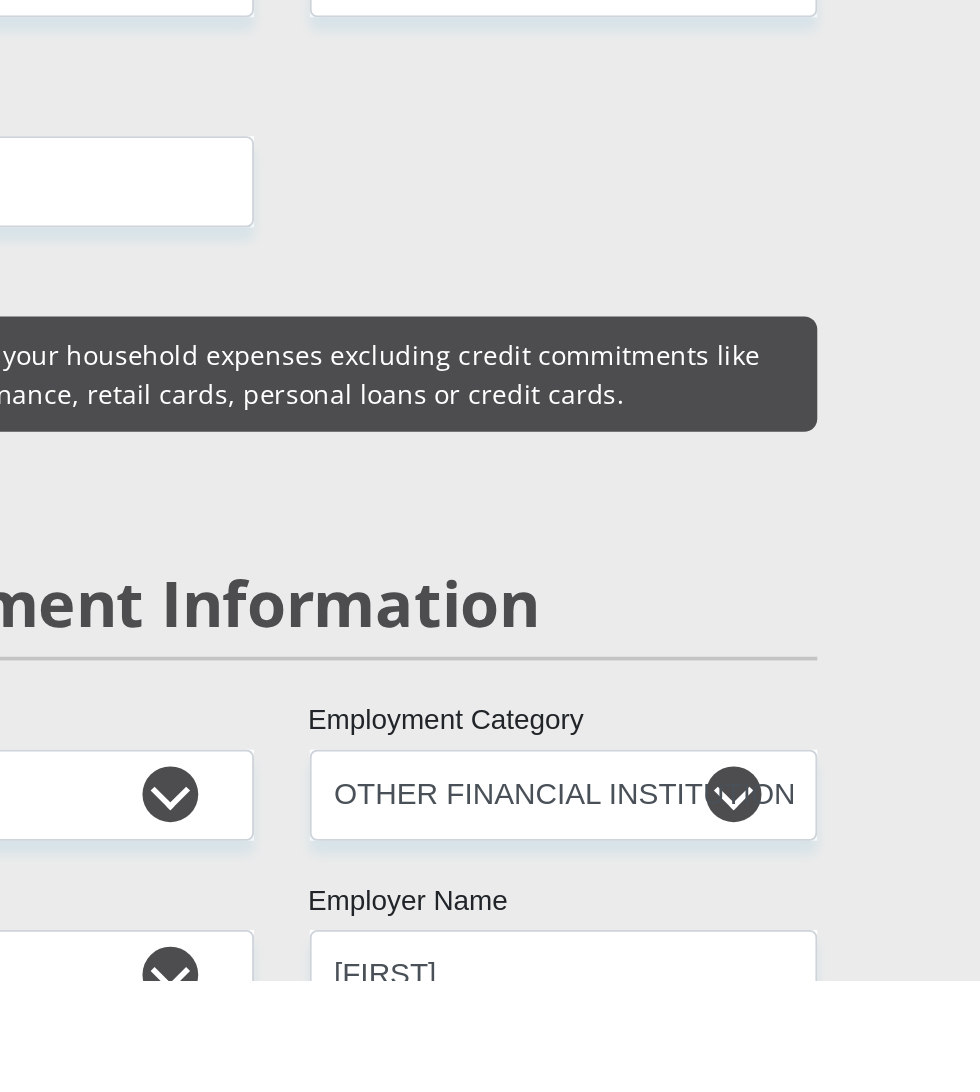 type on "[PHONE]" 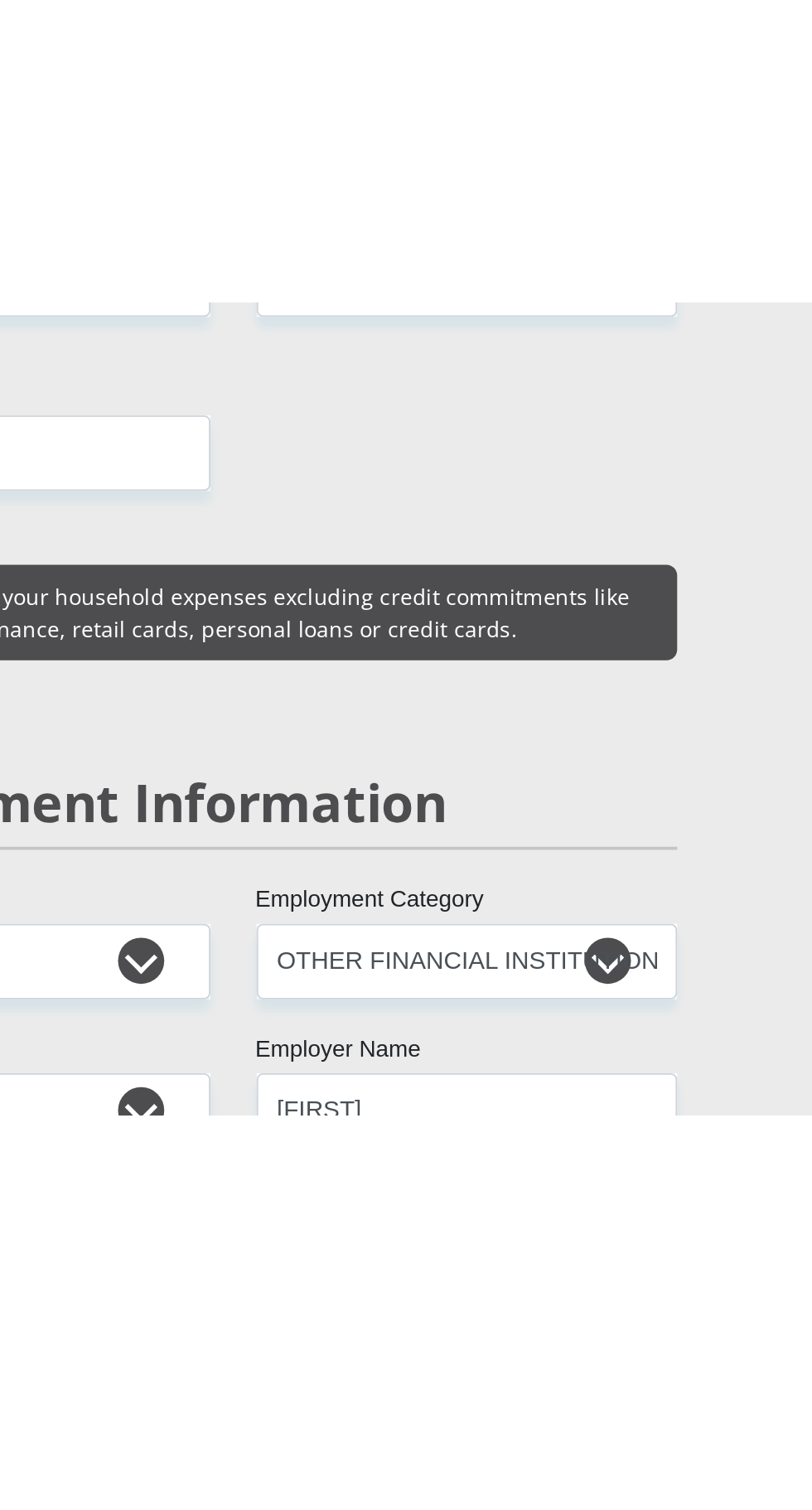 scroll, scrollTop: 2061, scrollLeft: 0, axis: vertical 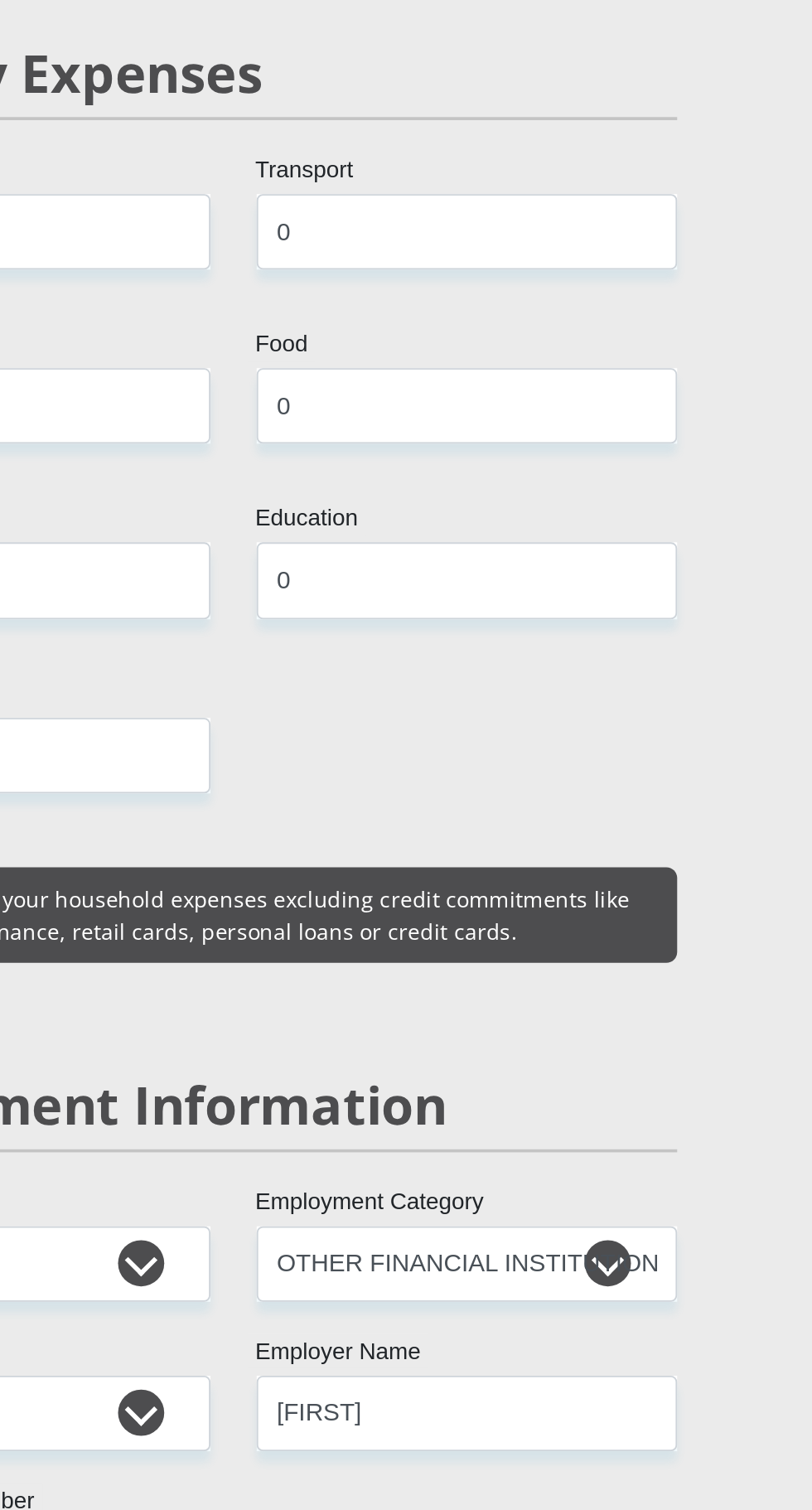 select on "48" 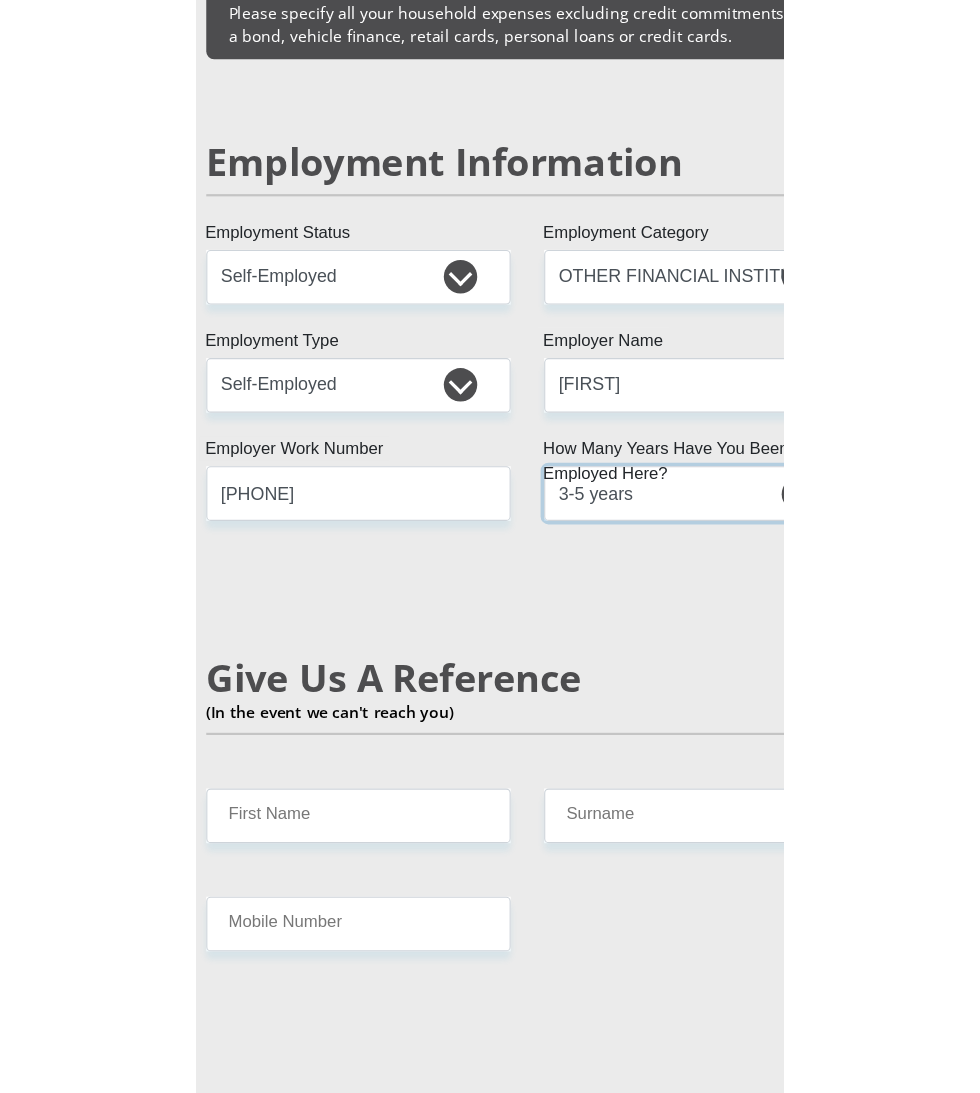 scroll, scrollTop: 3017, scrollLeft: 0, axis: vertical 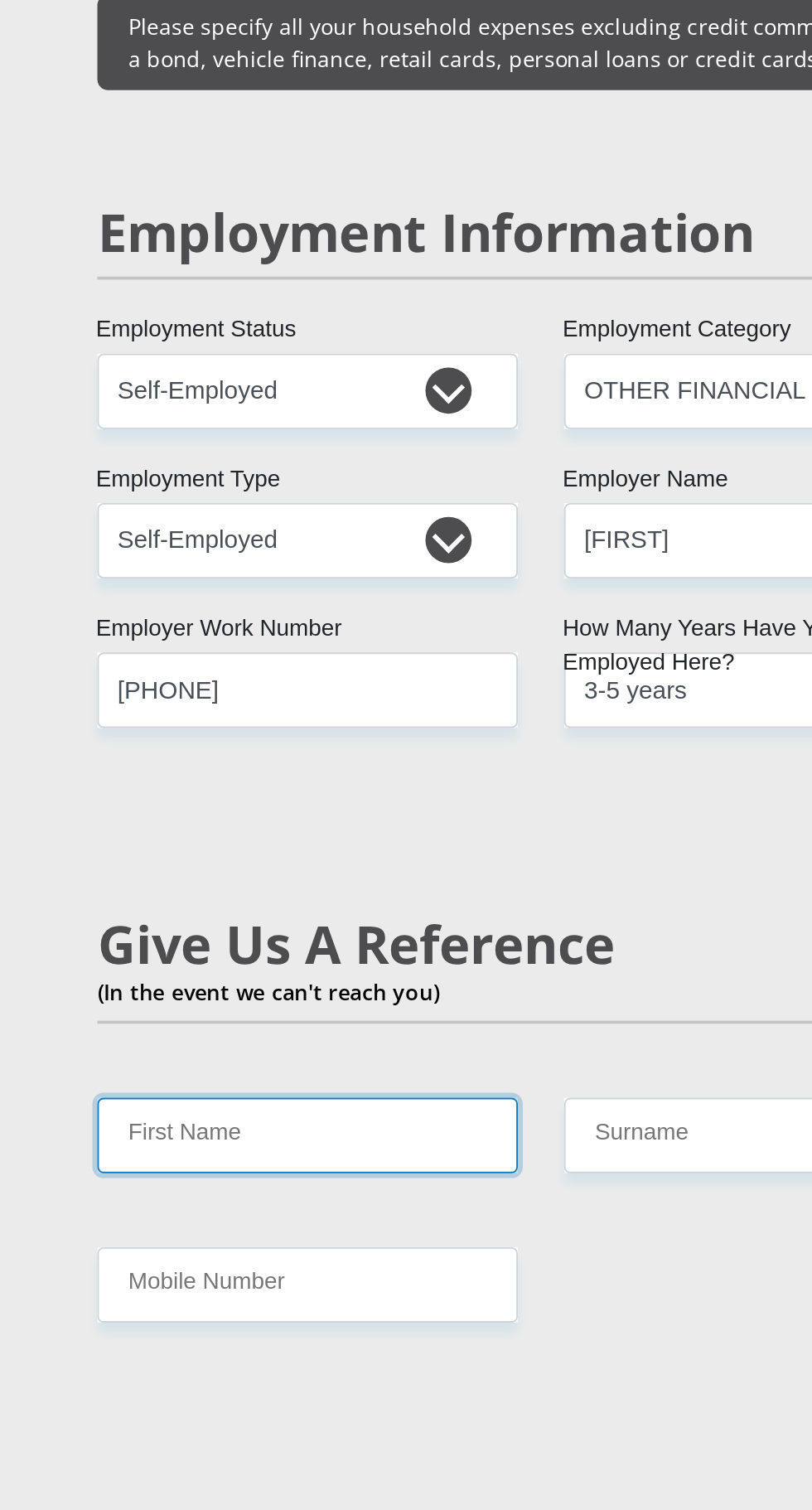 click on "First Name" at bounding box center [280, 783] 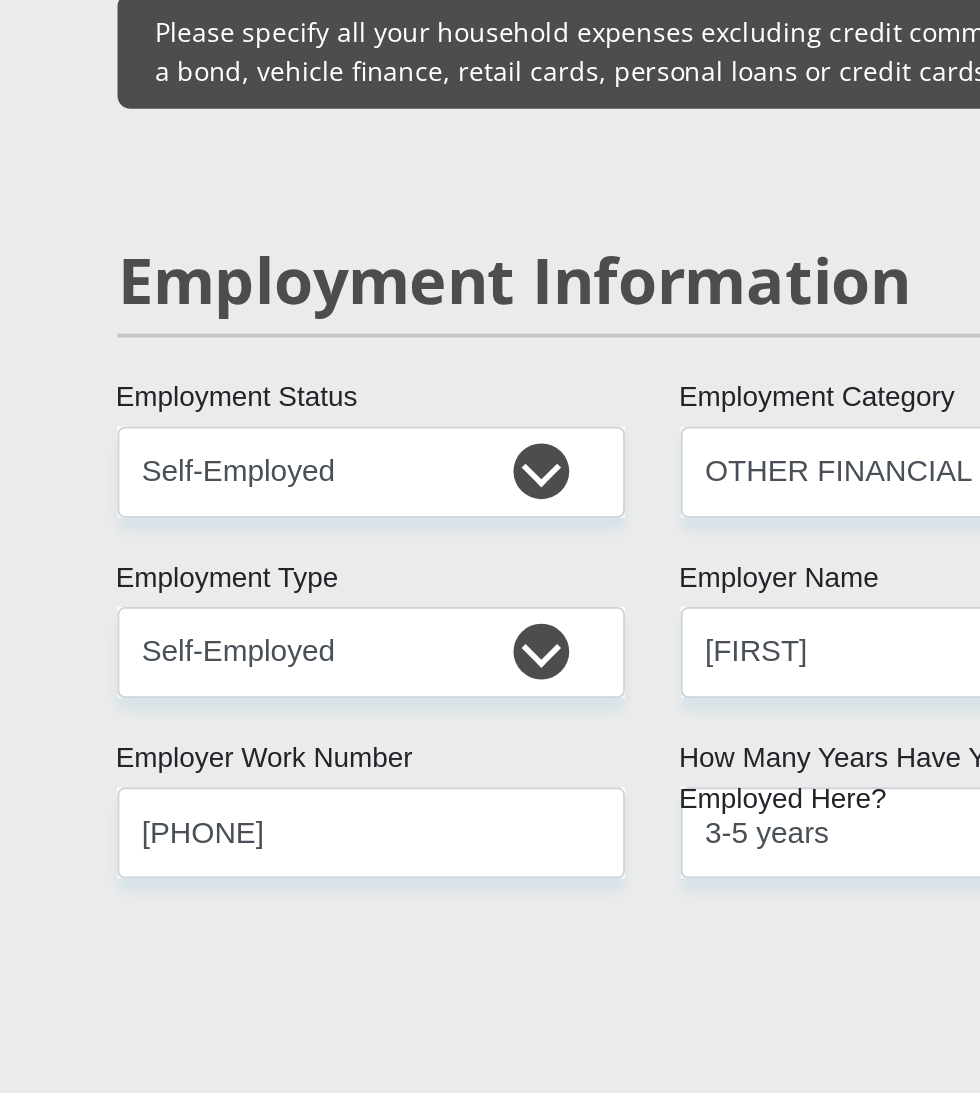 type on "[FIRST]" 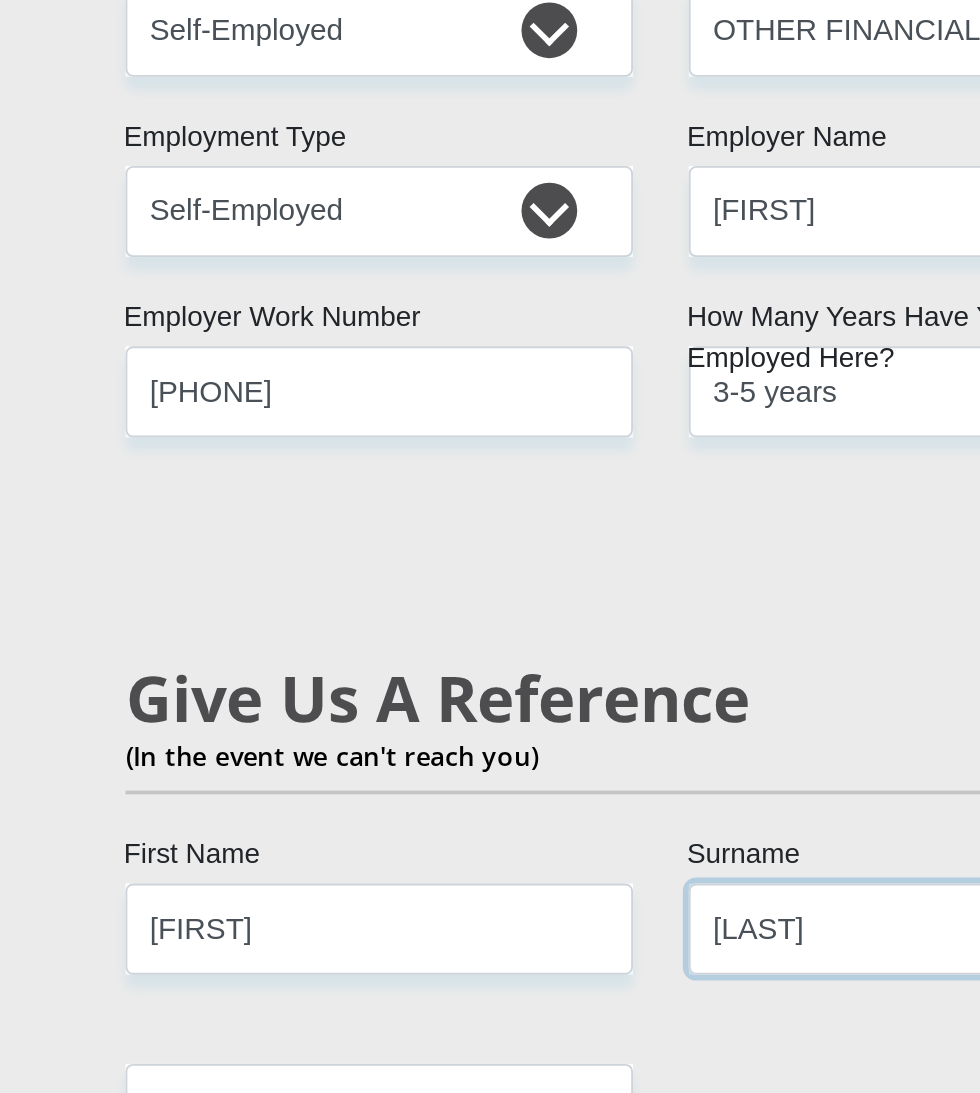 type on "[LAST]" 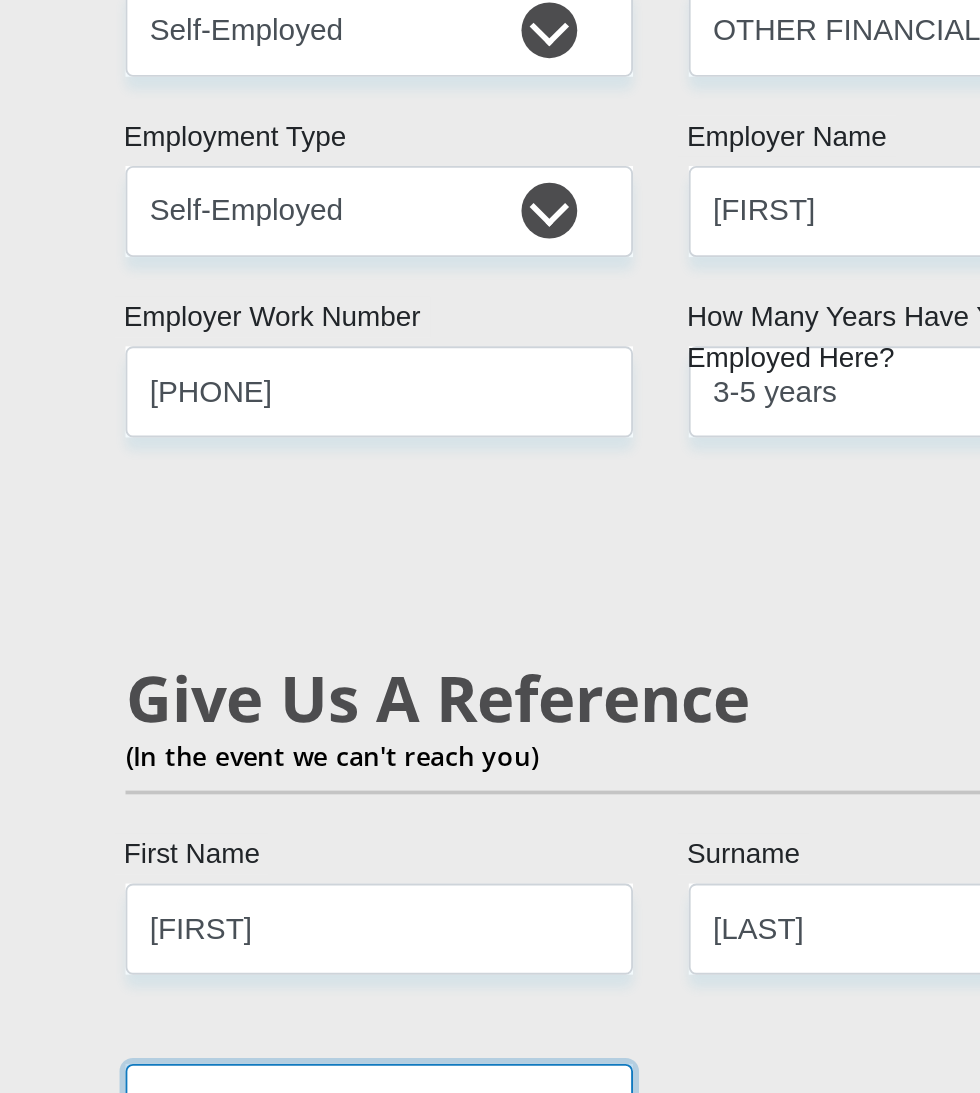 click on "Mobile Number" at bounding box center [338, 1042] 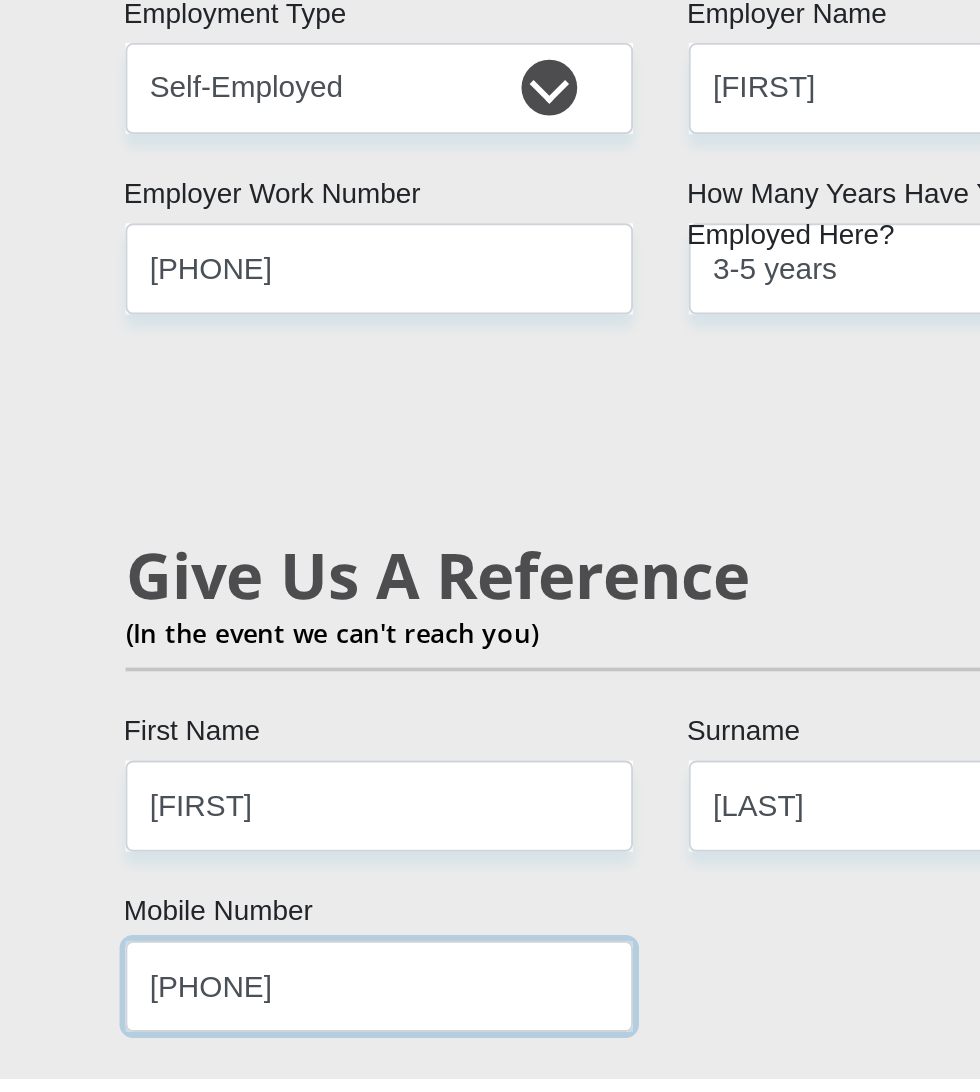 scroll, scrollTop: 3017, scrollLeft: 0, axis: vertical 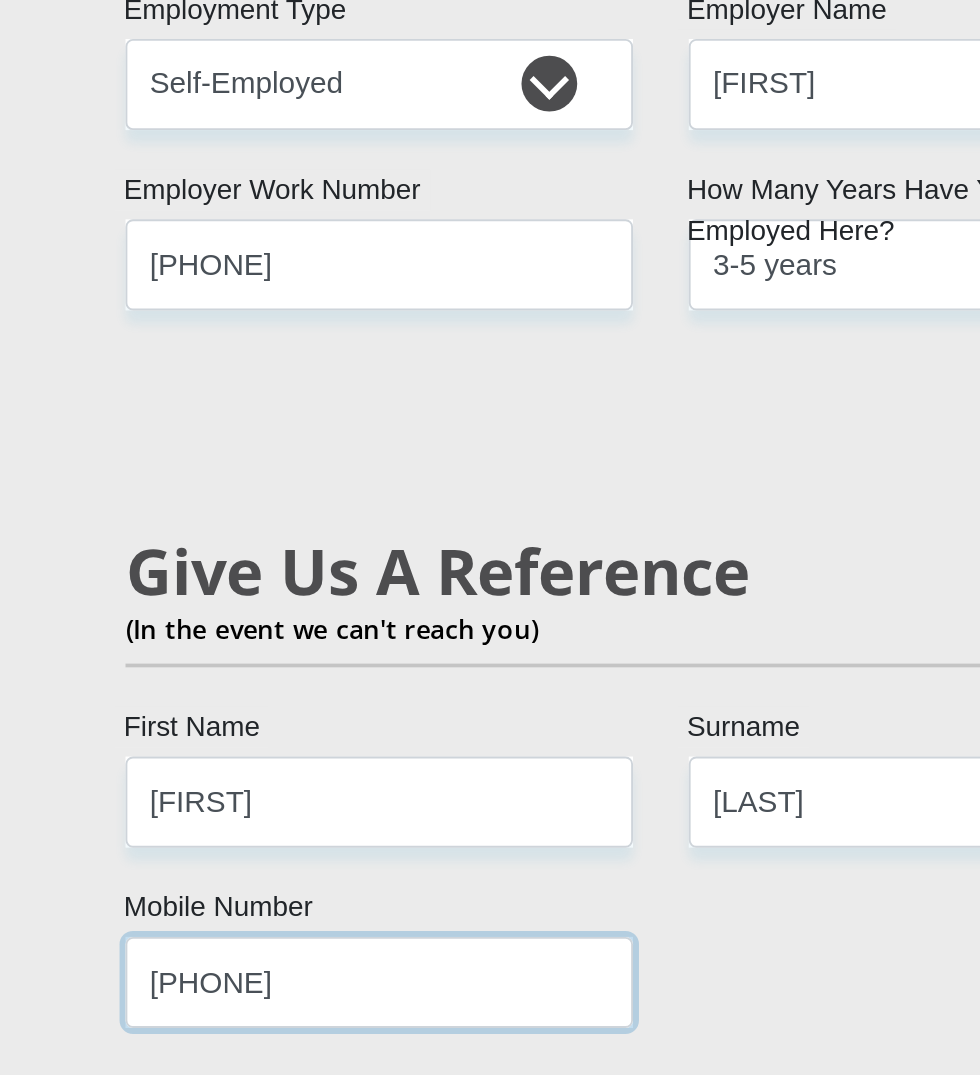 type on "[PHONE]" 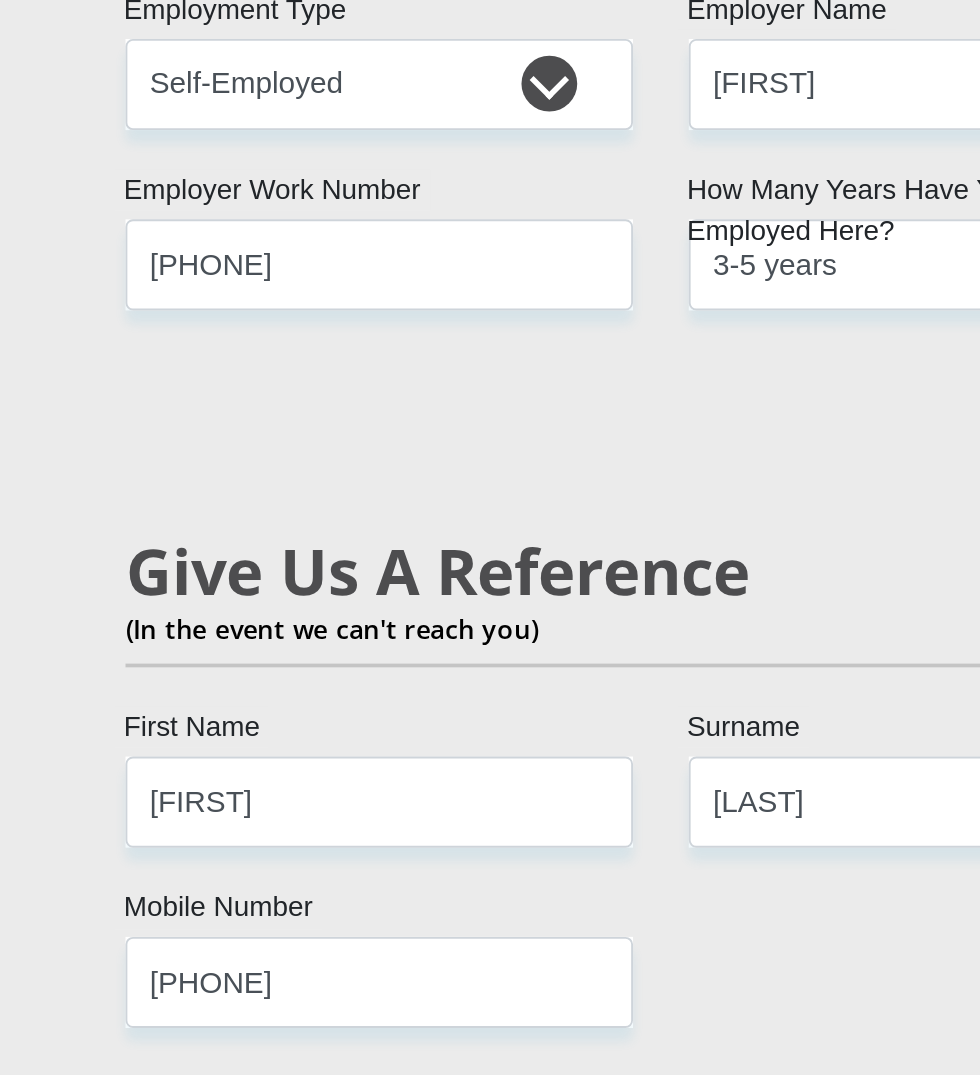 click on "Bank Account Number" at bounding box center (338, 1310) 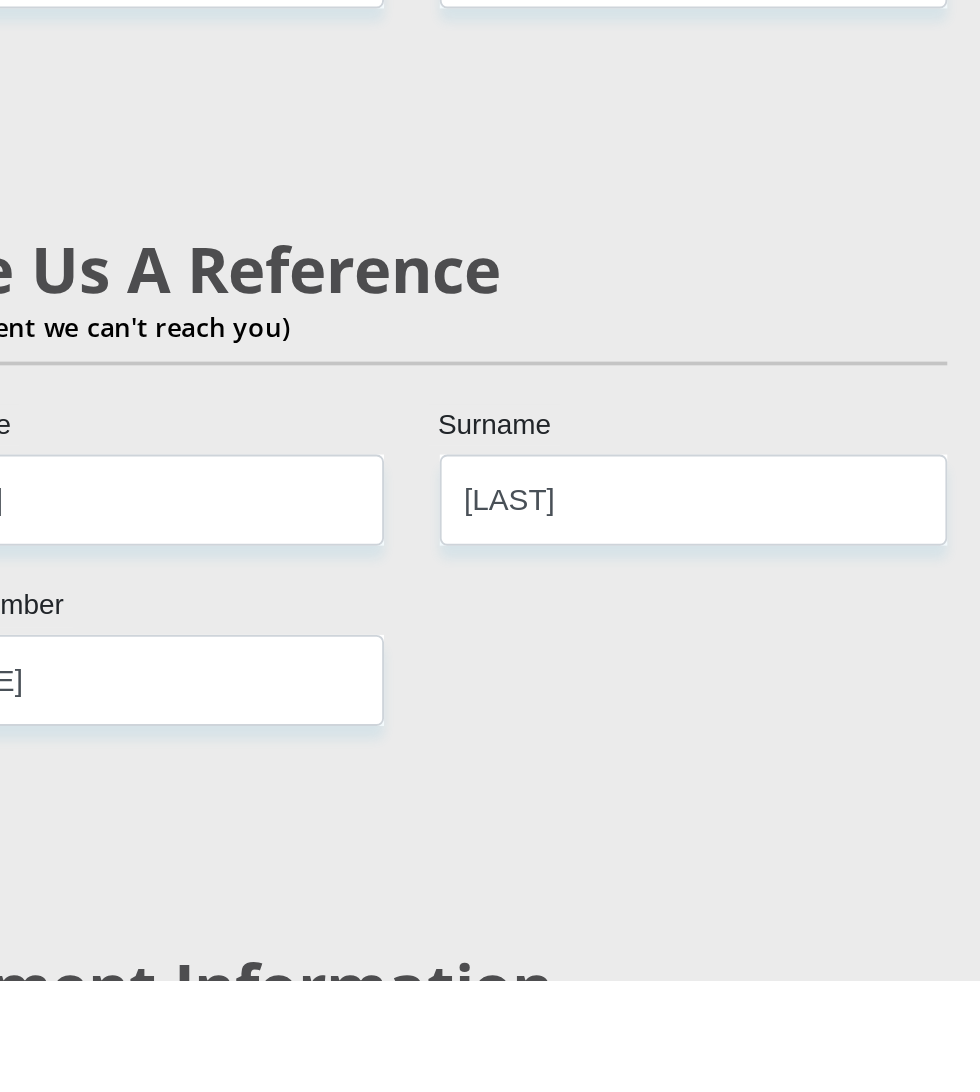 scroll, scrollTop: 3222, scrollLeft: 0, axis: vertical 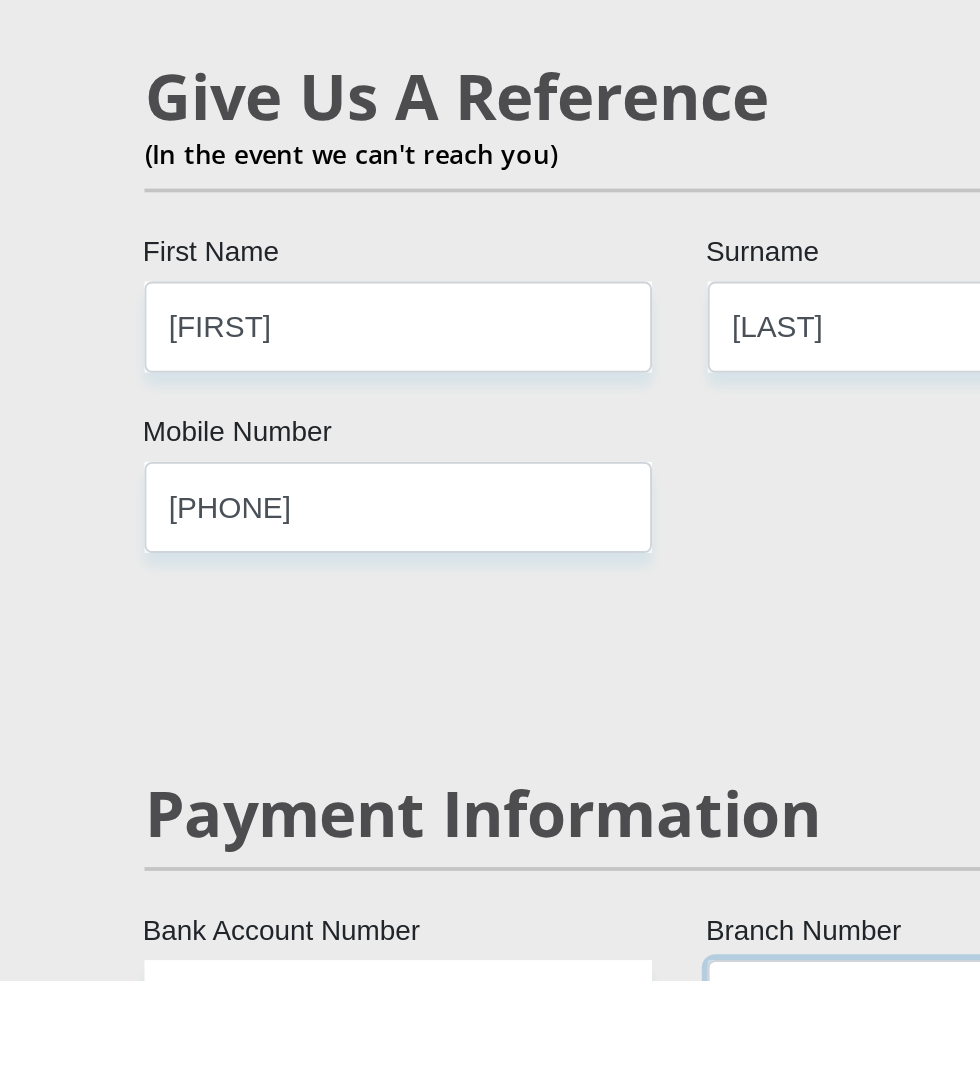 type on "4" 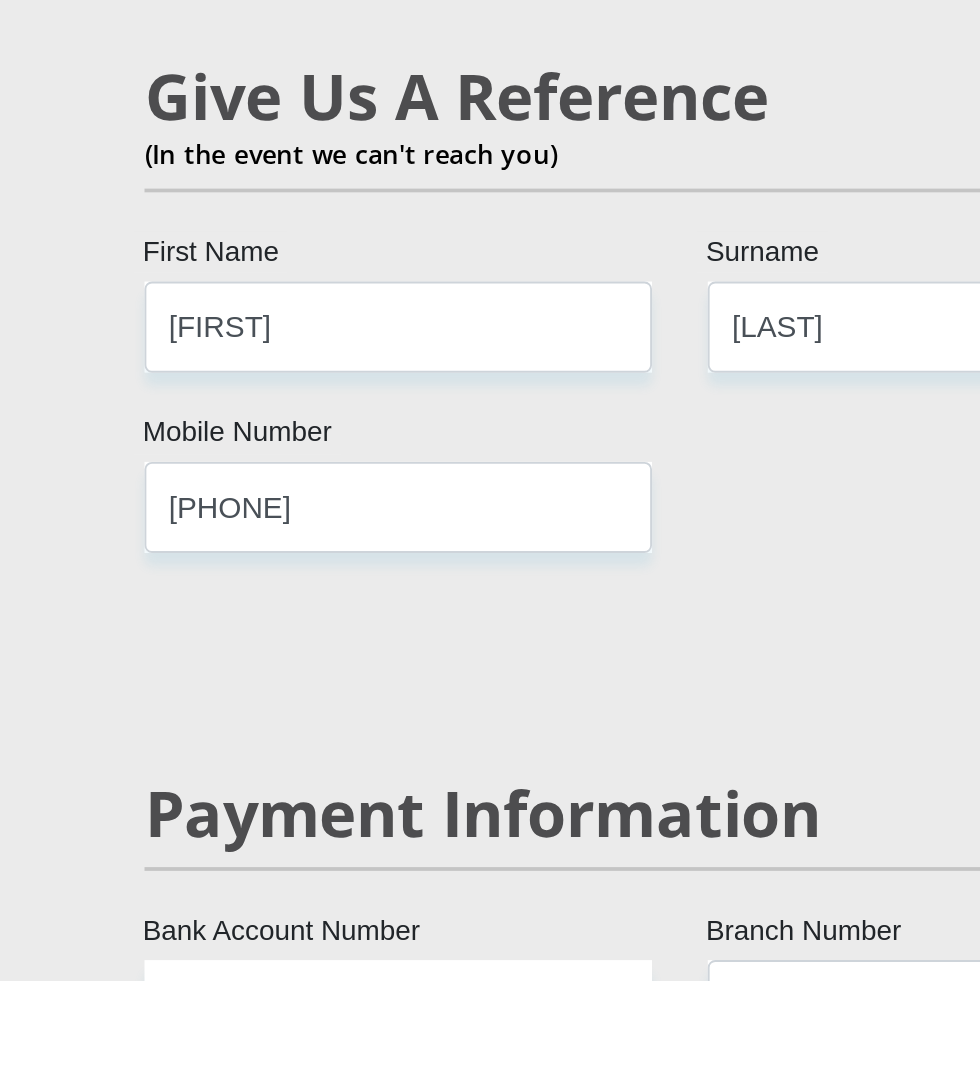 click on "Name of Bank" at bounding box center [338, 1202] 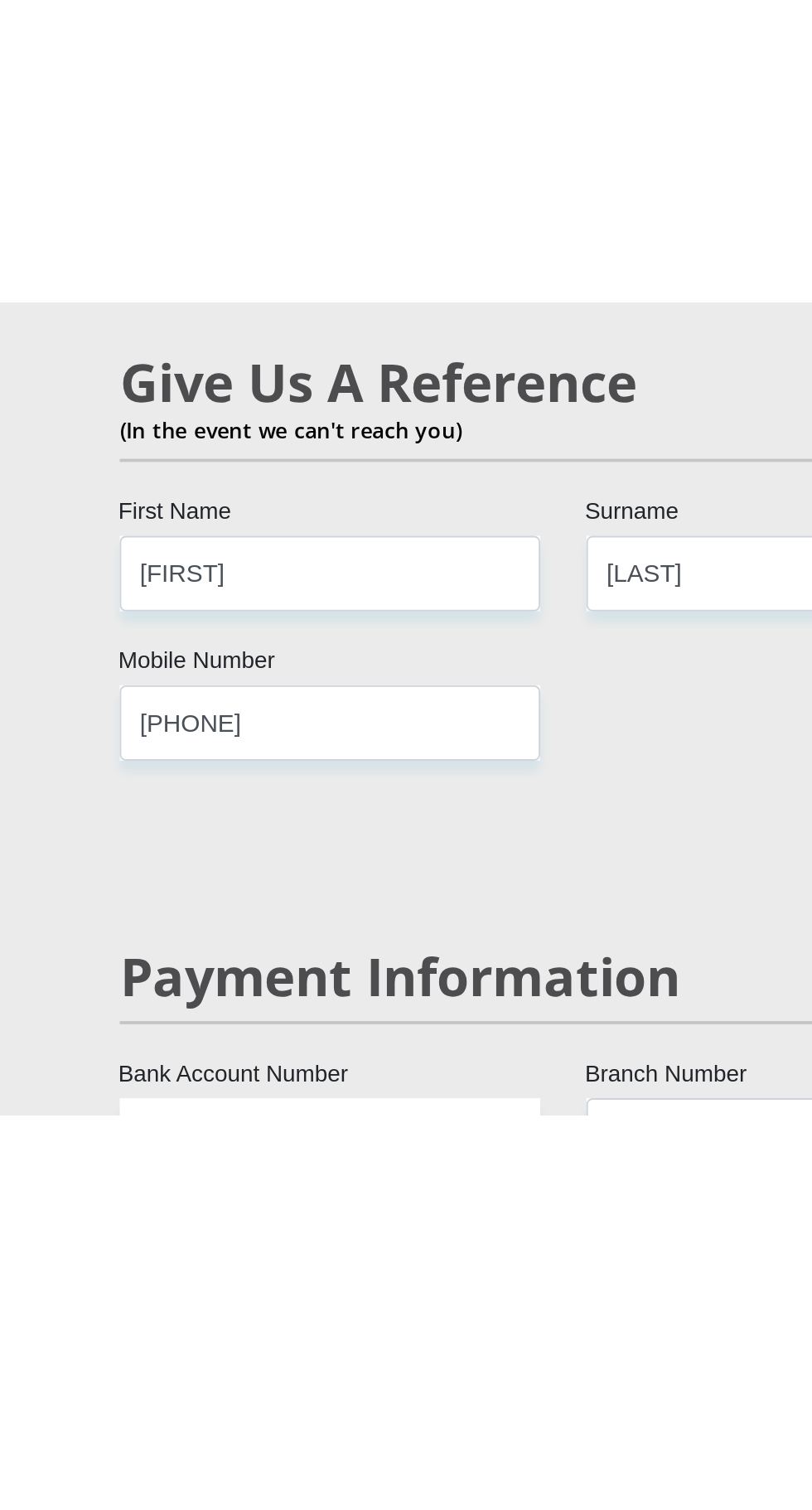 scroll, scrollTop: 2670, scrollLeft: 0, axis: vertical 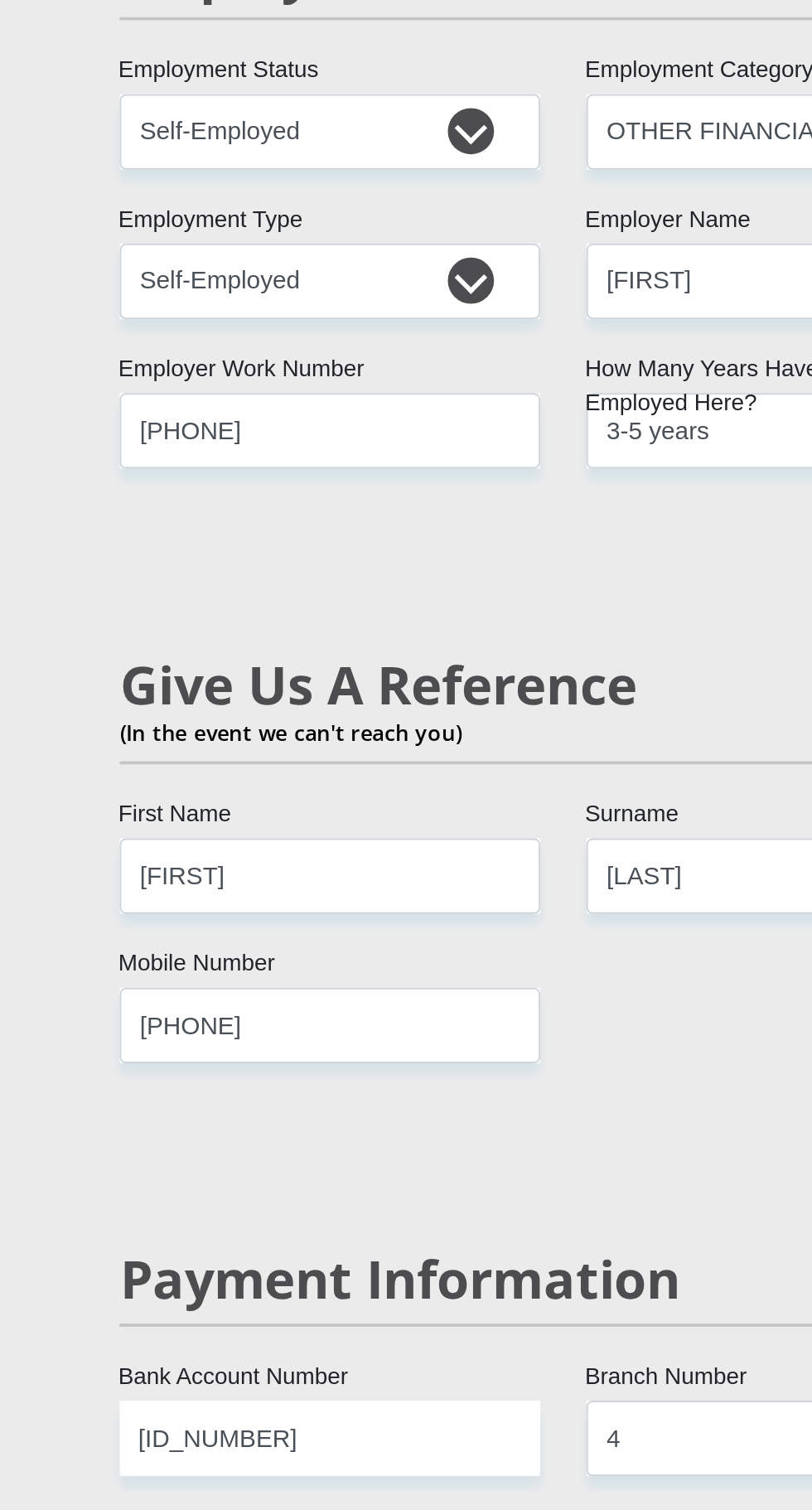 click on "Name of Bank" at bounding box center (280, 996) 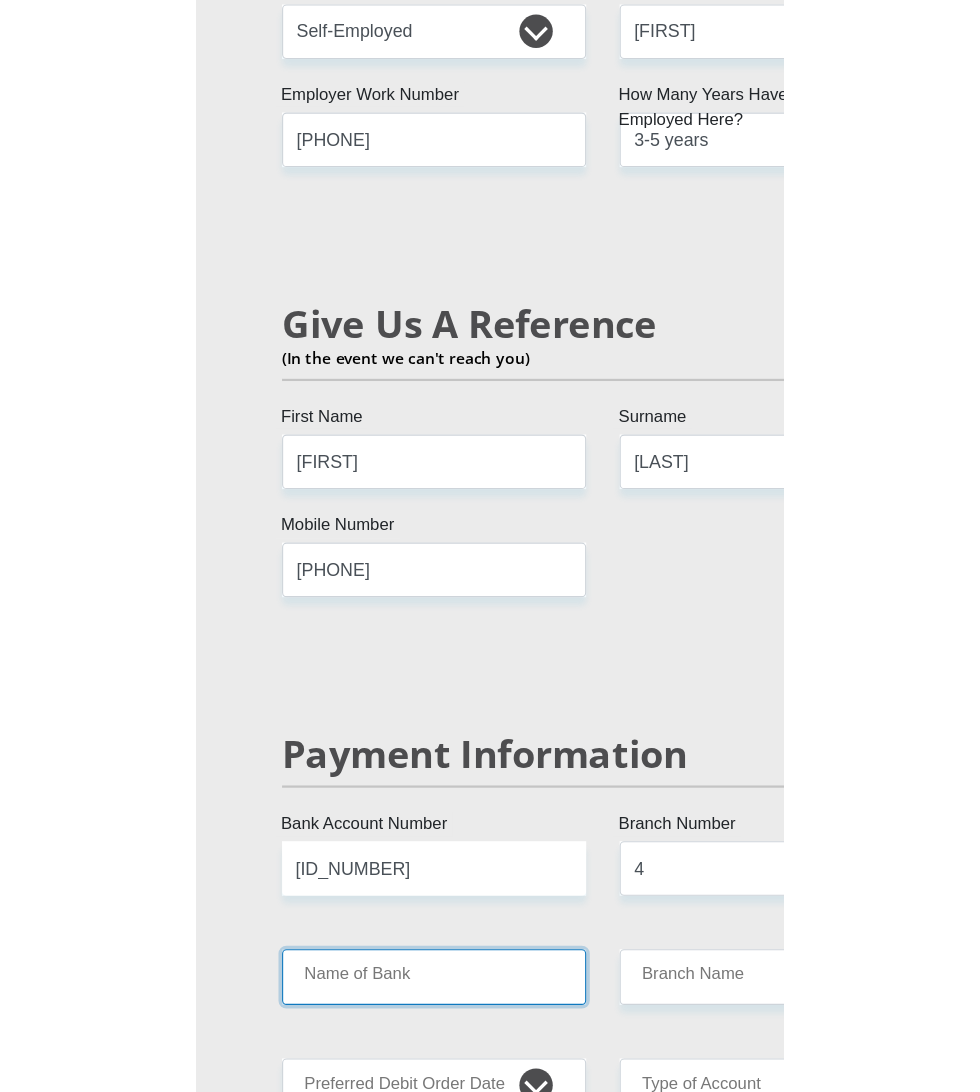 scroll, scrollTop: 3222, scrollLeft: 0, axis: vertical 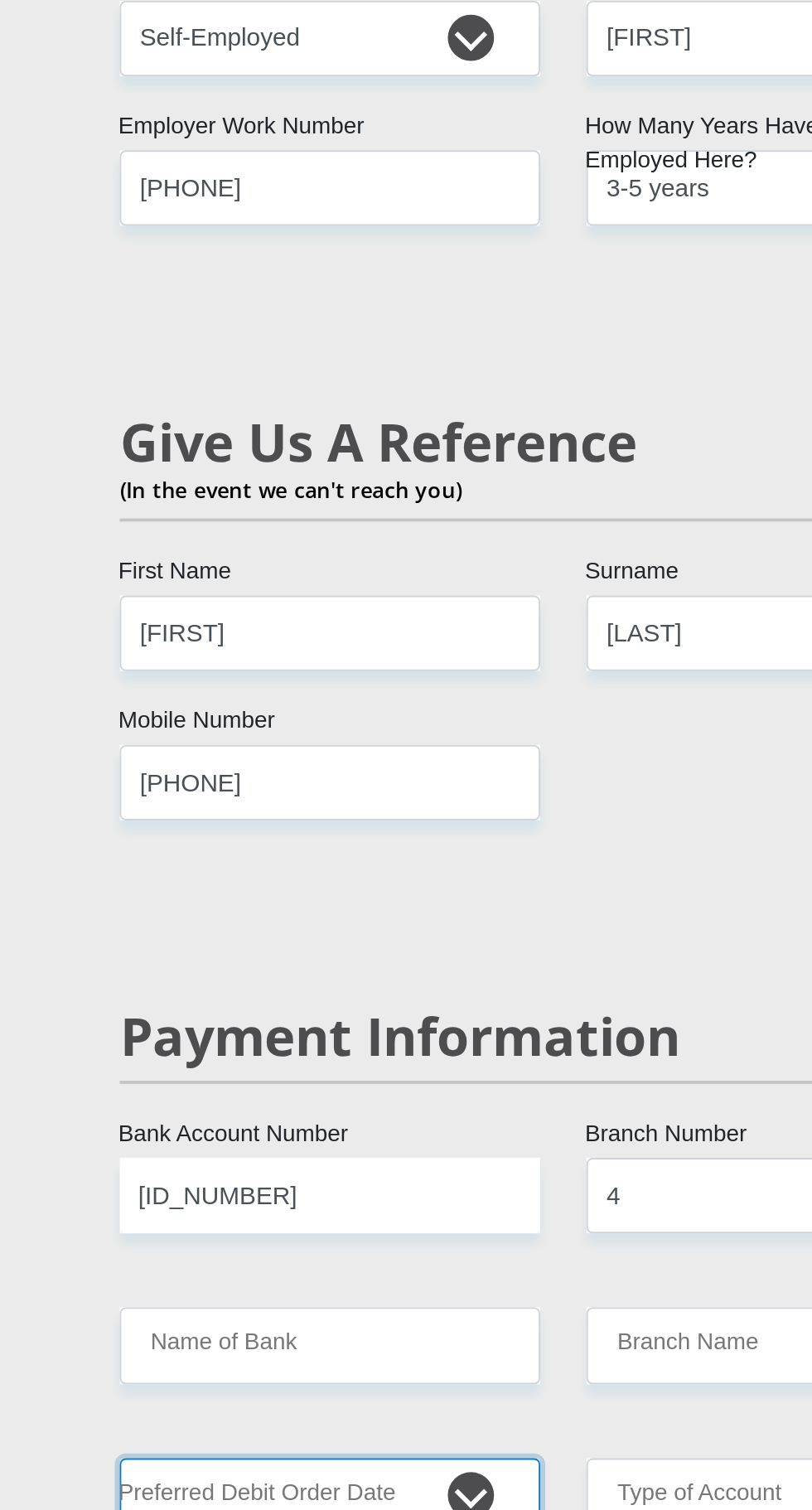 click on "1st
2nd
3rd
4th
5th
7th
18th
19th
20th
21st
22nd
23rd
24th
25th
26th
27th
28th
29th
30th" at bounding box center [280, 1077] 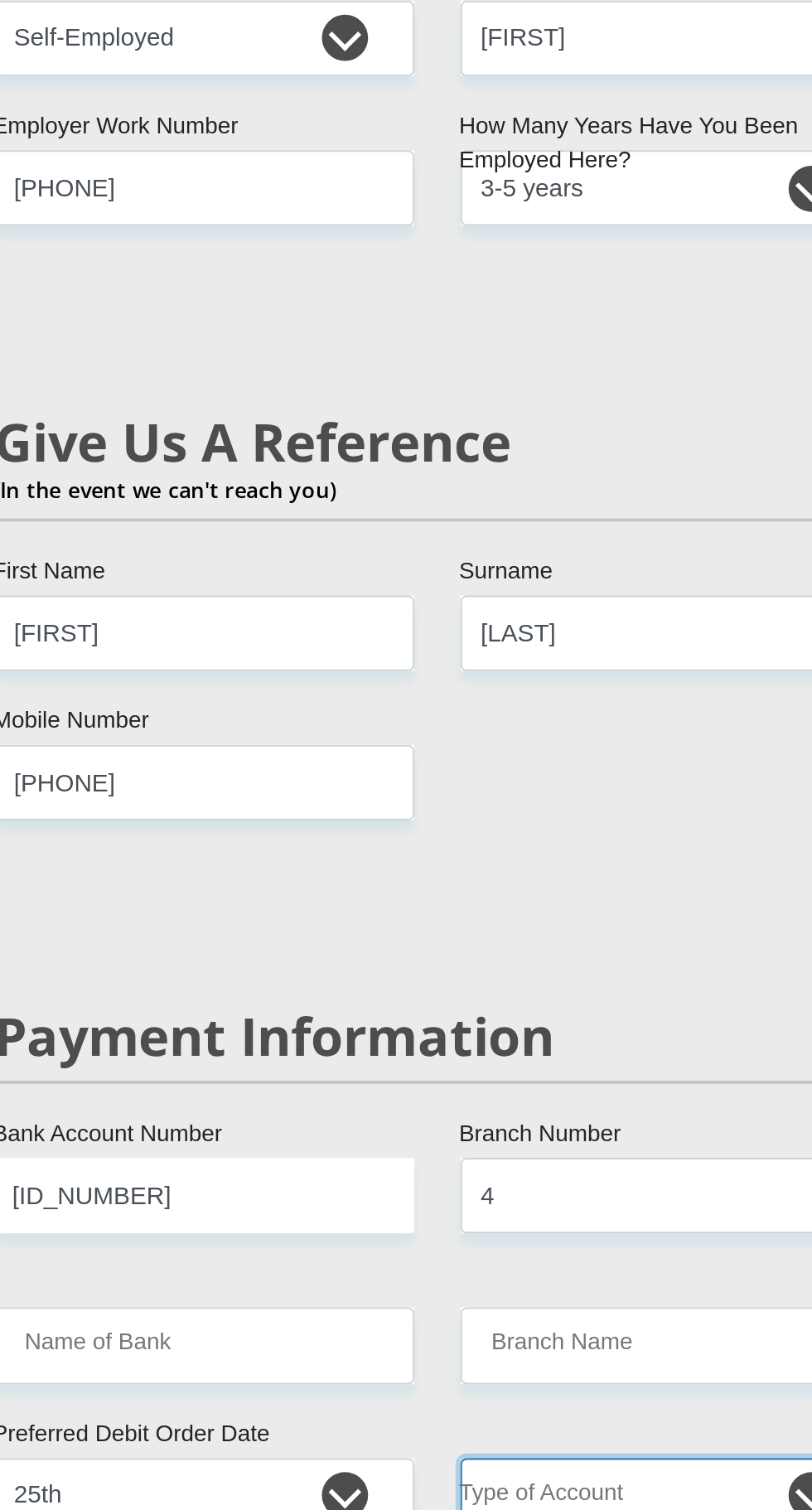 click on "Cheque
Savings" at bounding box center [531, 1077] 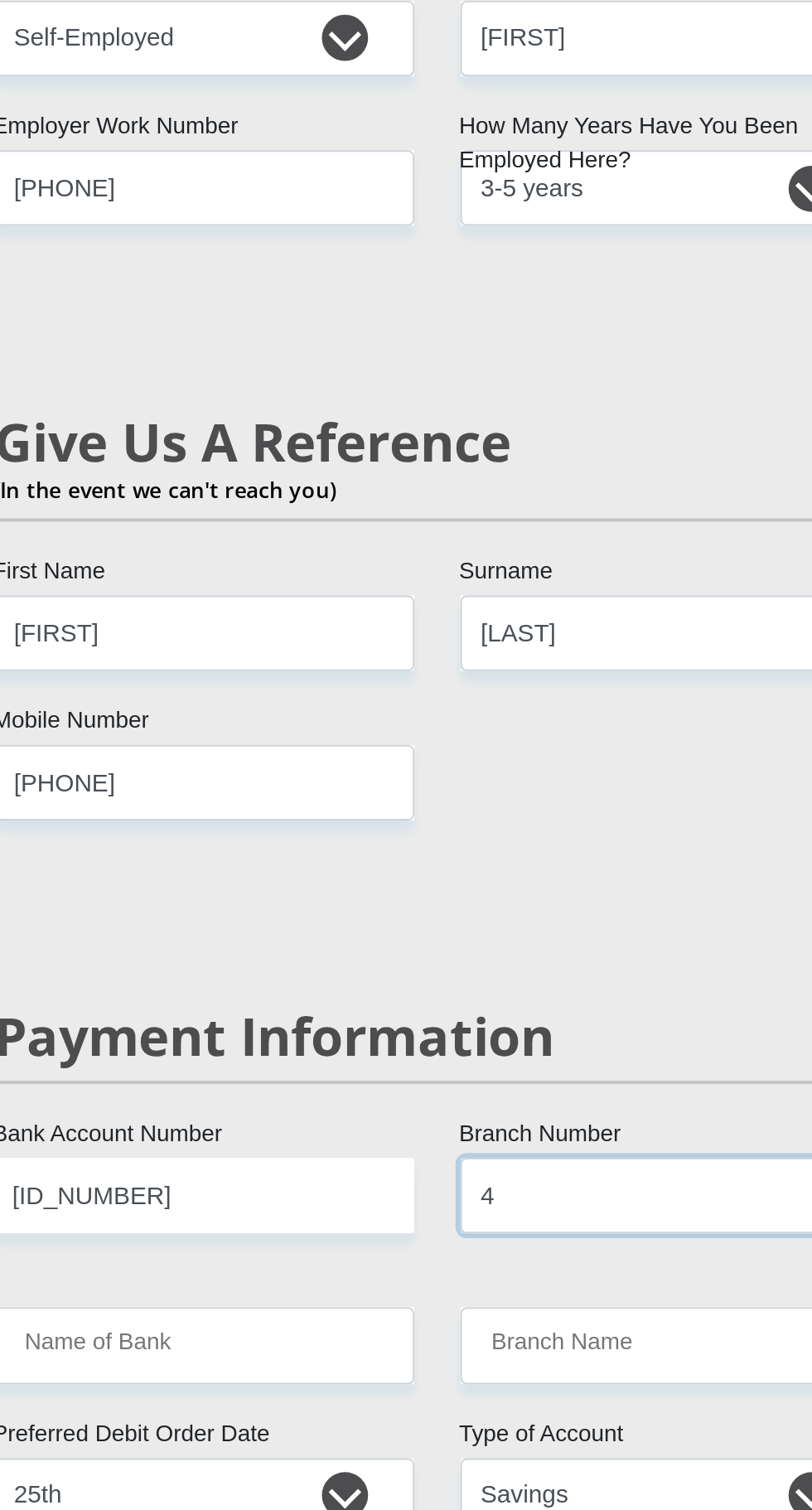 click on "4" at bounding box center (531, 916) 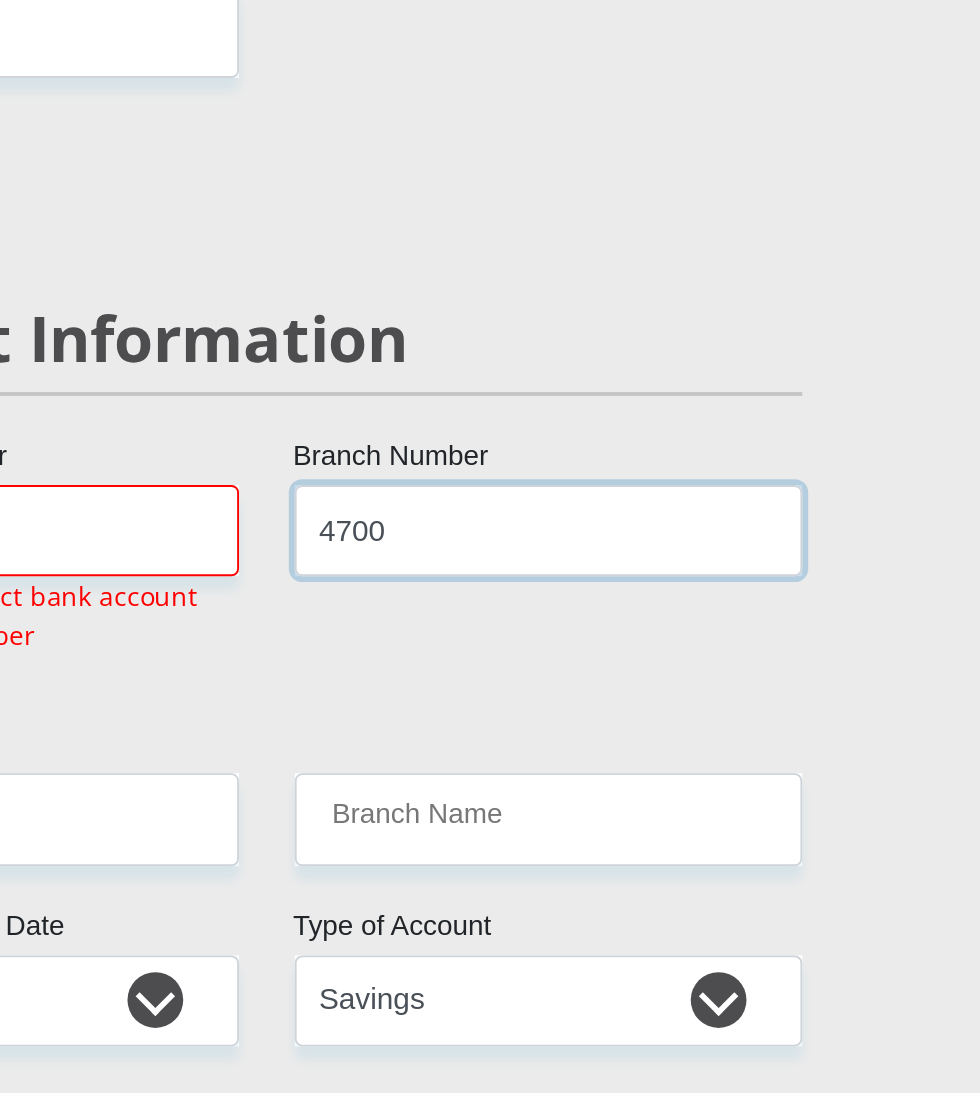 scroll, scrollTop: 3840, scrollLeft: 0, axis: vertical 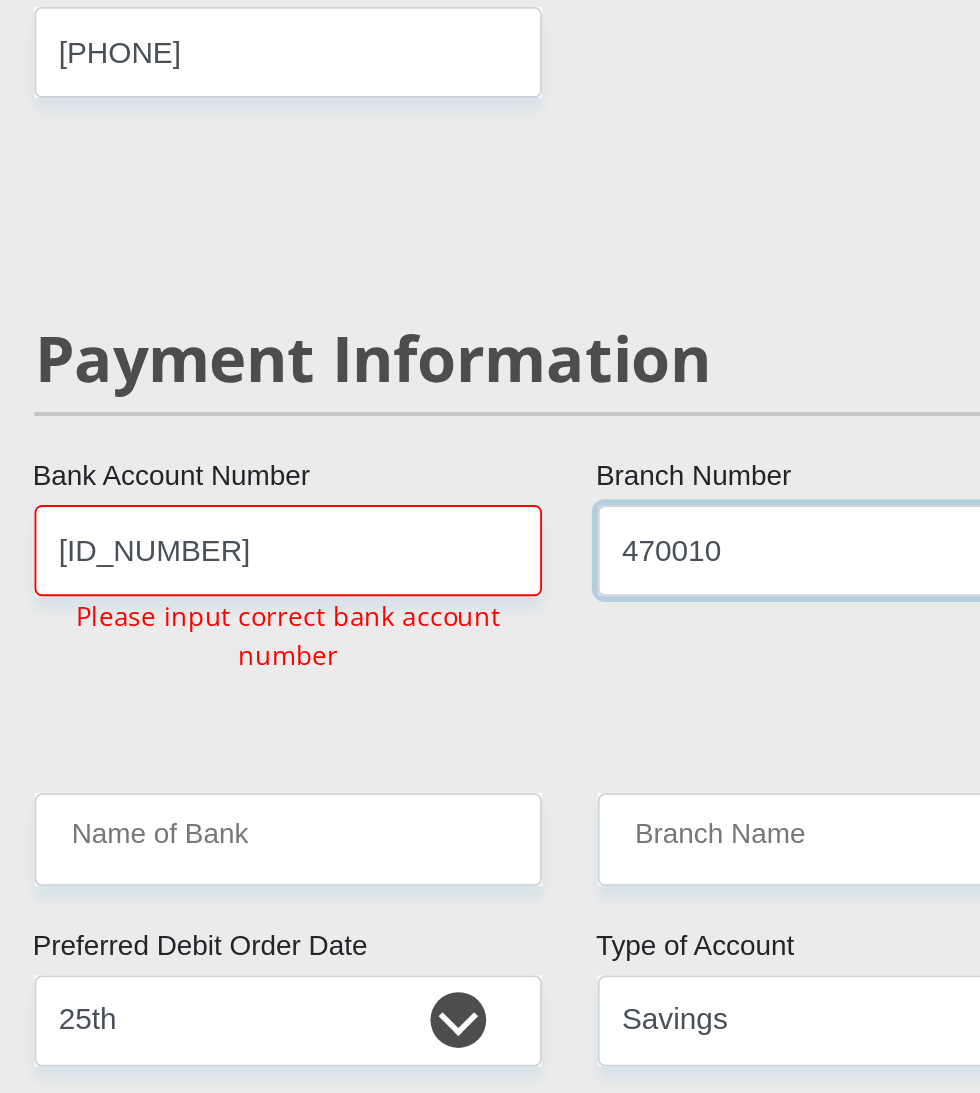 type on "470010" 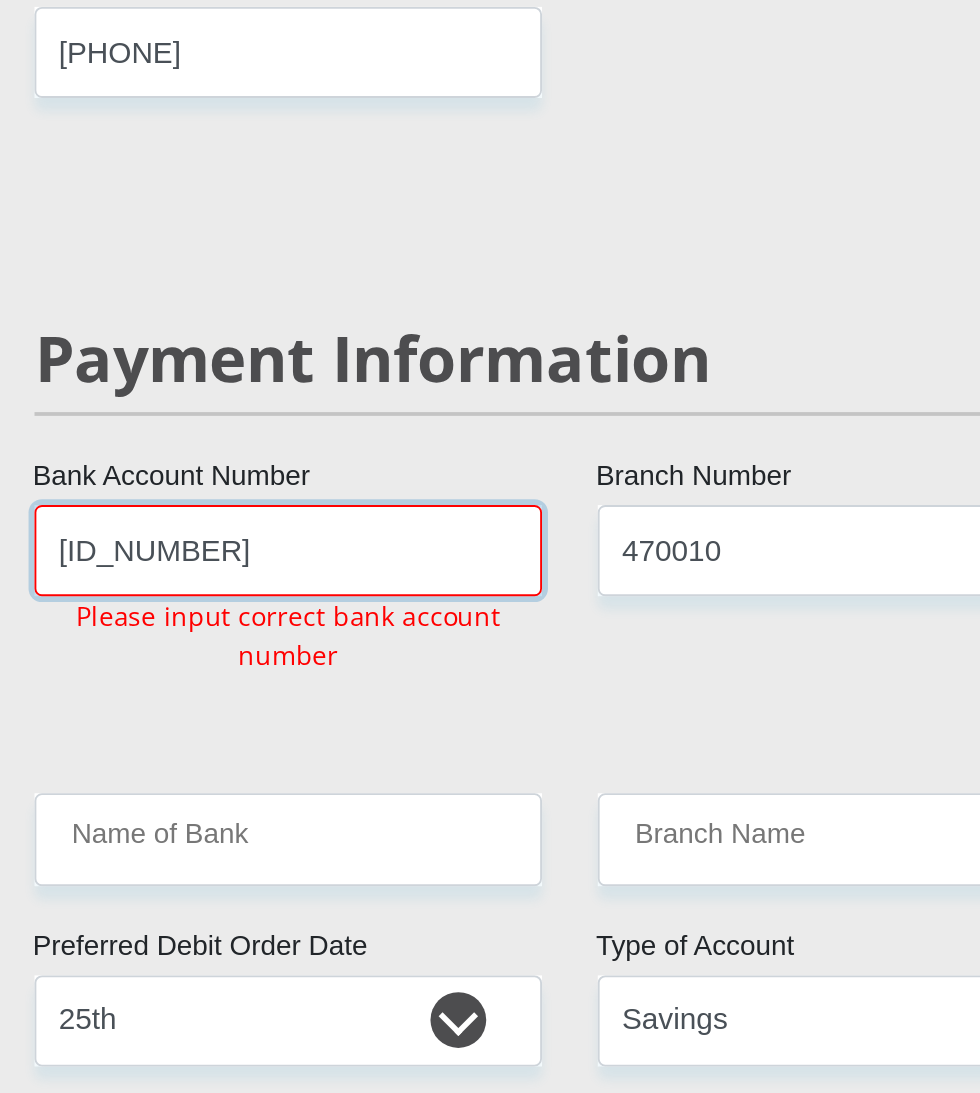 click on "[ID_NUMBER]" at bounding box center (338, 487) 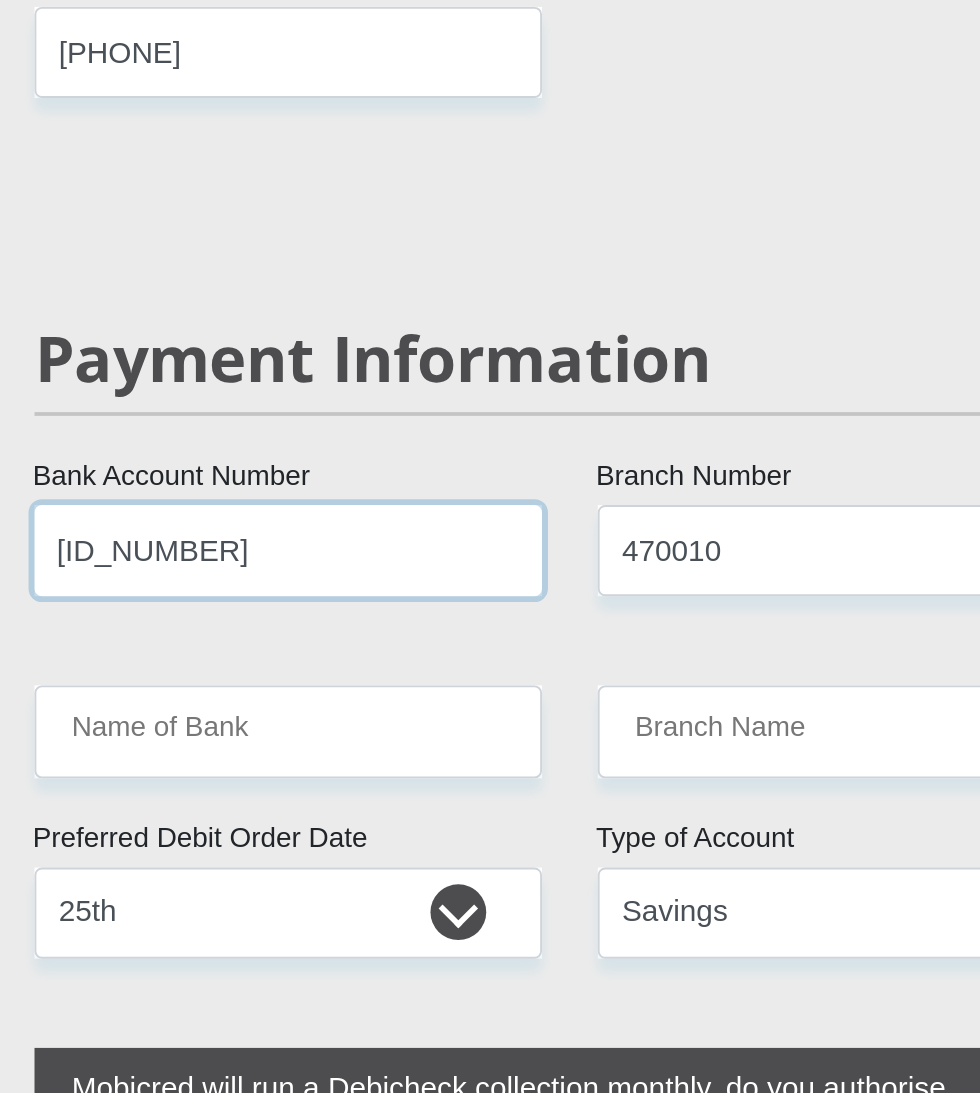 type on "CAPITEC BANK LIMITED" 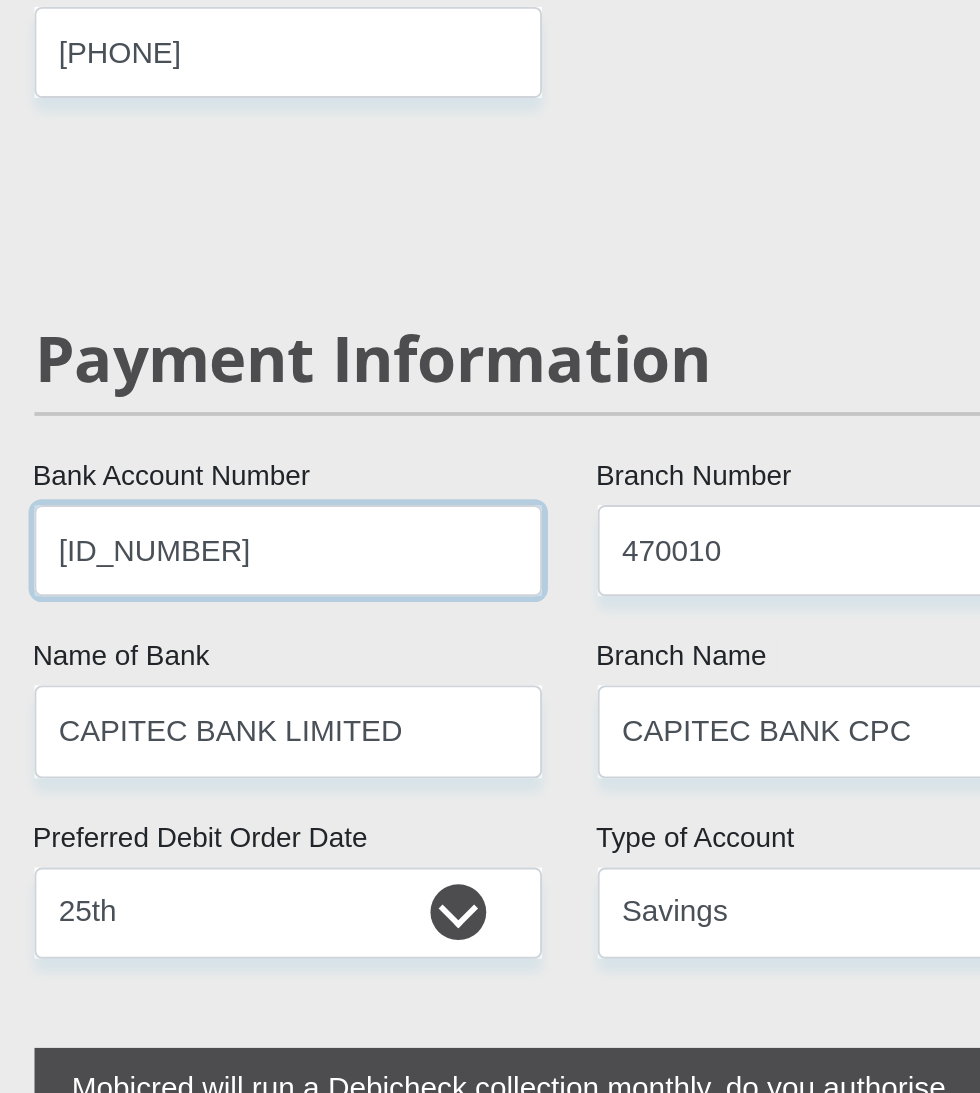 type on "[ID_NUMBER]" 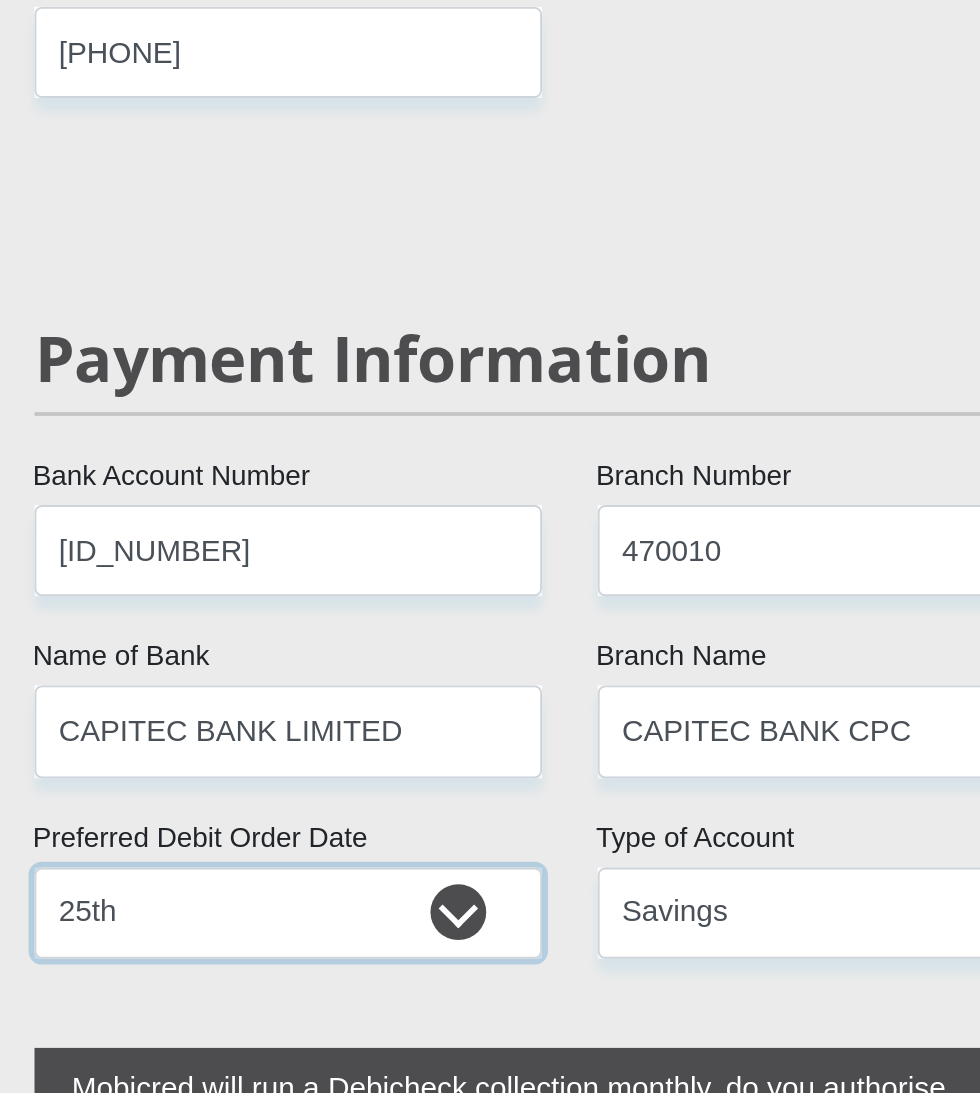click on "1st
2nd
3rd
4th
5th
7th
18th
19th
20th
21st
22nd
23rd
24th
25th
26th
27th
28th
29th
30th" at bounding box center (338, 682) 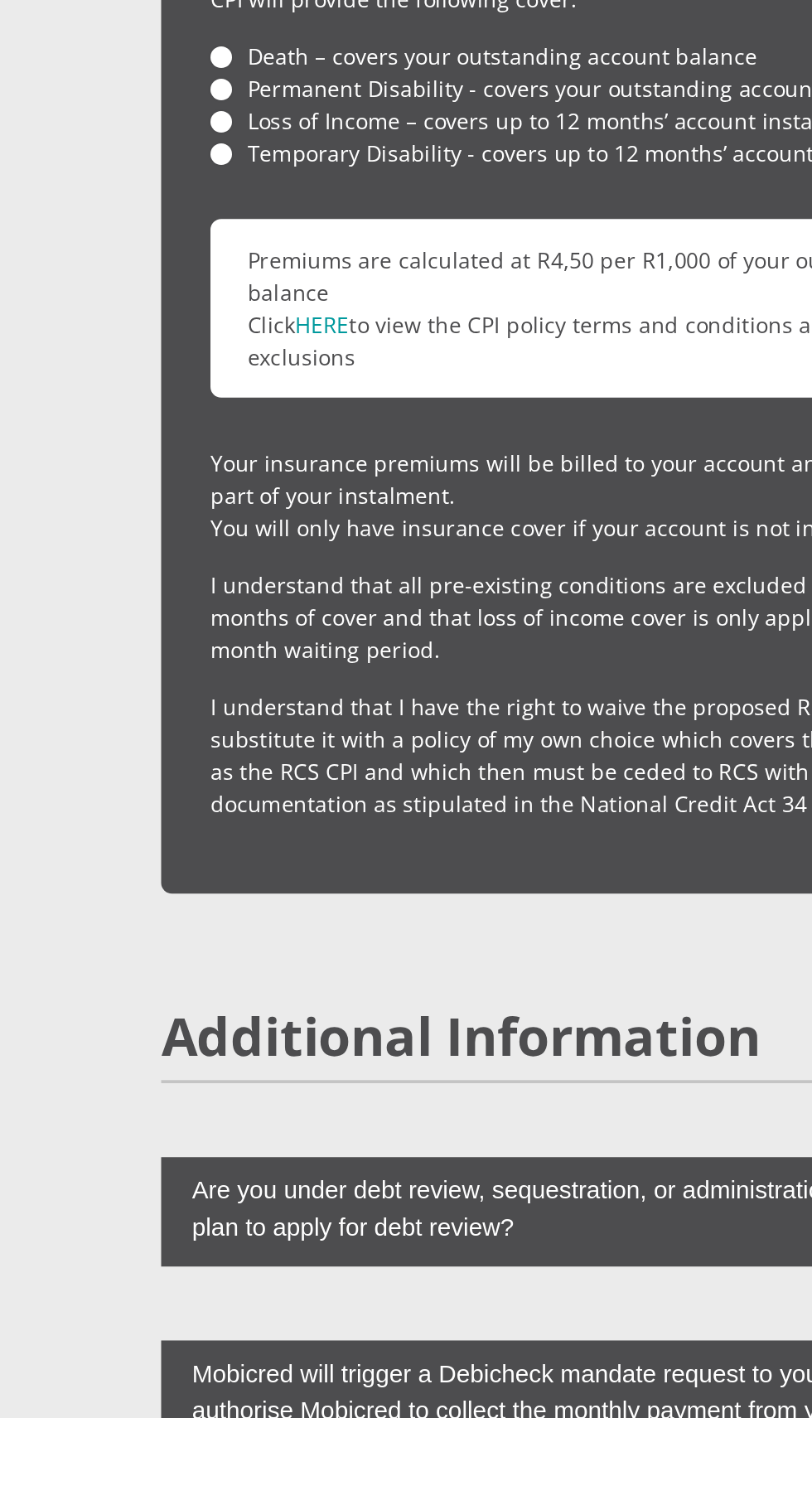 scroll, scrollTop: 3880, scrollLeft: 0, axis: vertical 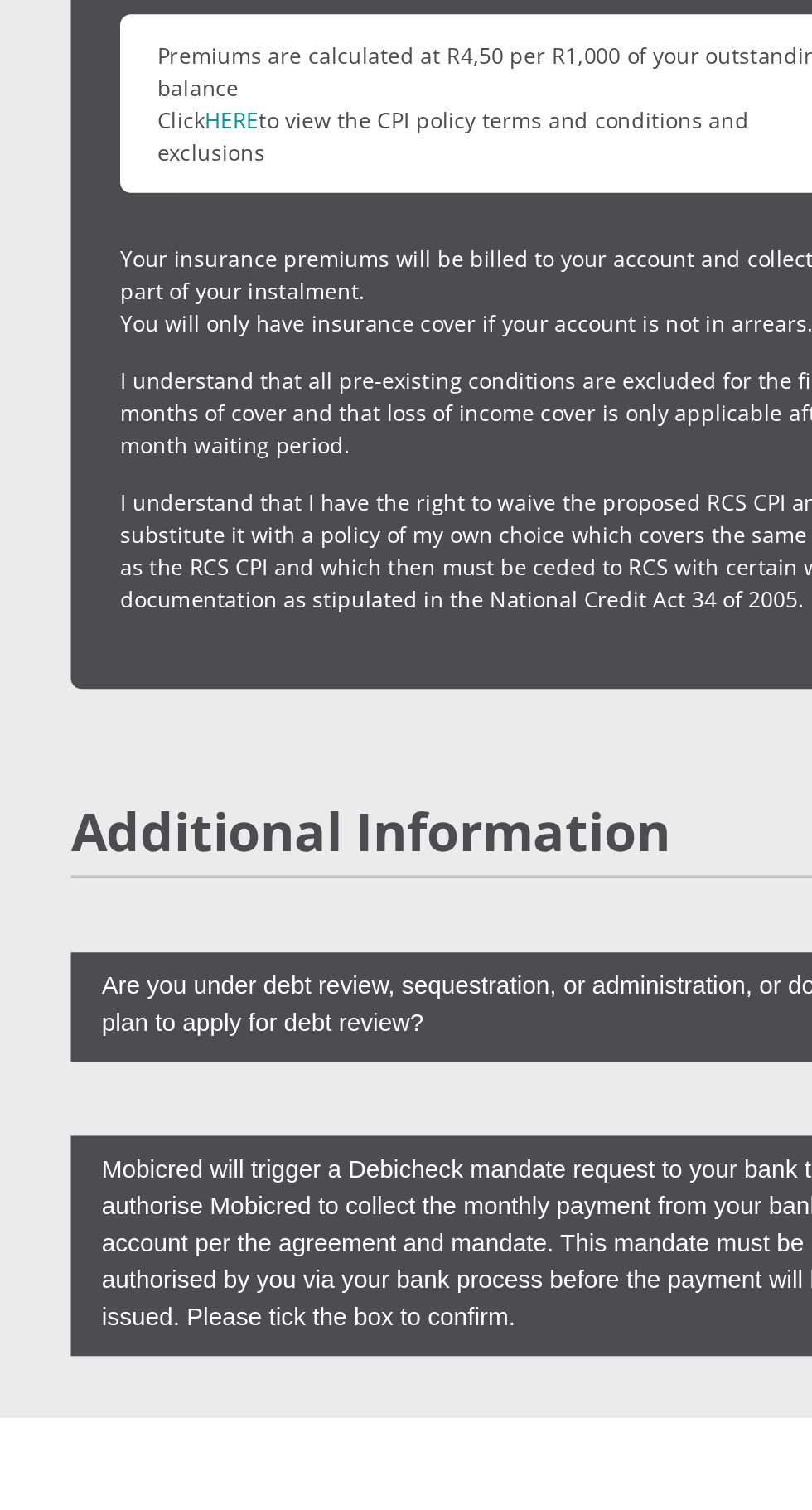 click on "Proceed" at bounding box center (406, 1899) 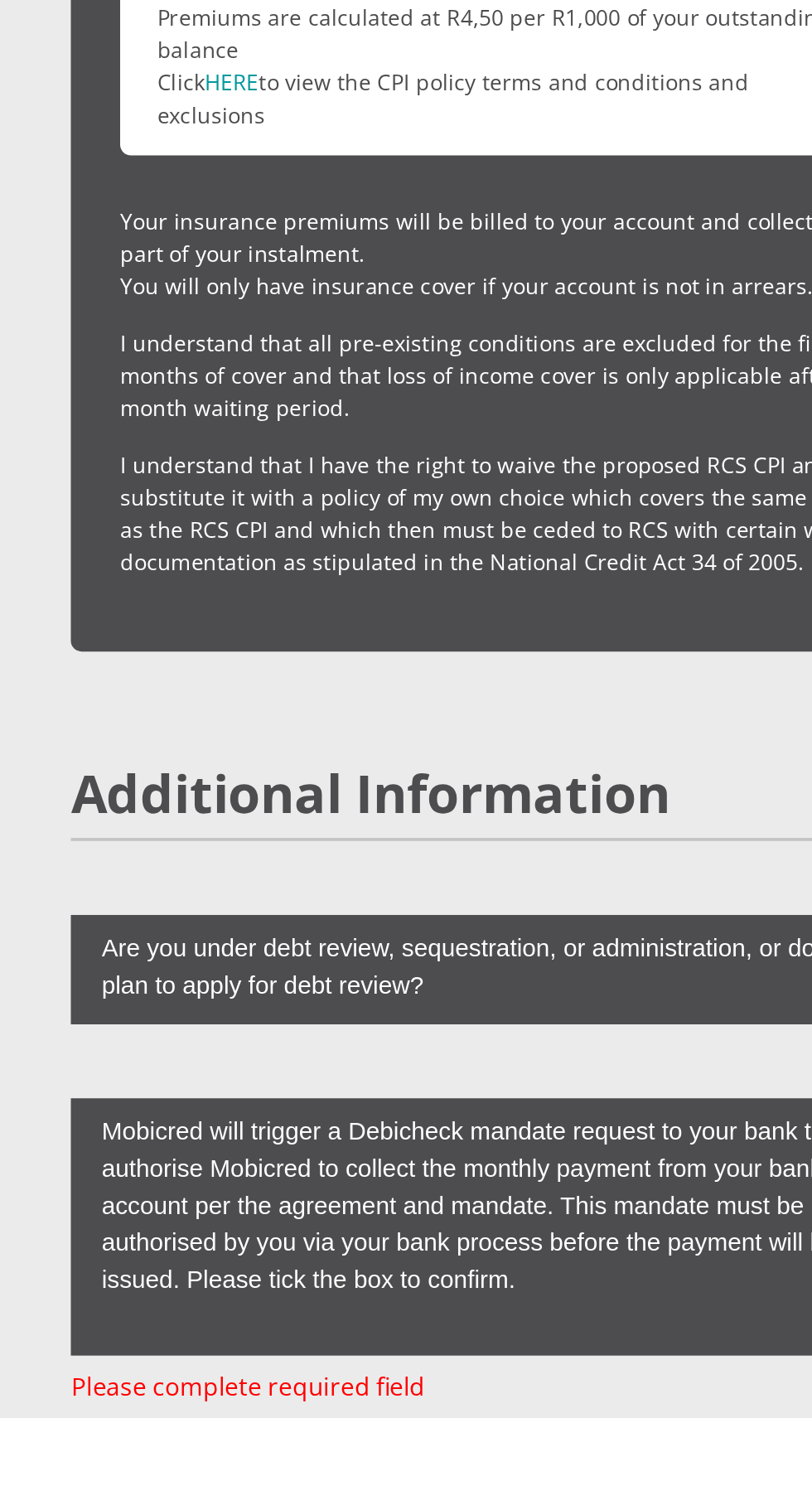 scroll, scrollTop: 3942, scrollLeft: 0, axis: vertical 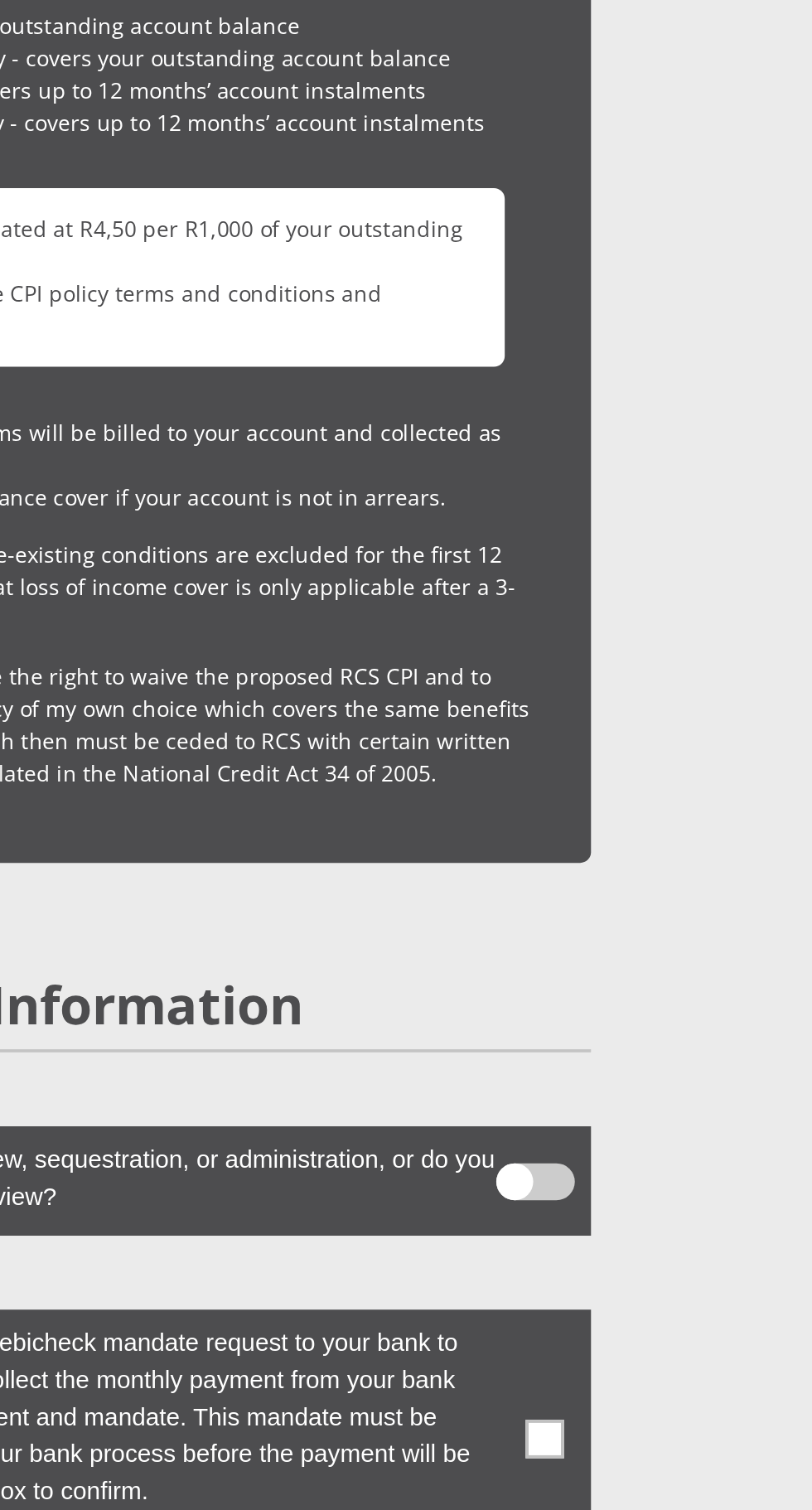 click at bounding box center (406, 1459) 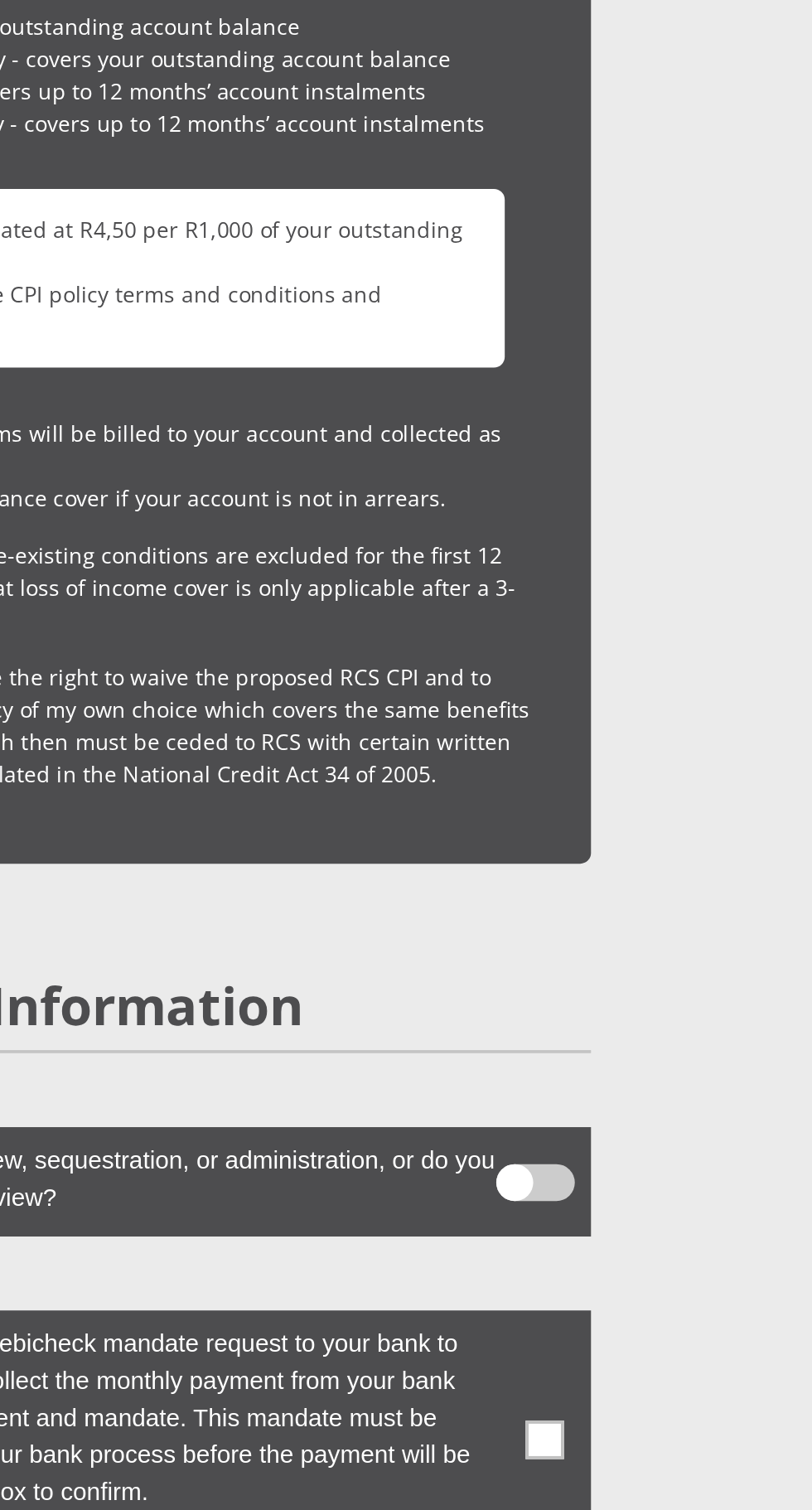 click at bounding box center (620, 1305) 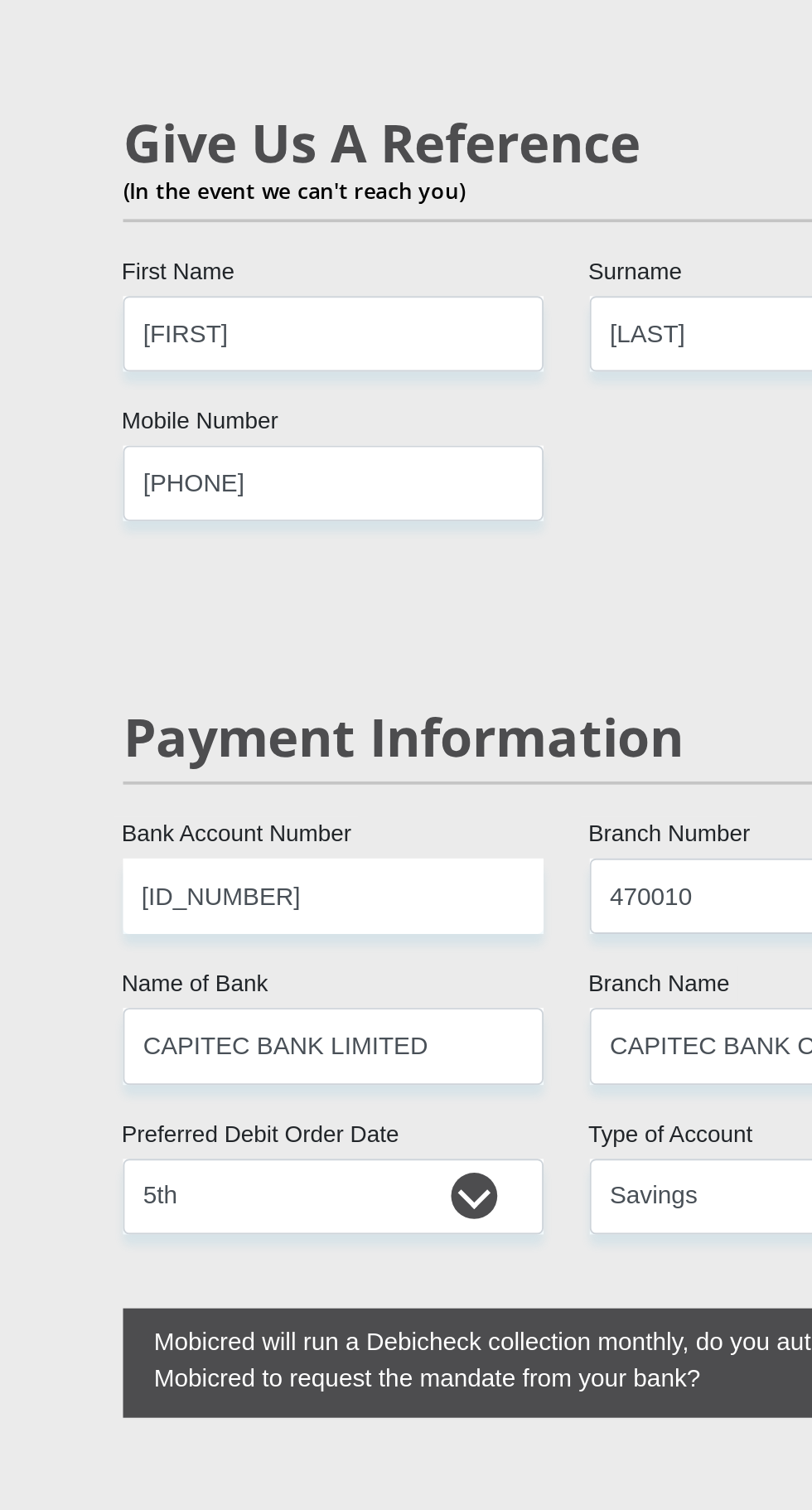 scroll, scrollTop: 3134, scrollLeft: 0, axis: vertical 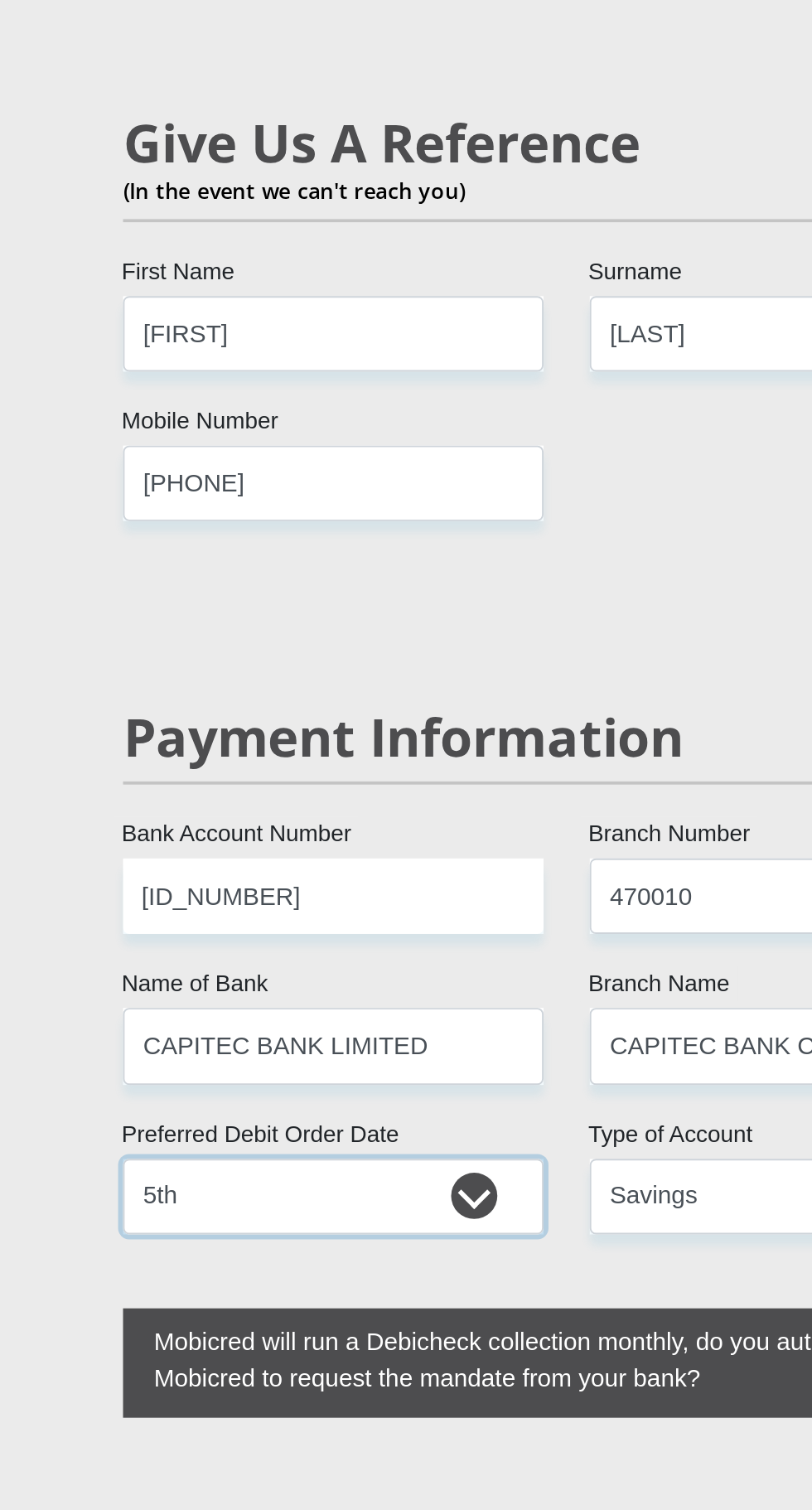 click on "1st
2nd
3rd
4th
5th
7th
18th
19th
20th
21st
22nd
23rd
24th
25th
26th
27th
28th
29th
30th" at bounding box center [280, 645] 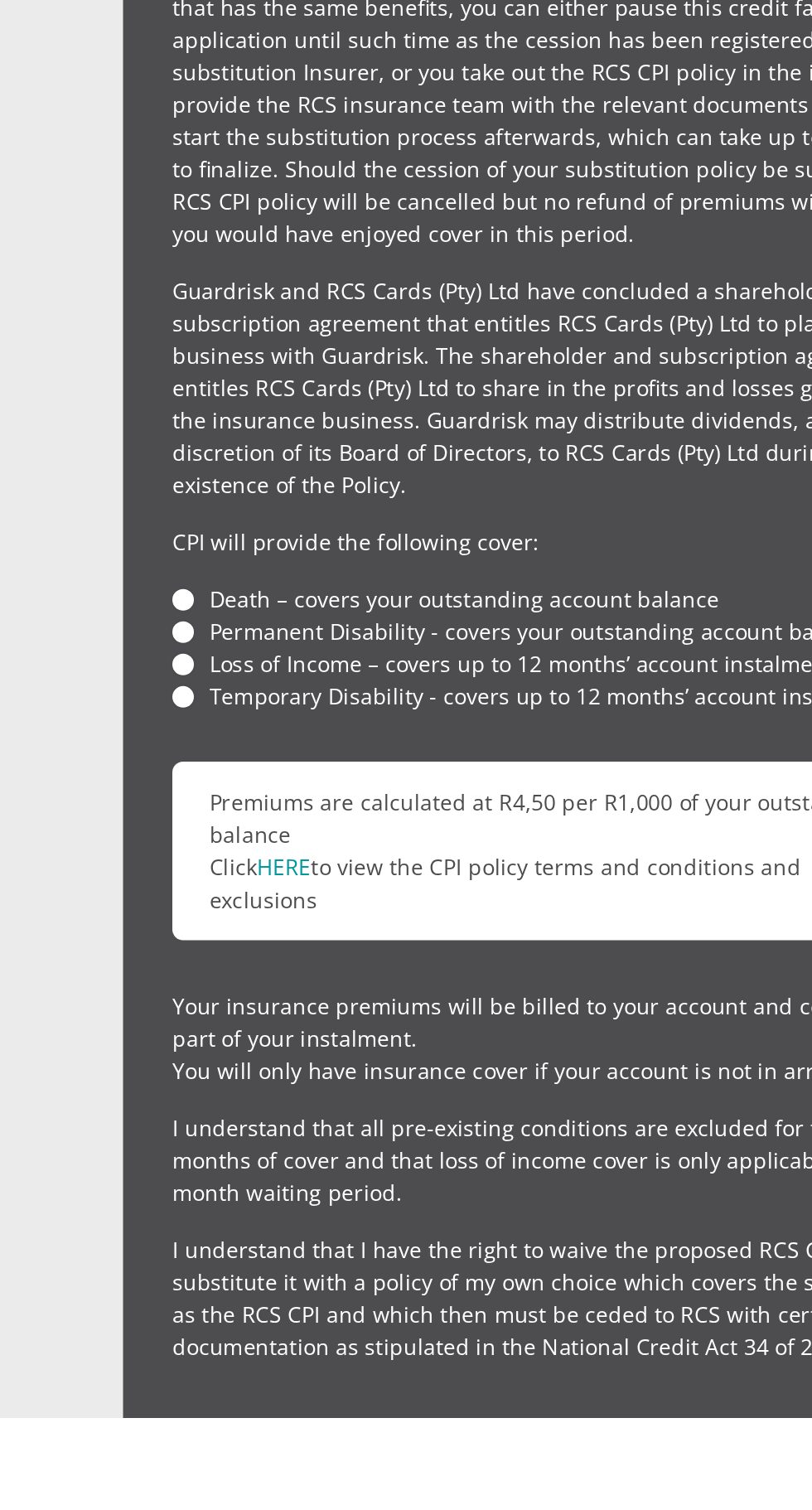 scroll, scrollTop: 3908, scrollLeft: 0, axis: vertical 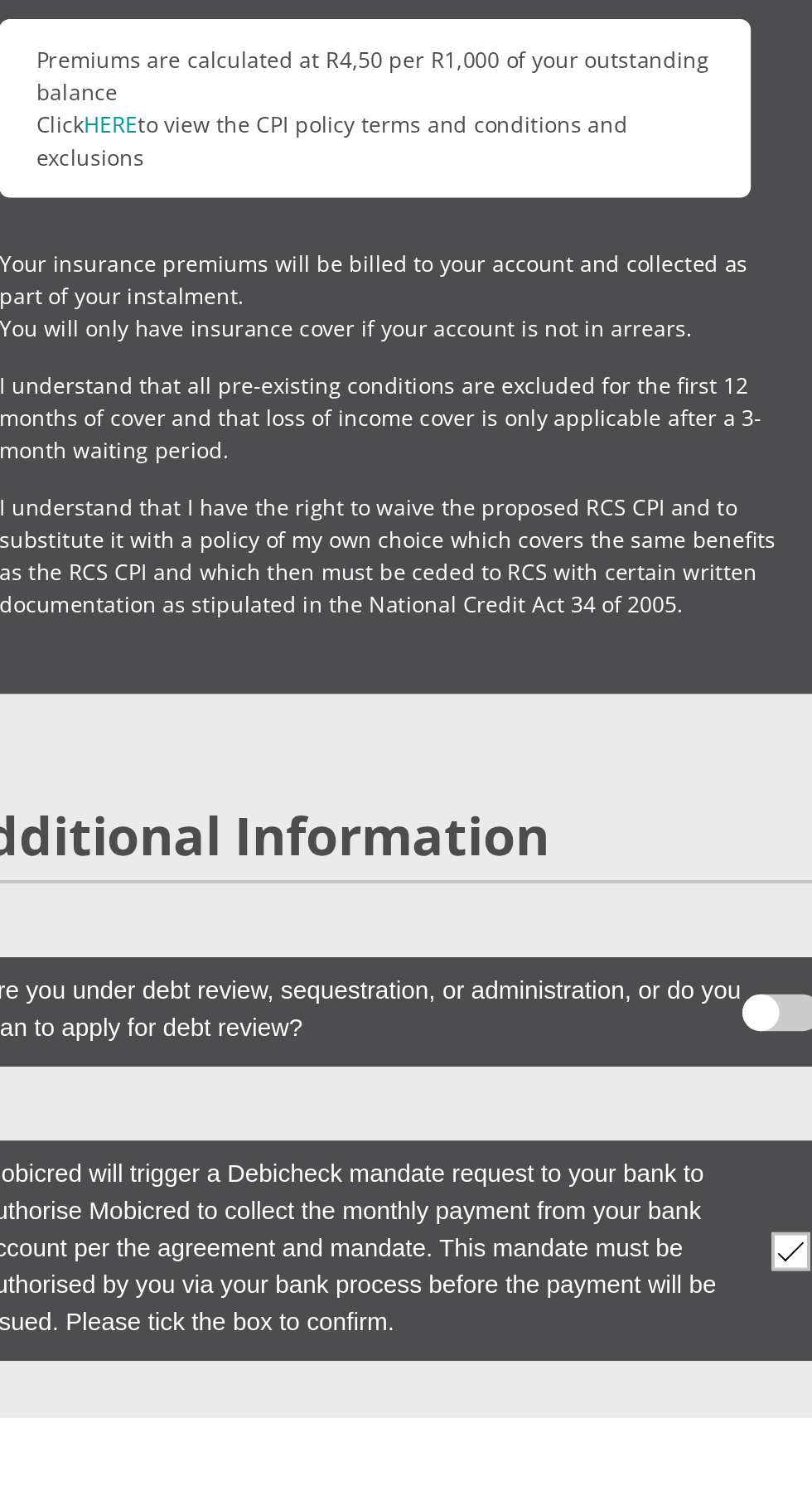 click on "Proceed" at bounding box center (406, 1901) 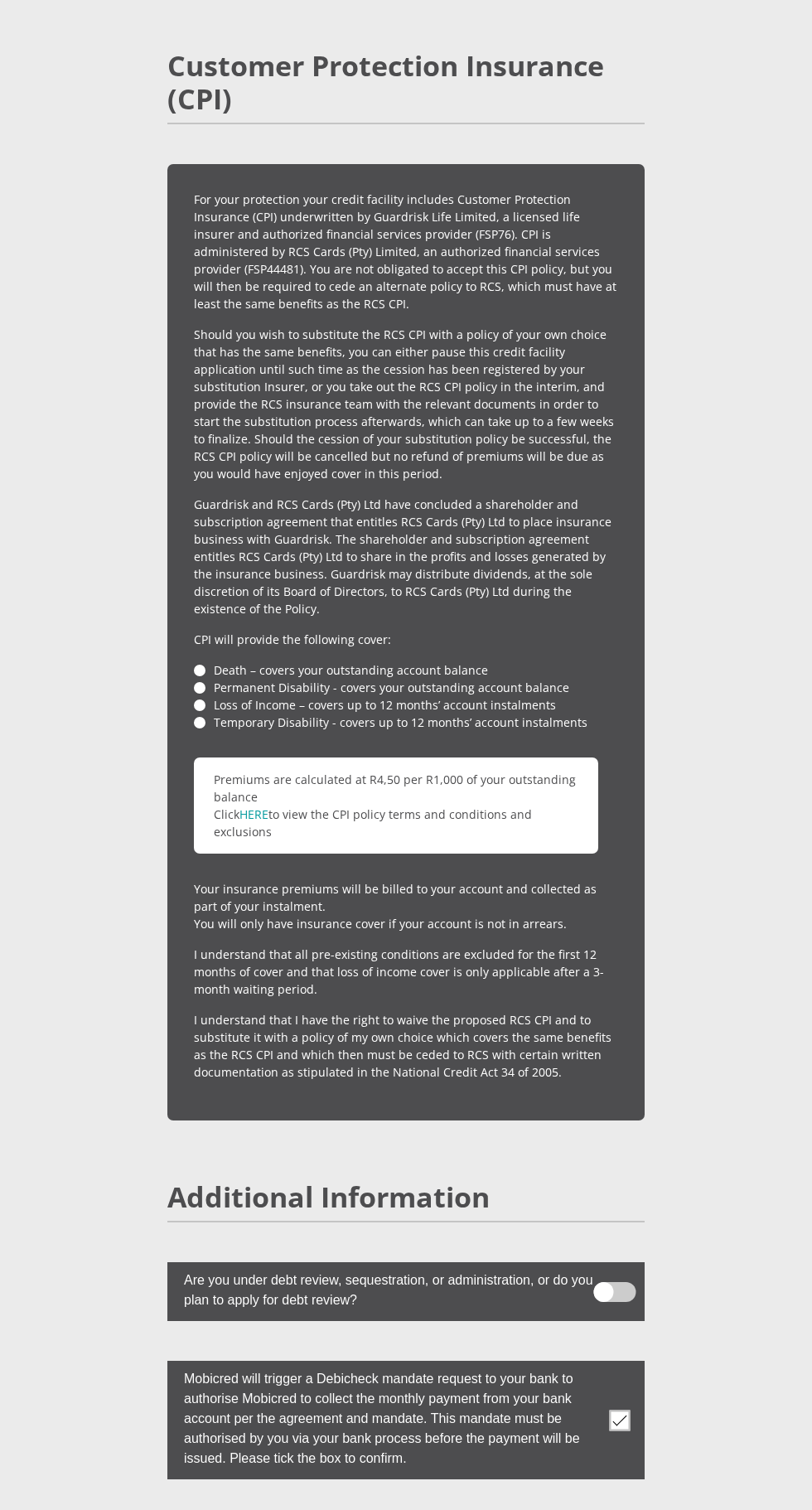 scroll, scrollTop: 3908, scrollLeft: 0, axis: vertical 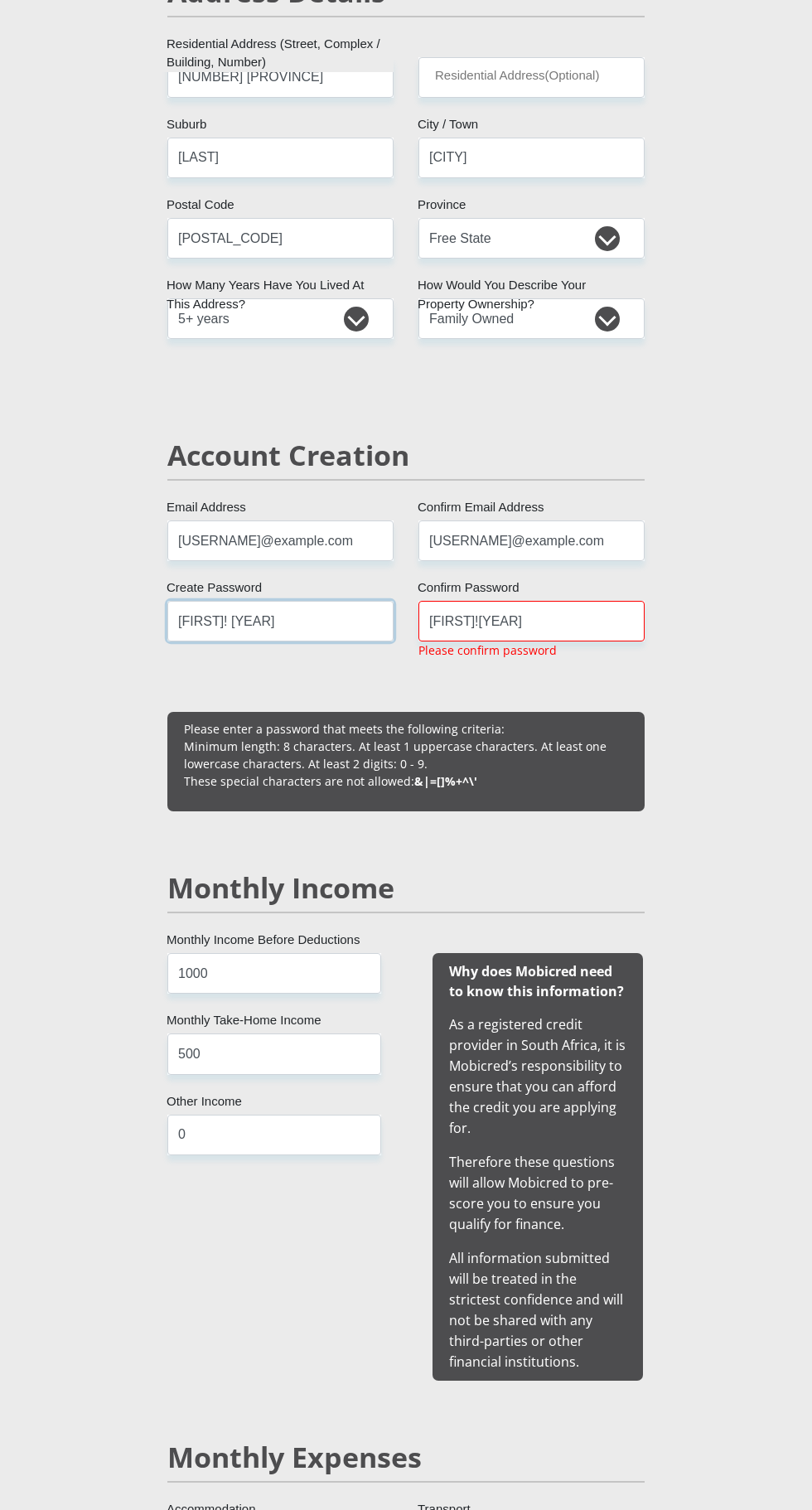 click on "[FIRST]! [YEAR]" at bounding box center (280, 621) 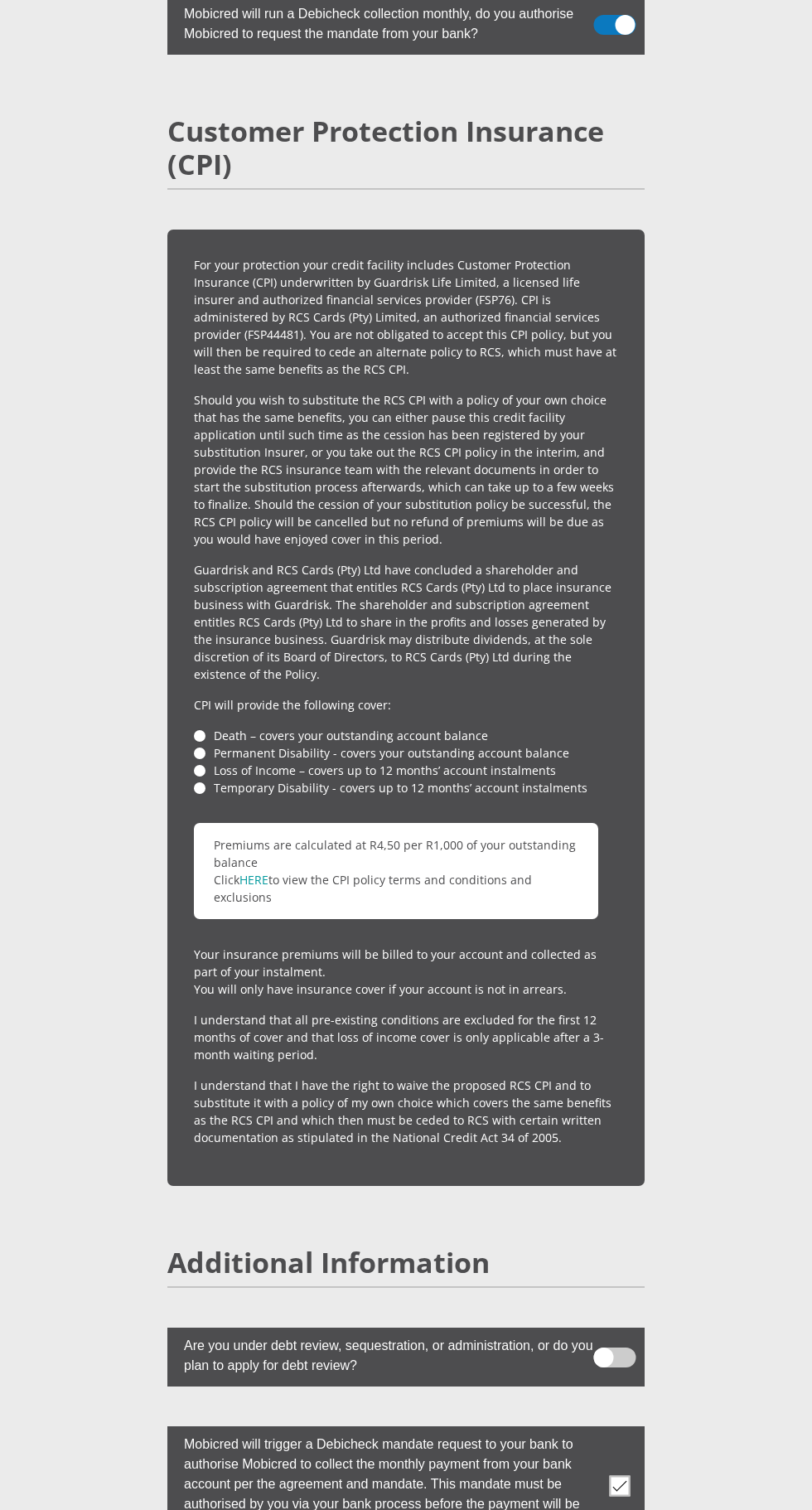scroll, scrollTop: 3908, scrollLeft: 0, axis: vertical 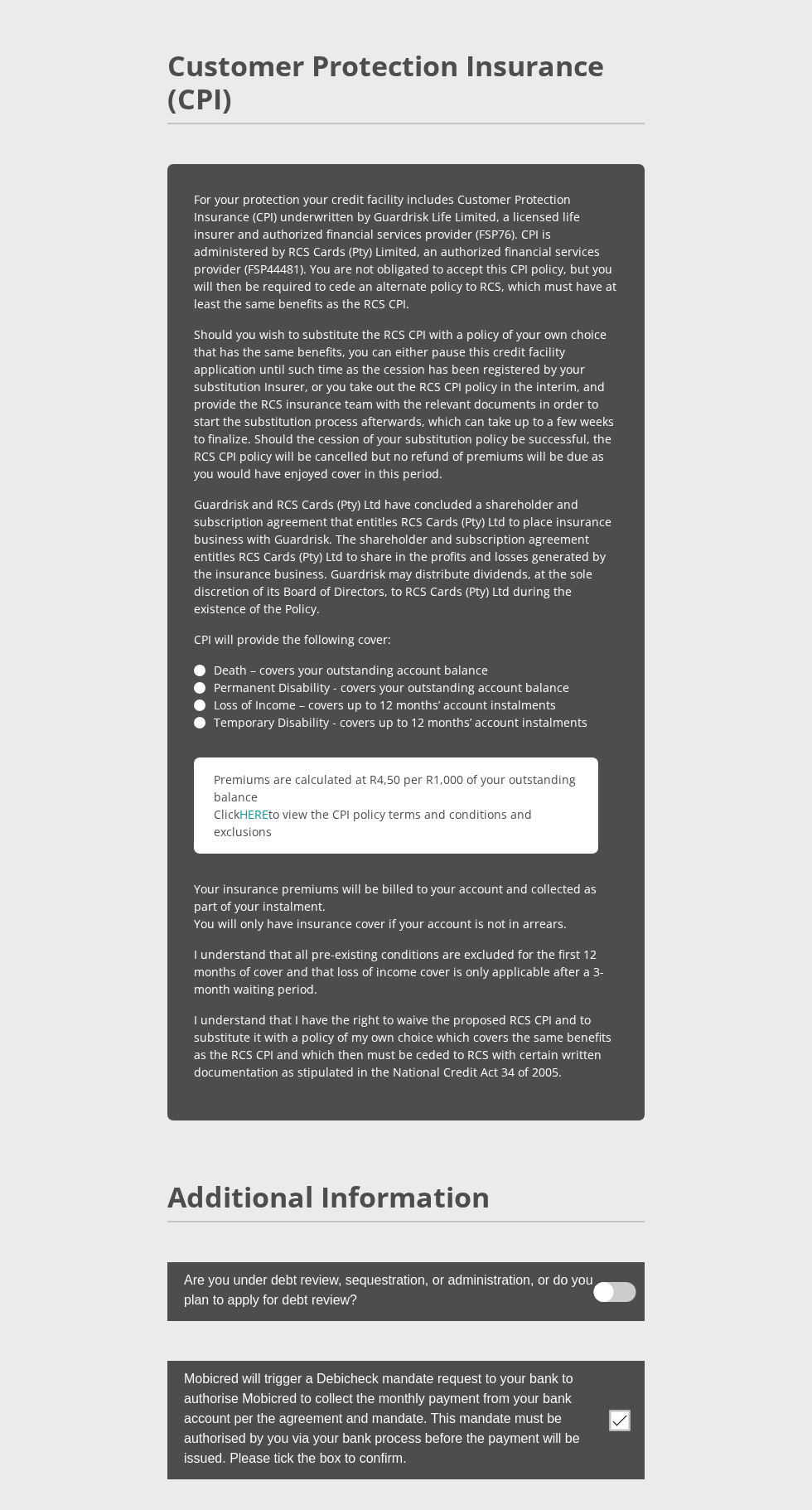 click on "Proceed" at bounding box center [406, 1901] 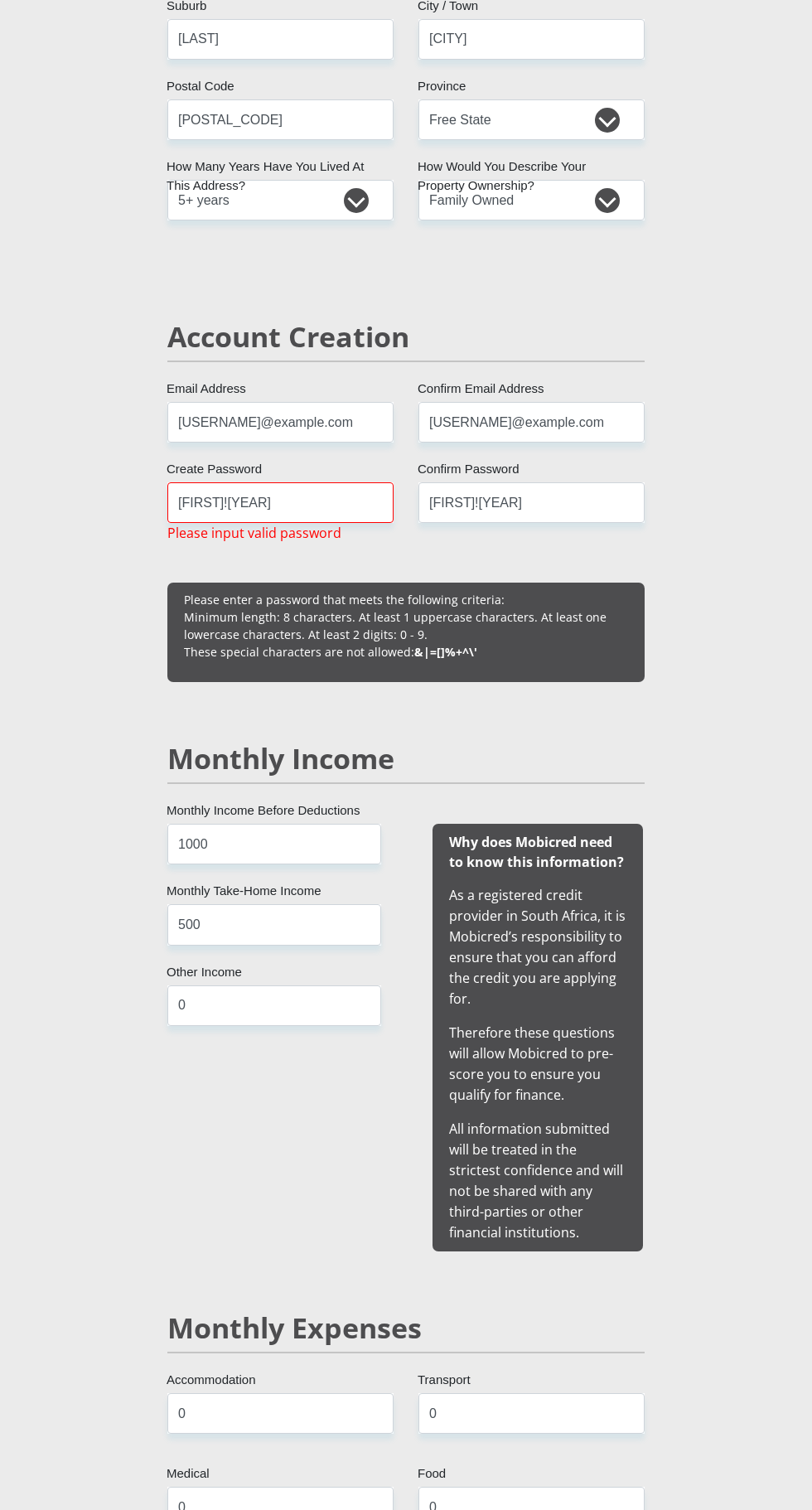 scroll, scrollTop: 927, scrollLeft: 0, axis: vertical 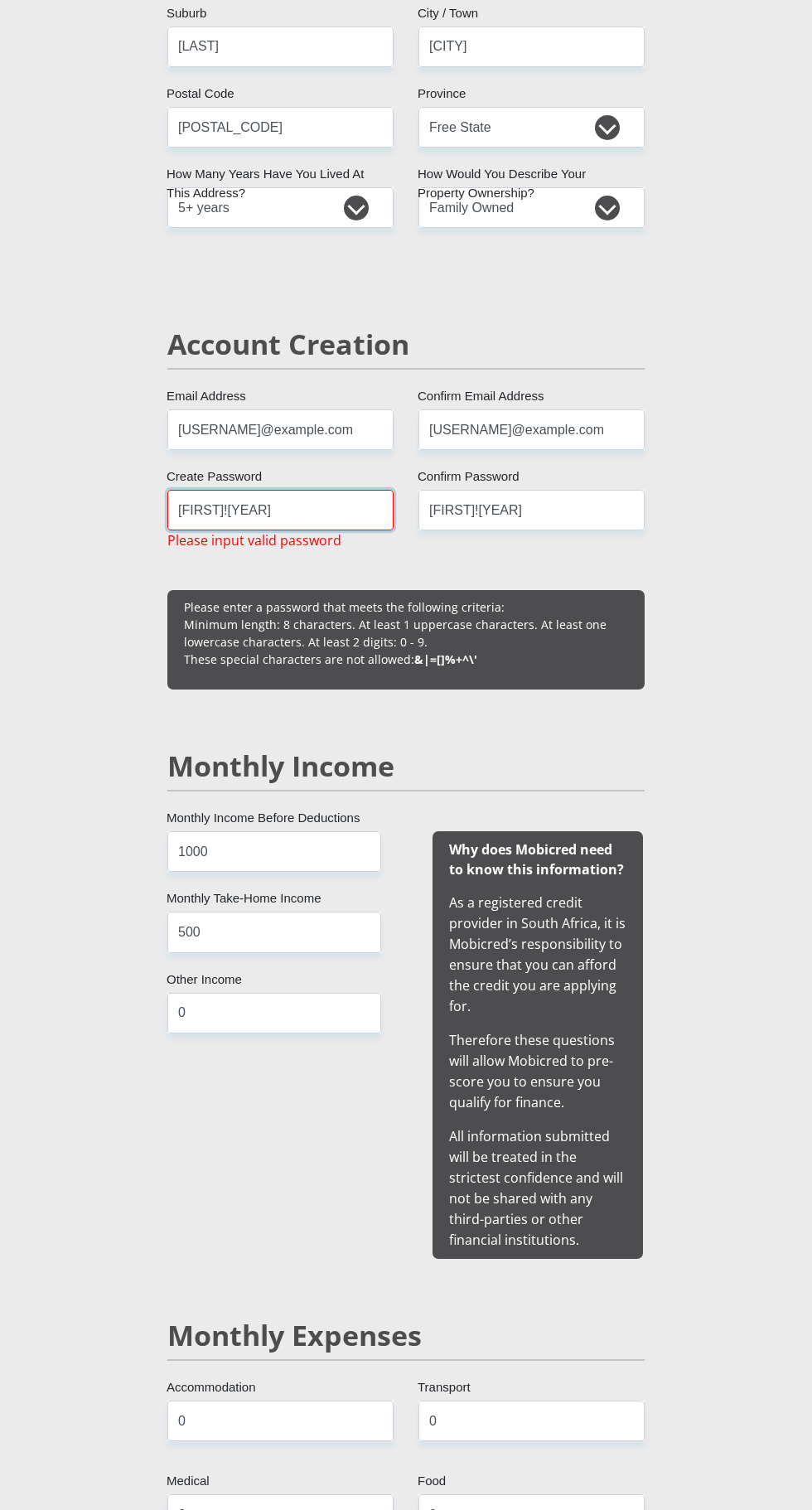 click on "[FIRST]![YEAR]" at bounding box center (280, 510) 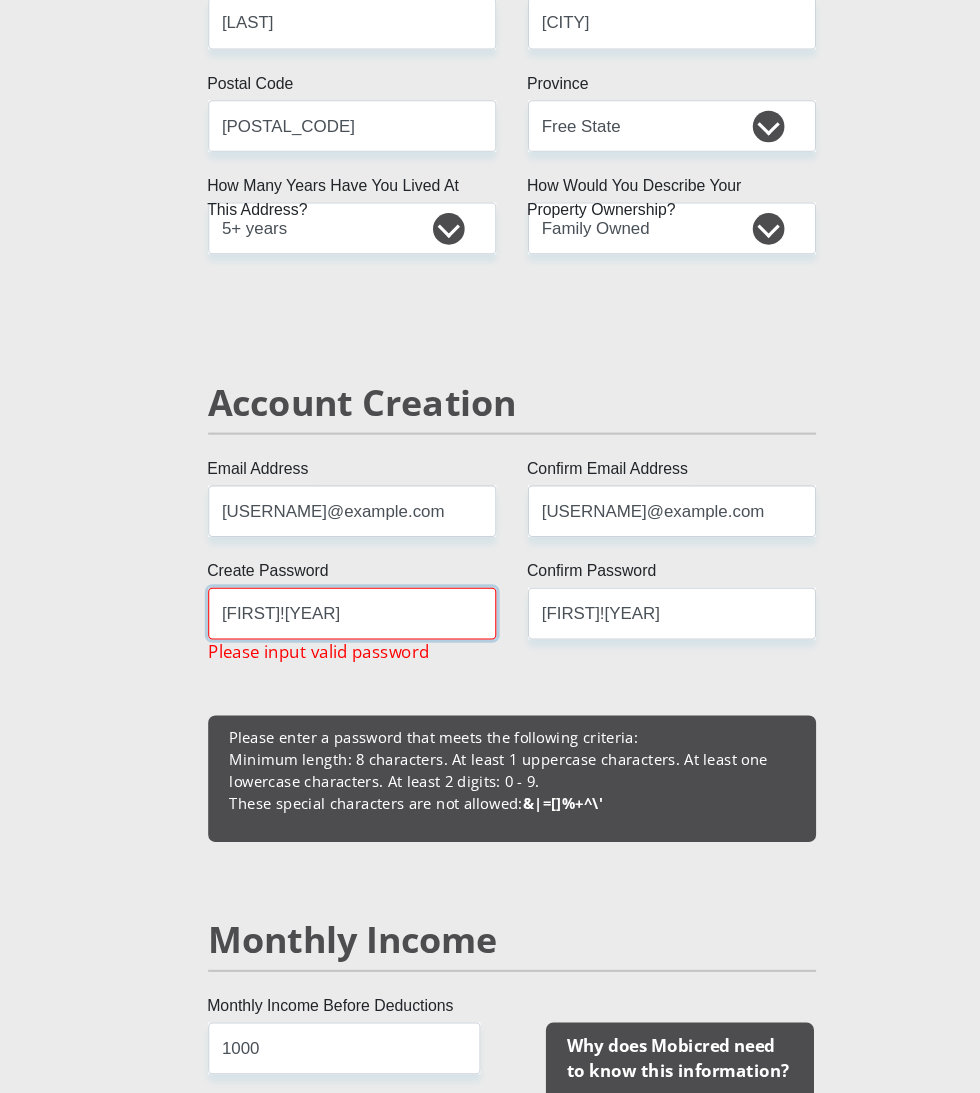 scroll, scrollTop: 1119, scrollLeft: 0, axis: vertical 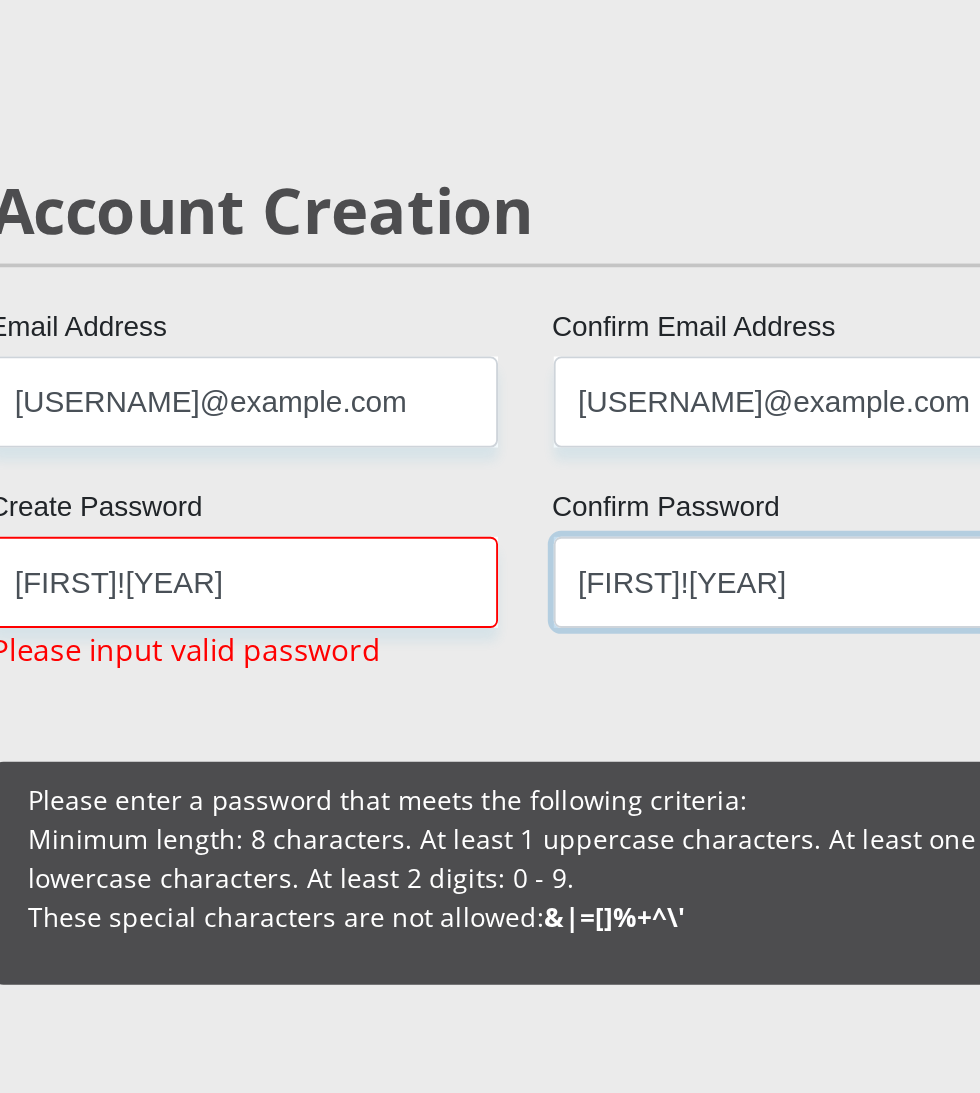 click on "[FIRST]![YEAR]" at bounding box center [641, 615] 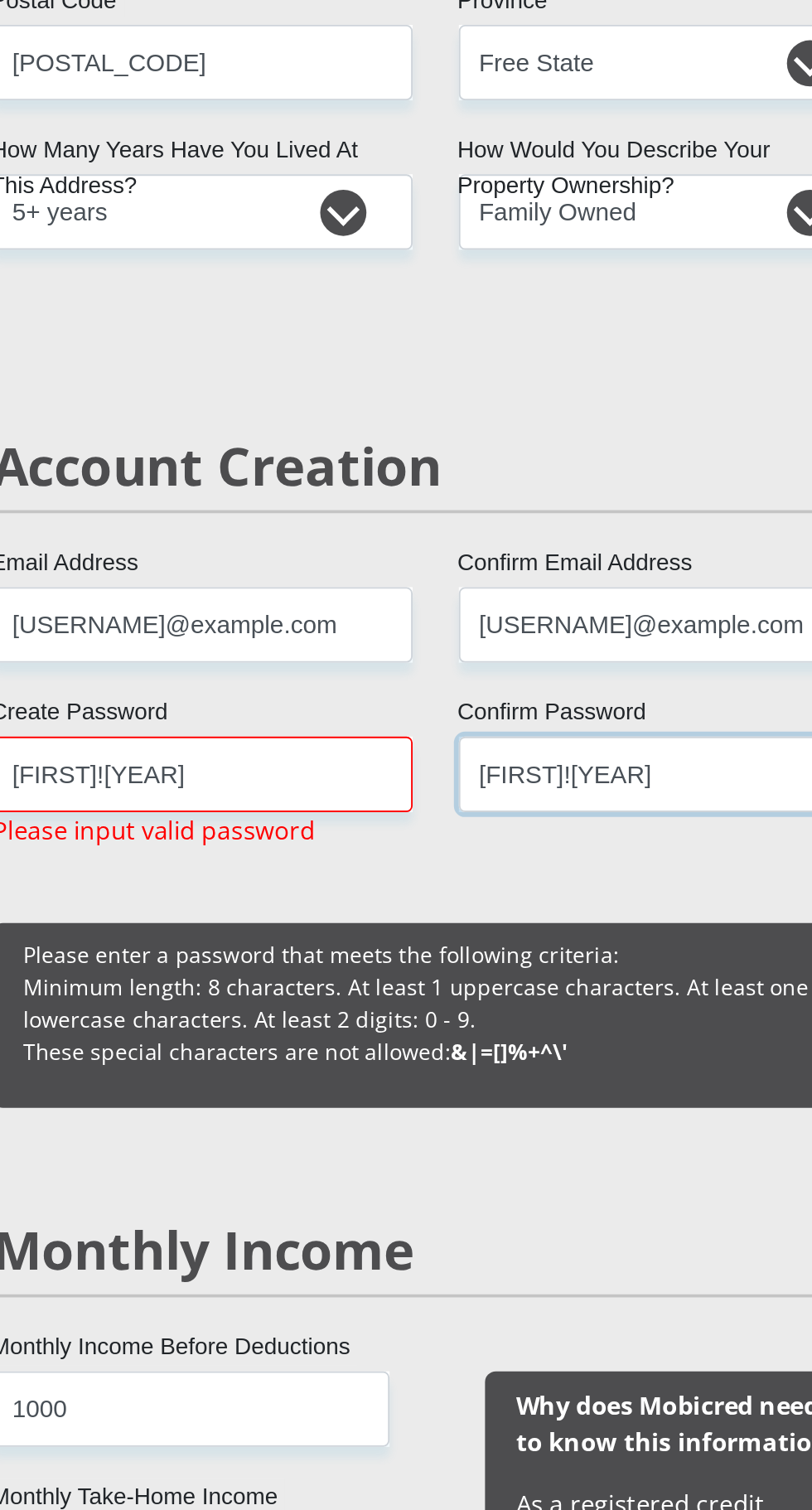 click on "[FIRST]![YEAR]" at bounding box center [531, 510] 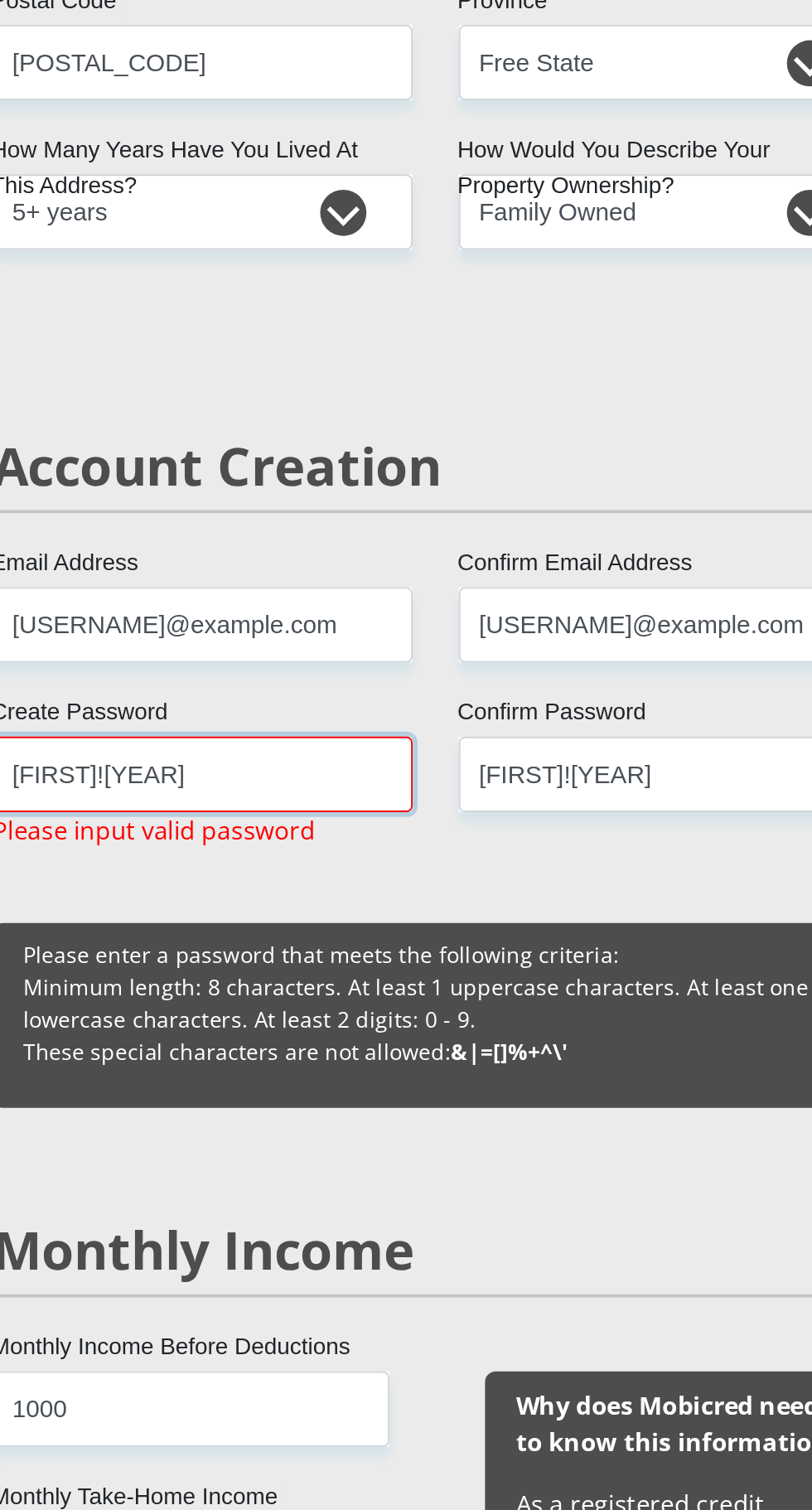 click on "[FIRST]![YEAR]" at bounding box center [280, 510] 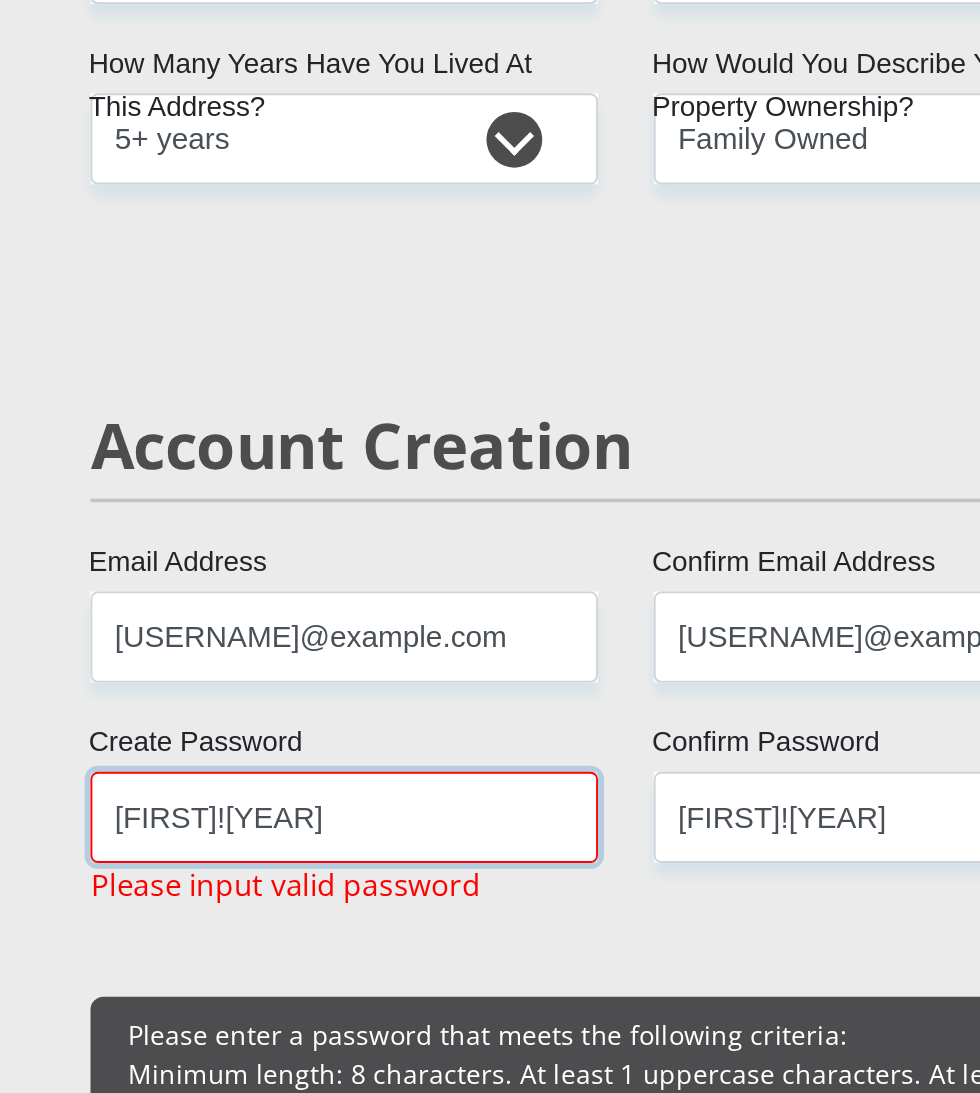 scroll, scrollTop: 1119, scrollLeft: 0, axis: vertical 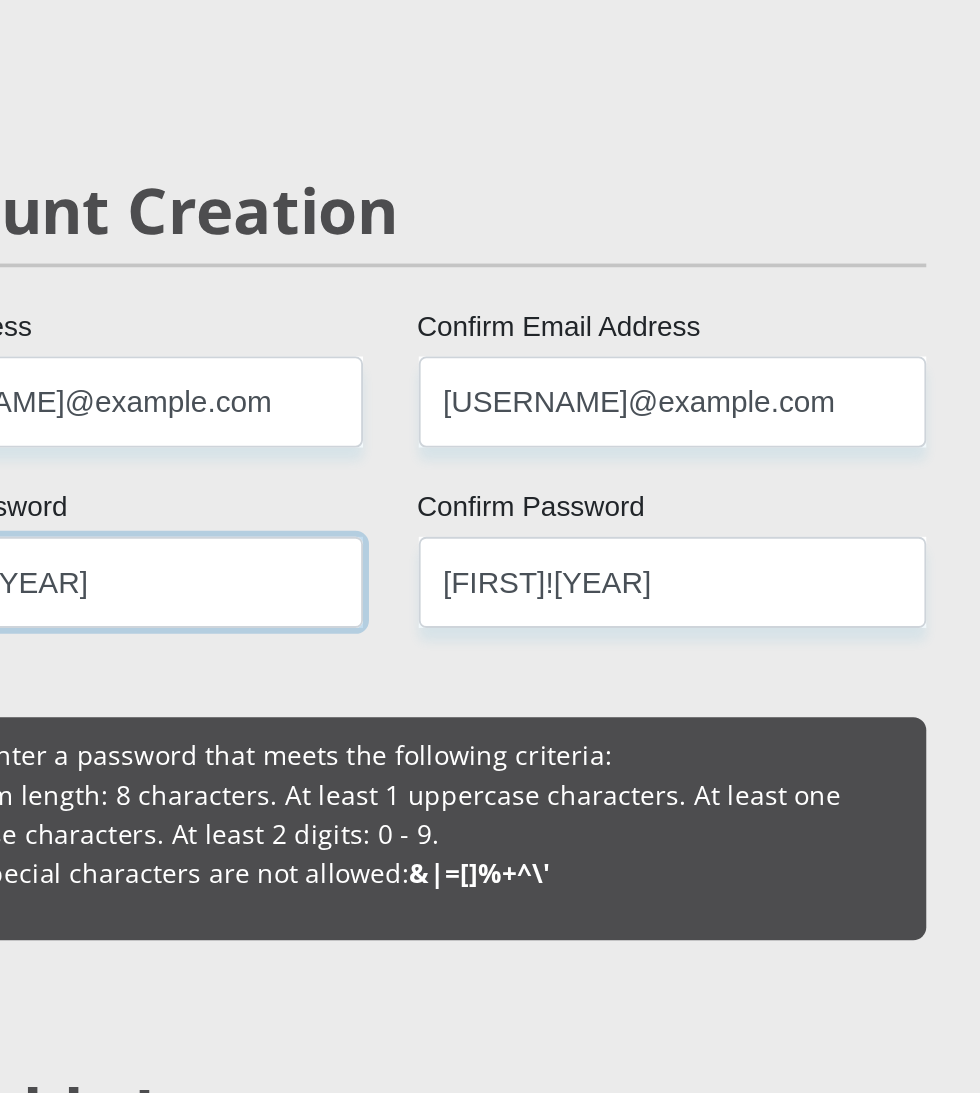 type on "[FIRST]![YEAR]" 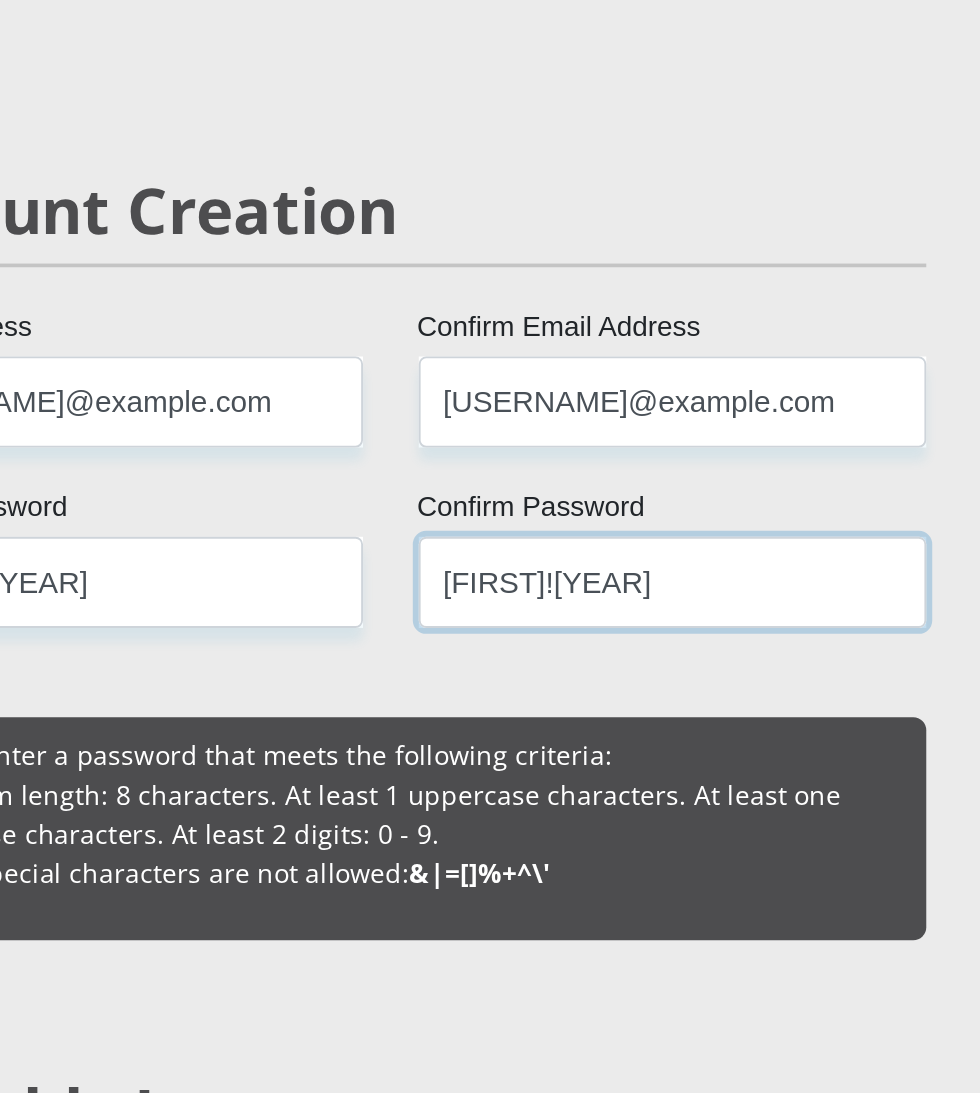 click on "[FIRST]![YEAR]" at bounding box center [641, 615] 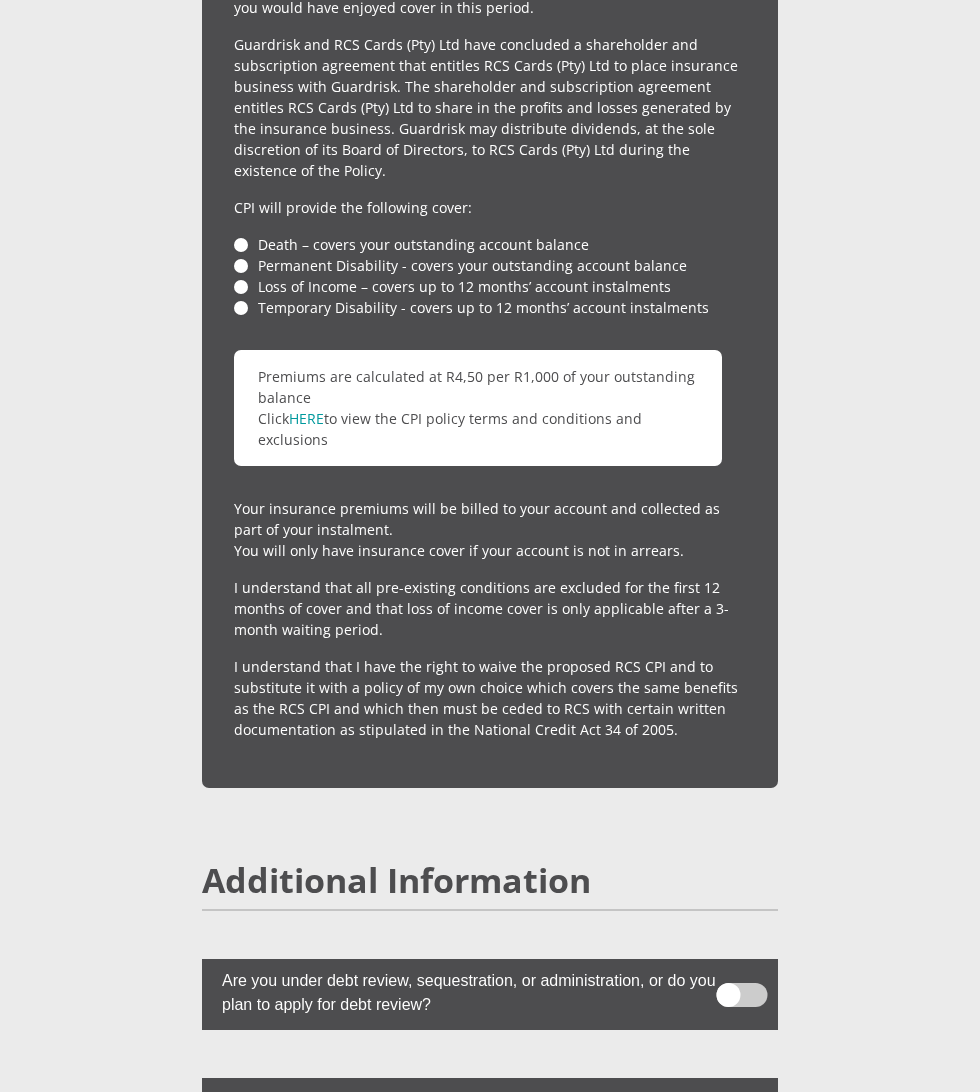 scroll, scrollTop: 5412, scrollLeft: 0, axis: vertical 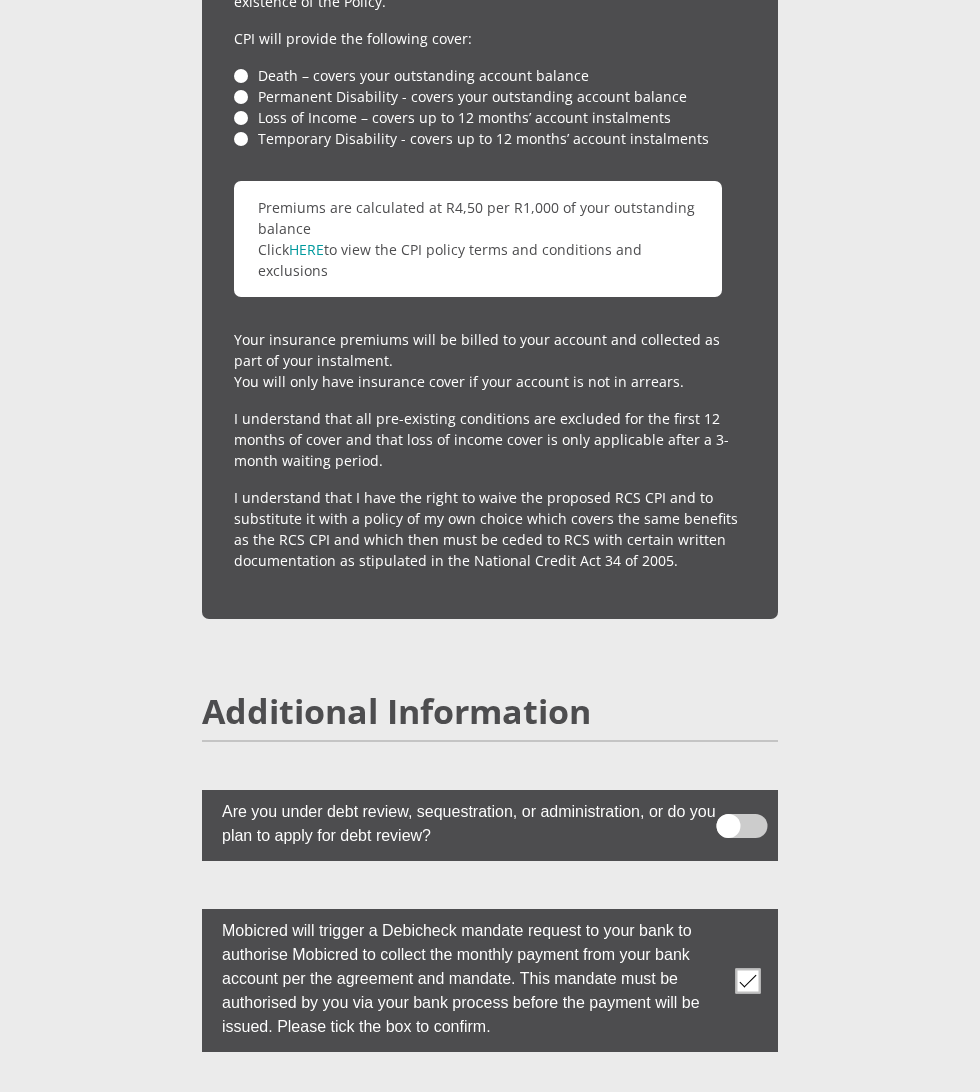 type on "[FIRST]![YEAR]" 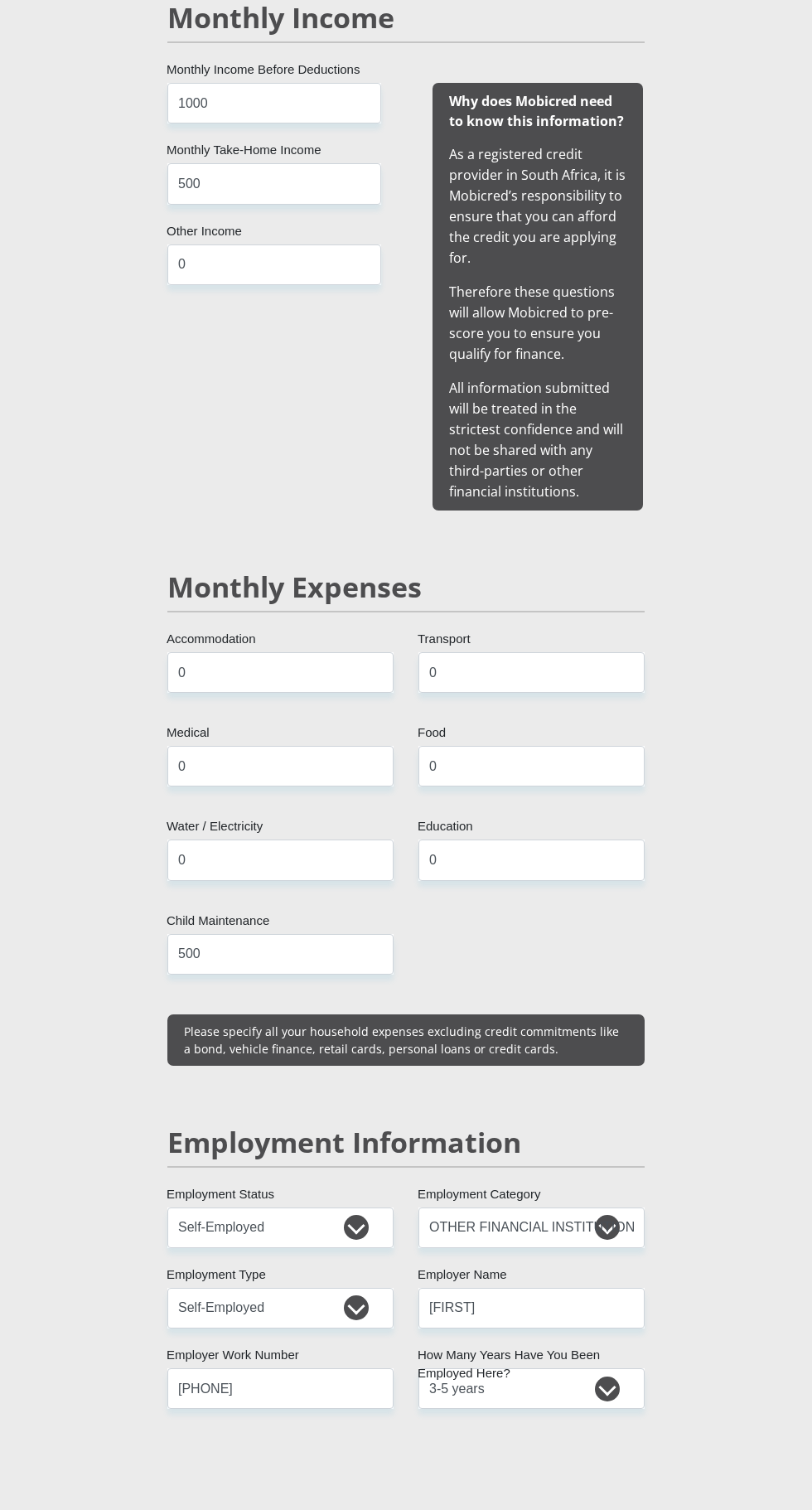 scroll, scrollTop: 0, scrollLeft: 0, axis: both 